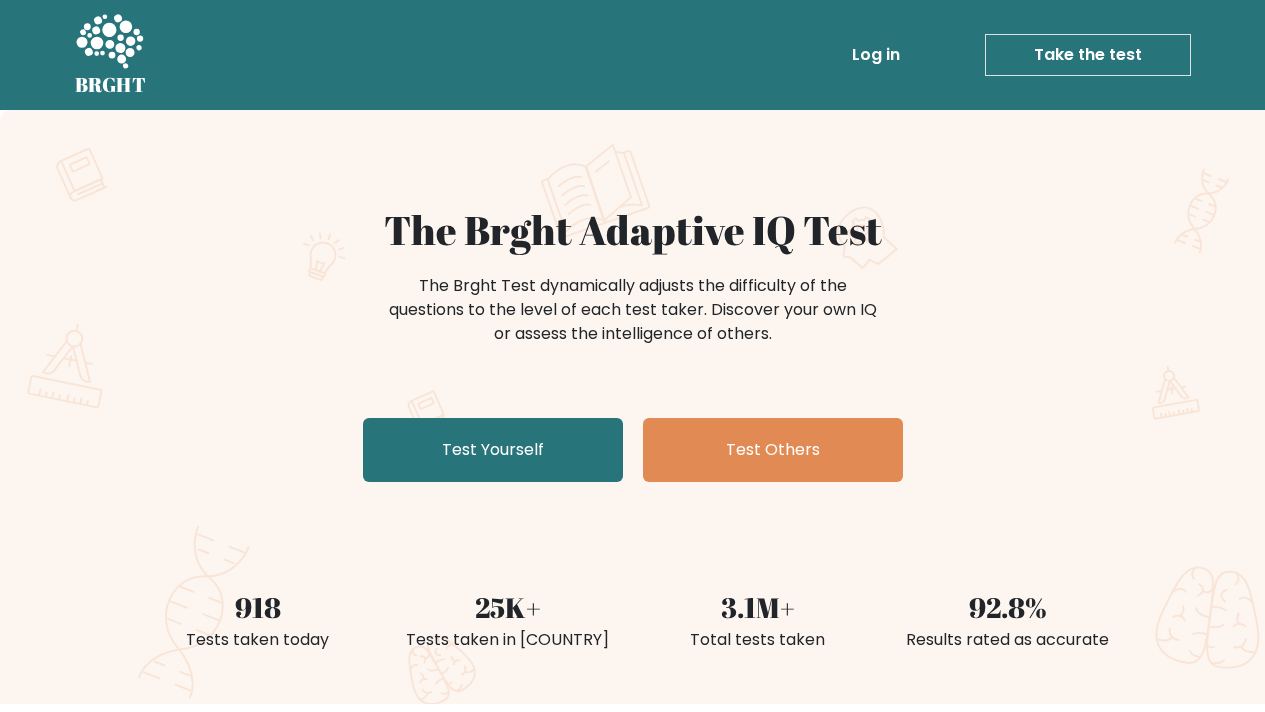 scroll, scrollTop: 0, scrollLeft: 0, axis: both 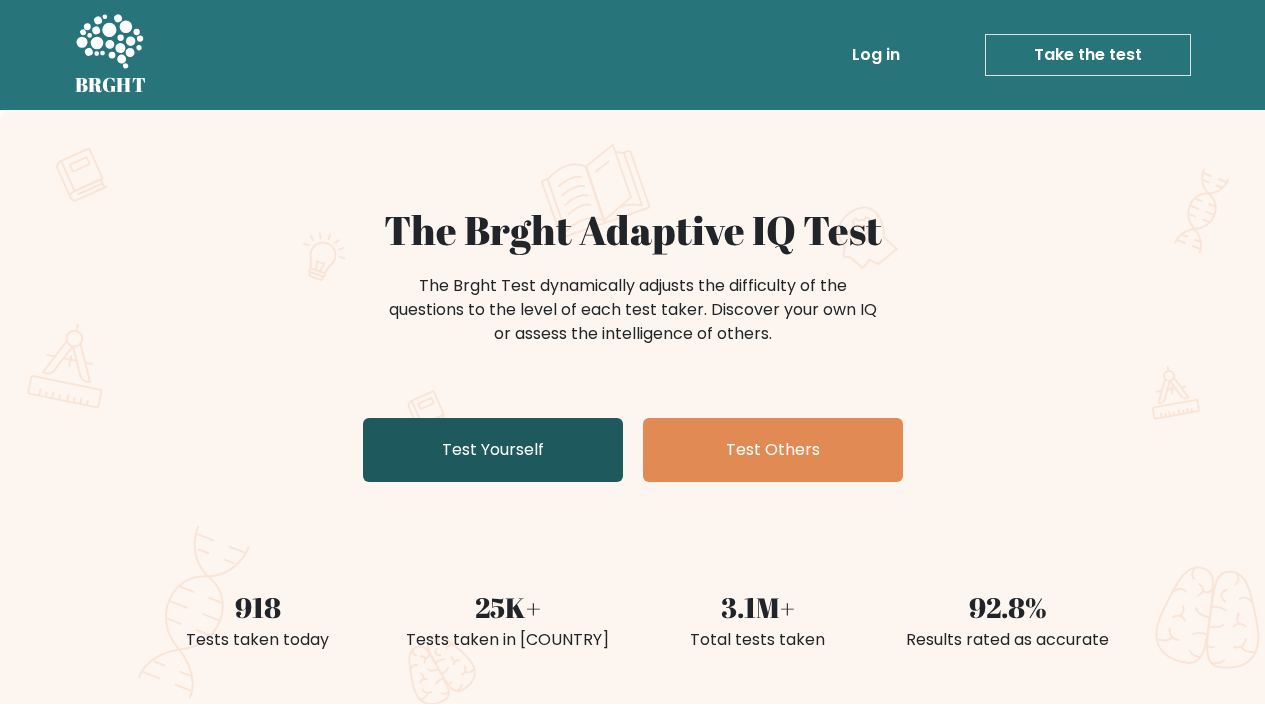 click on "Test Yourself" at bounding box center (493, 450) 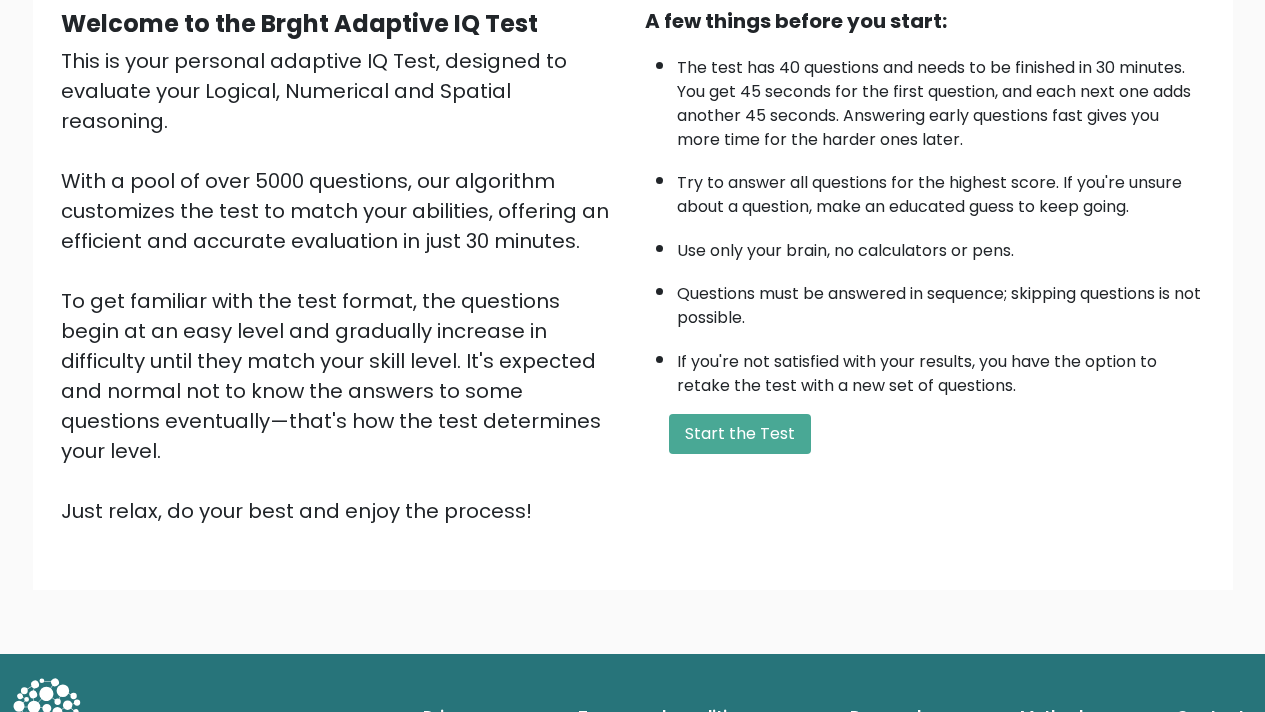 scroll, scrollTop: 204, scrollLeft: 0, axis: vertical 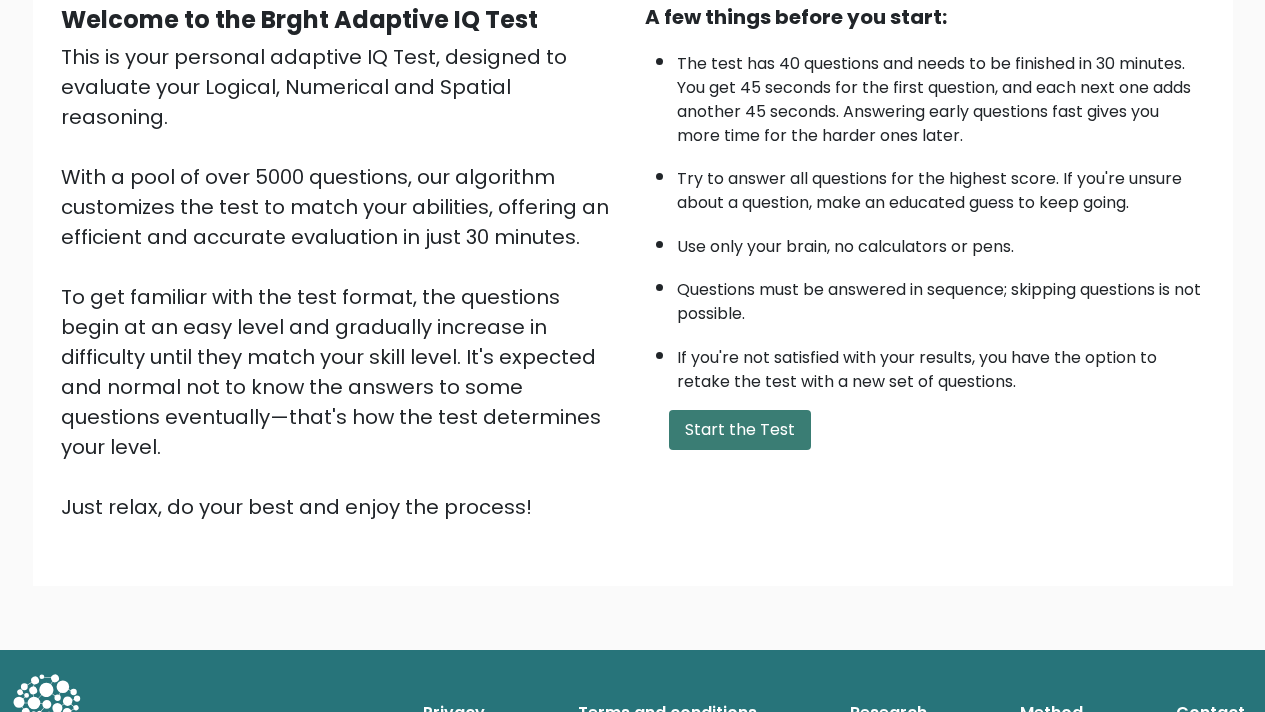 click on "Start the Test" at bounding box center (740, 430) 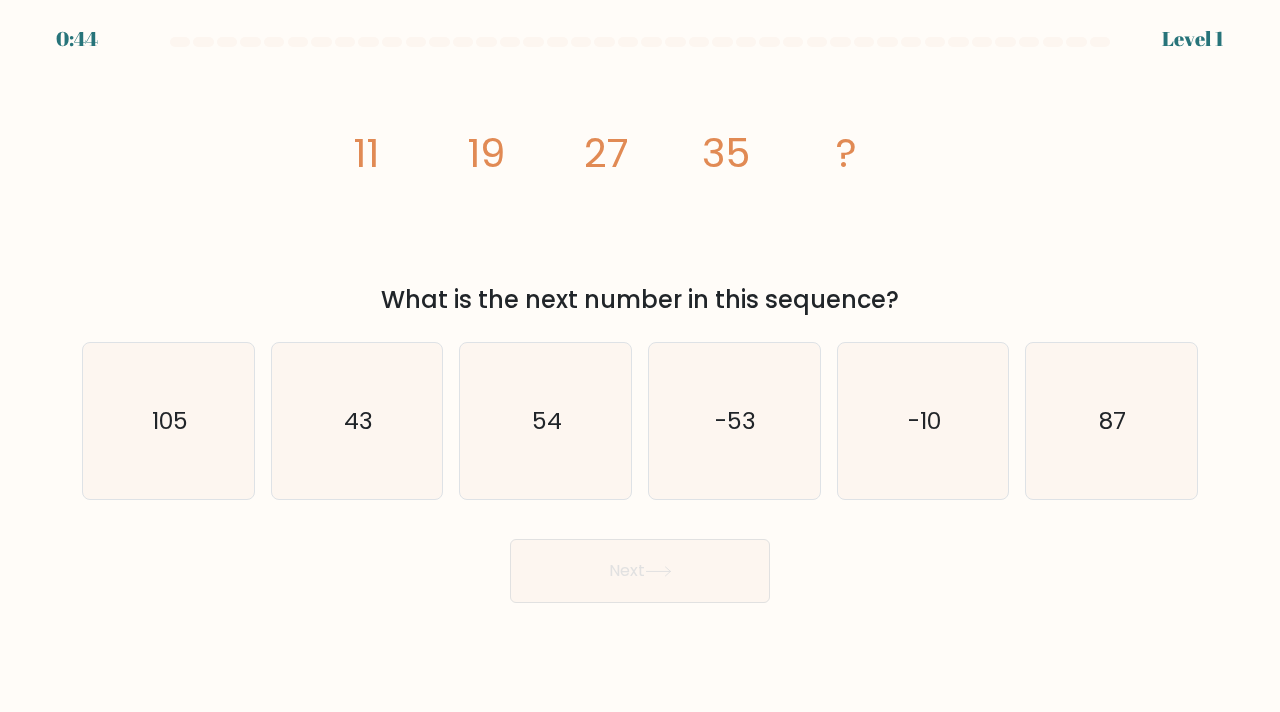 scroll, scrollTop: 0, scrollLeft: 0, axis: both 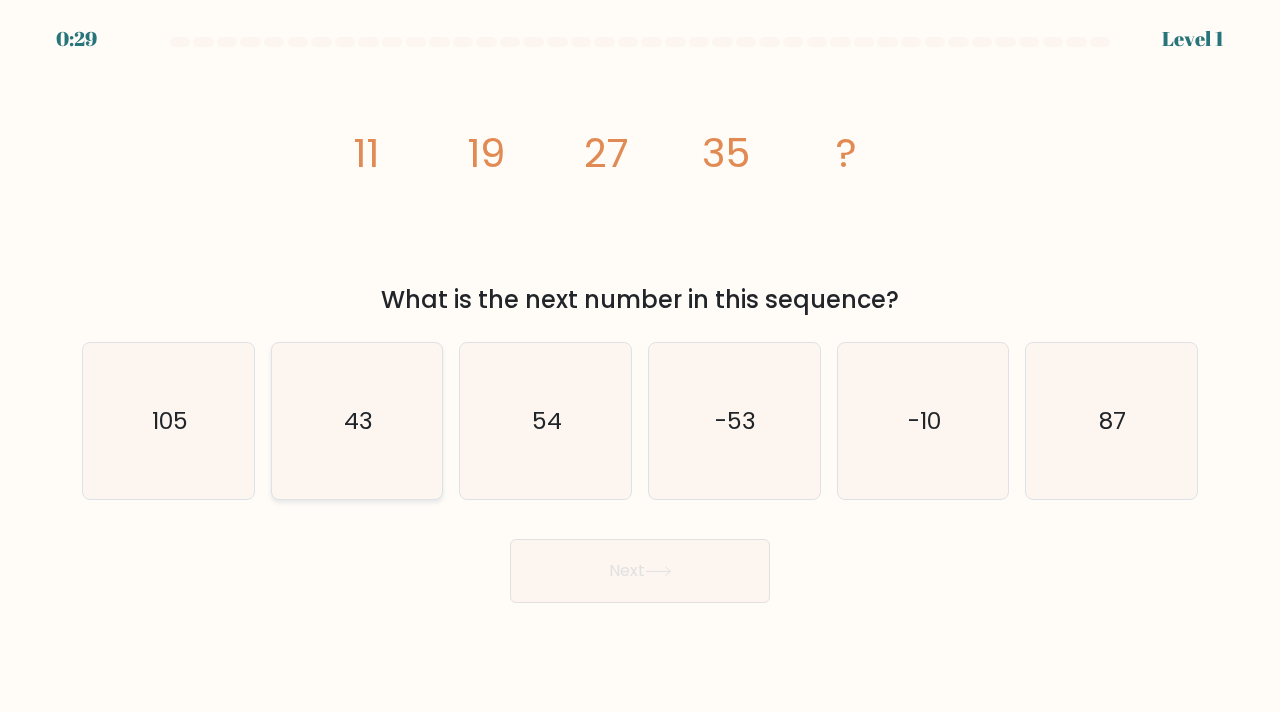 click on "43" 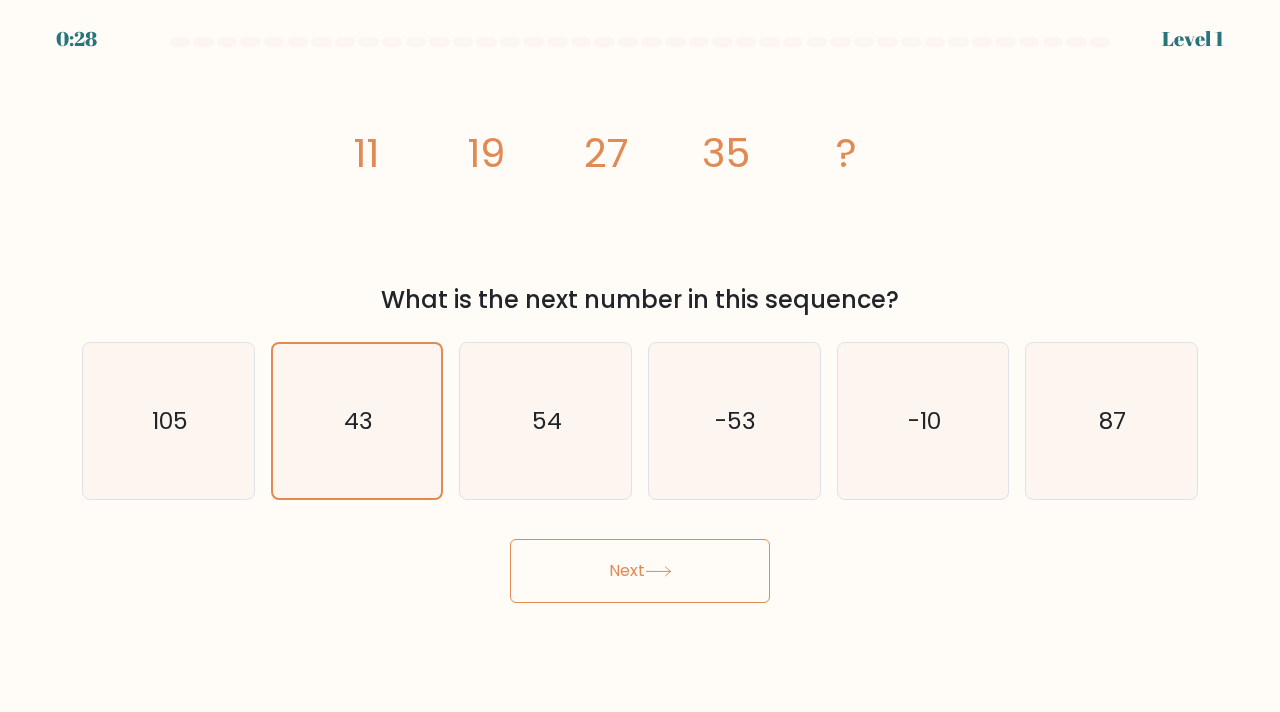 click on "Next" at bounding box center [640, 571] 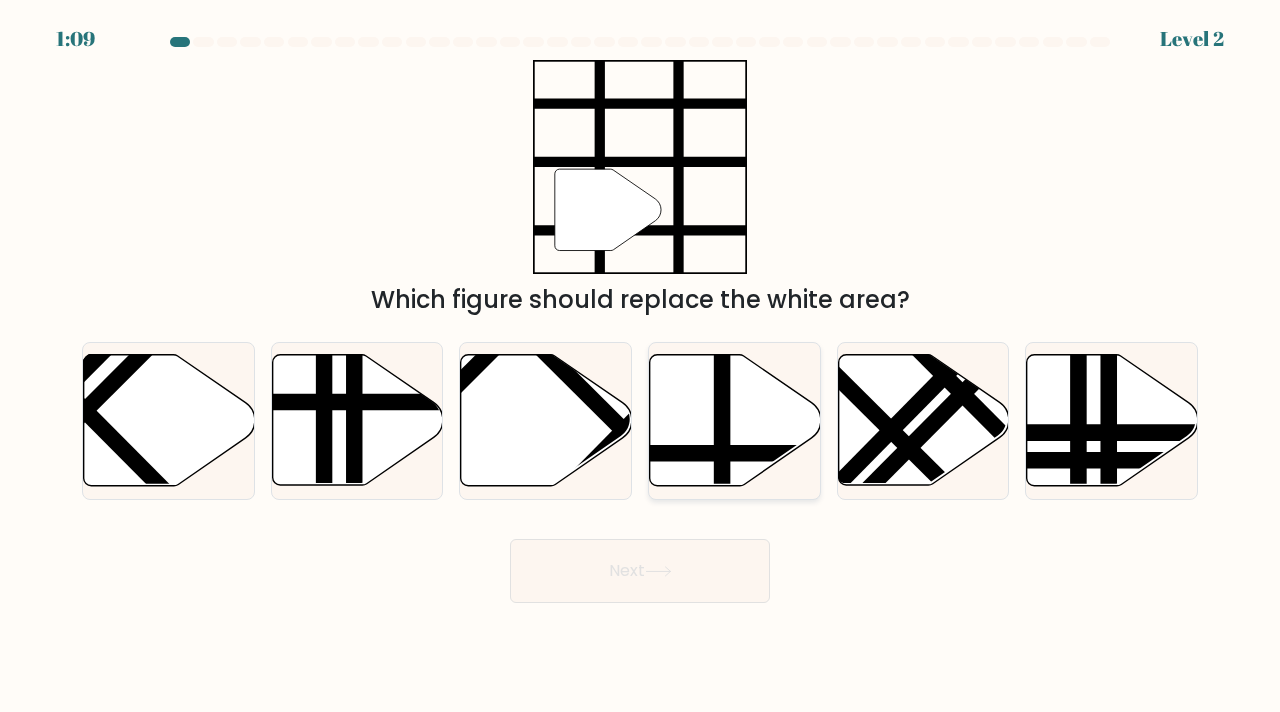click 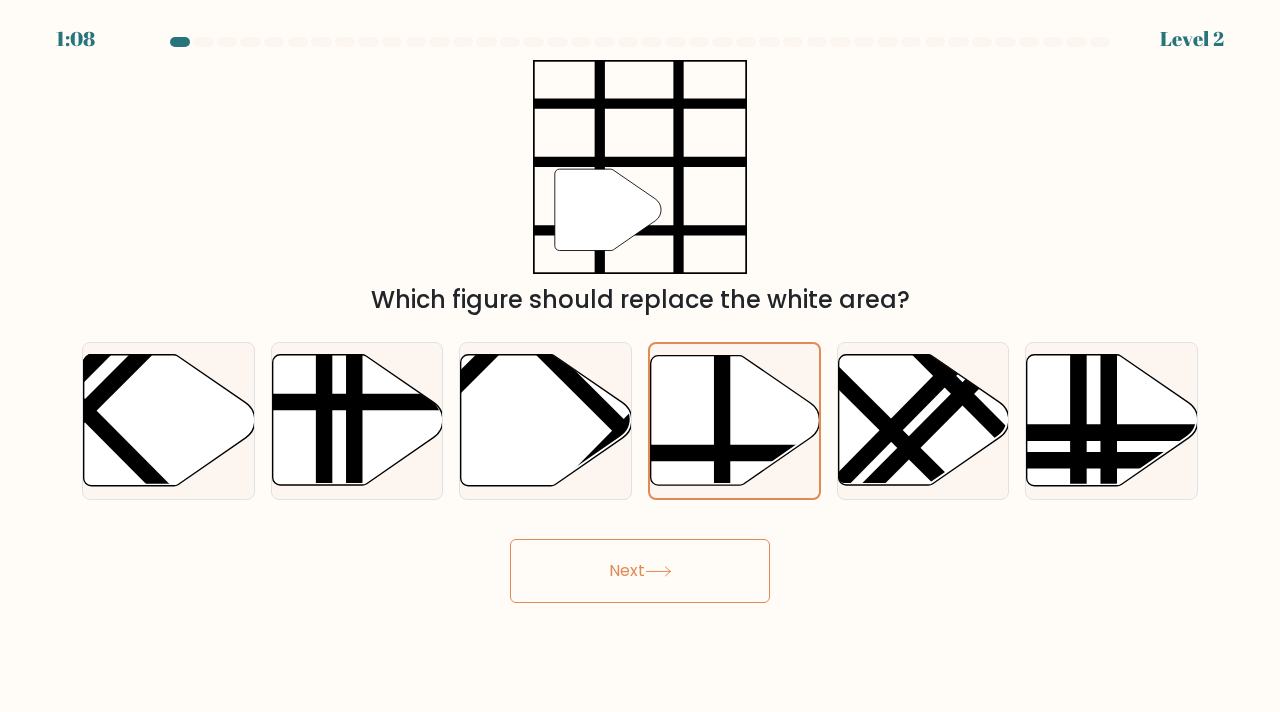 click 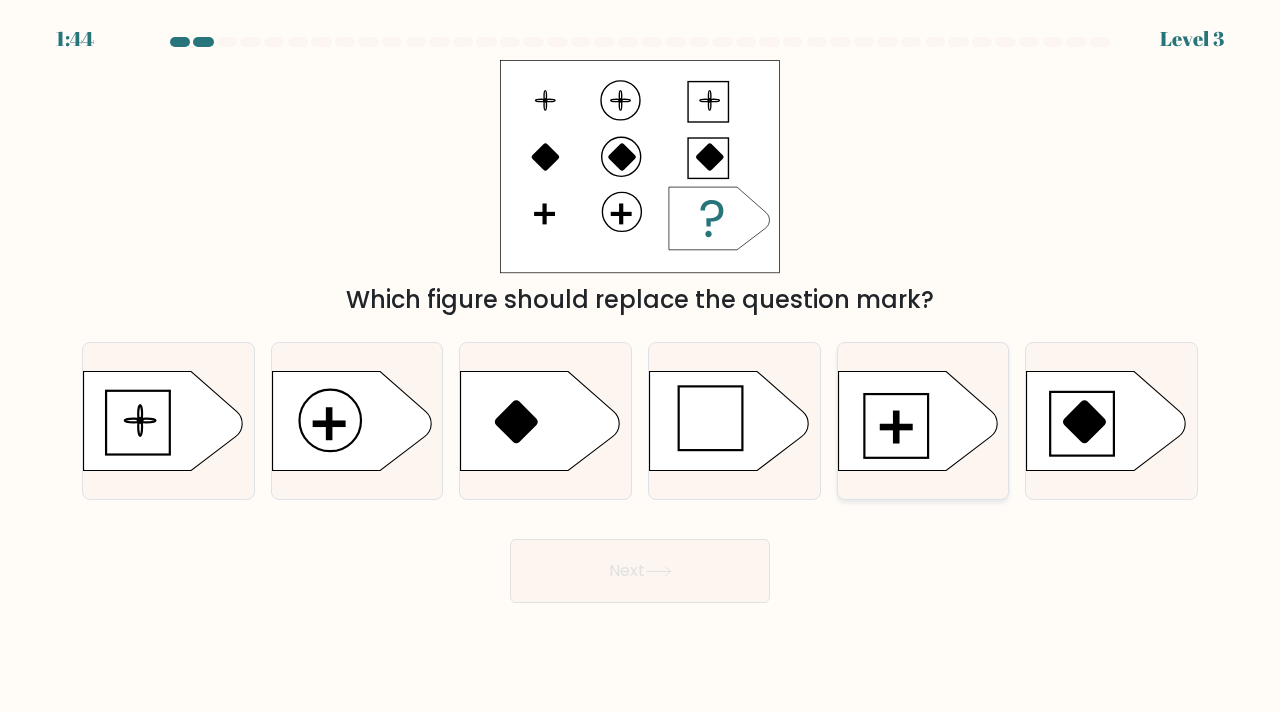click 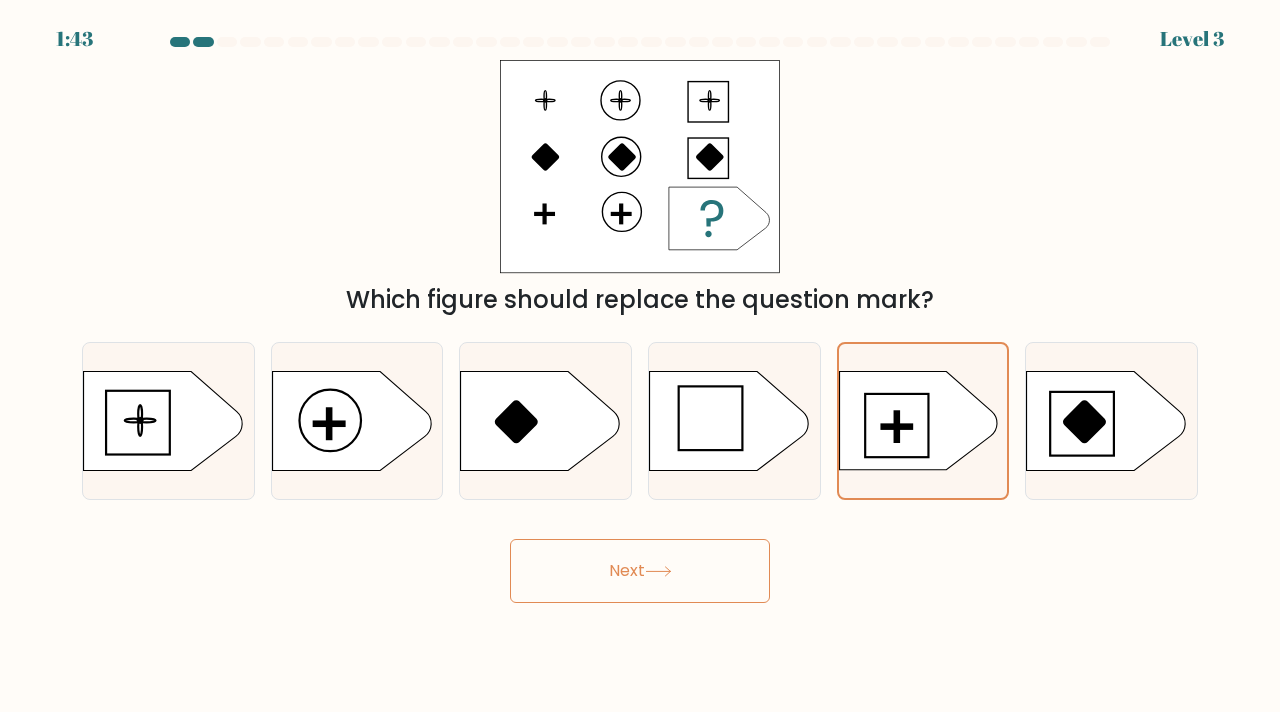 click on "Next" at bounding box center [640, 571] 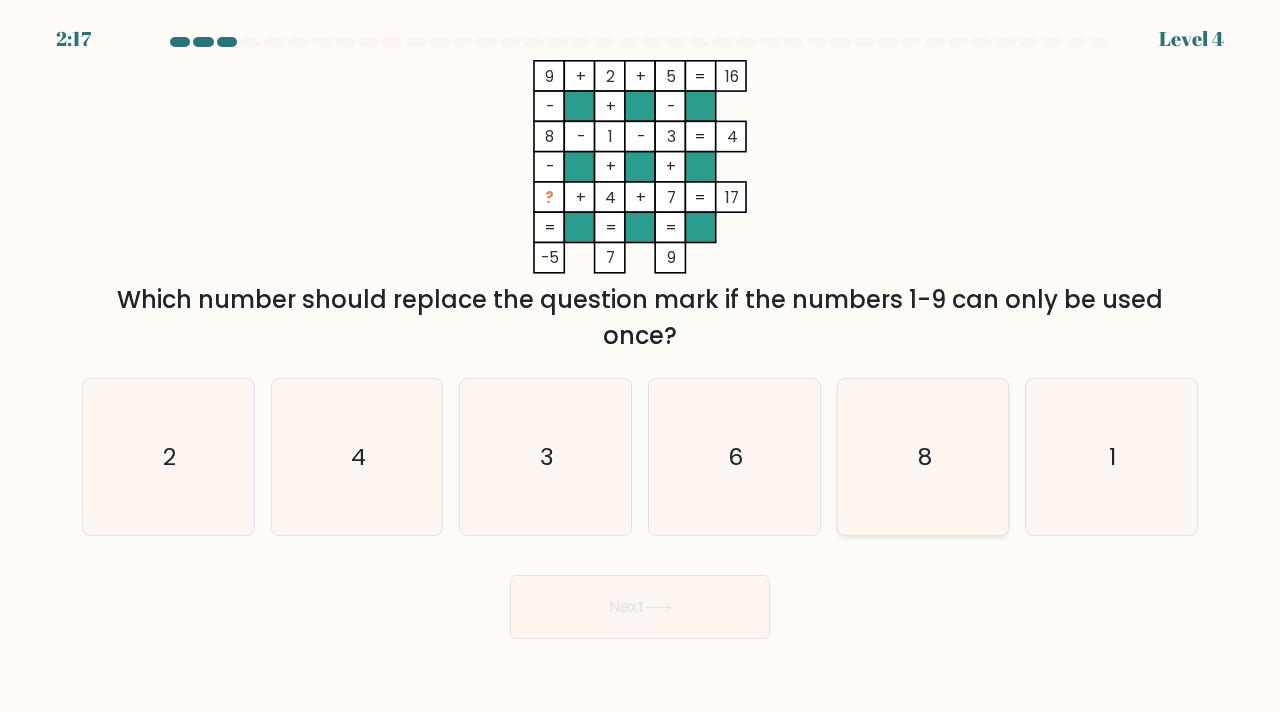 click on "8" 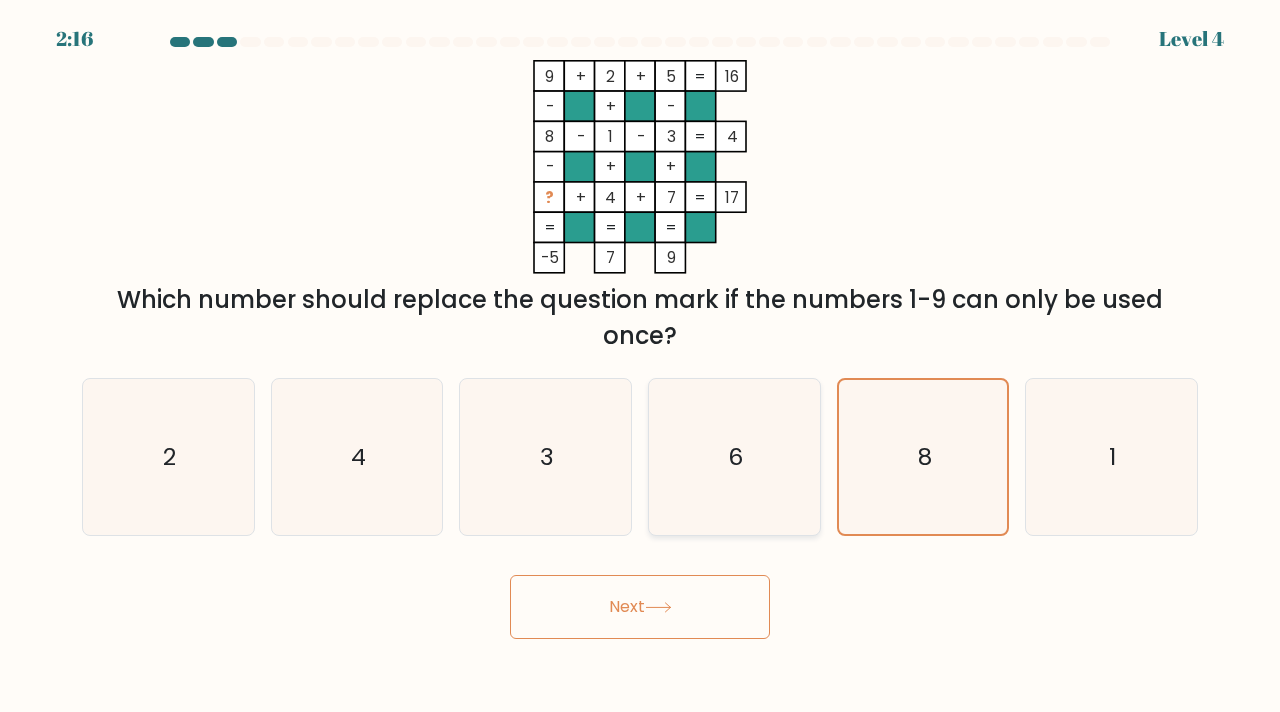 click on "6" 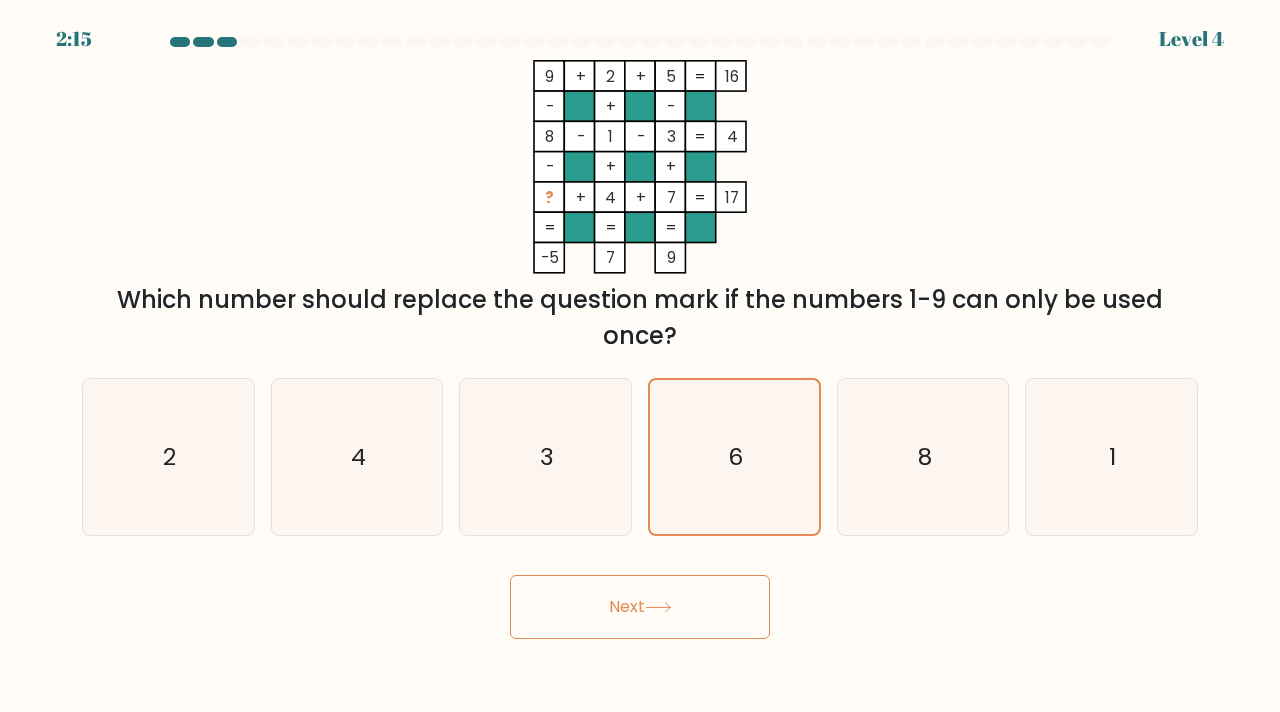 click on "Next" at bounding box center (640, 607) 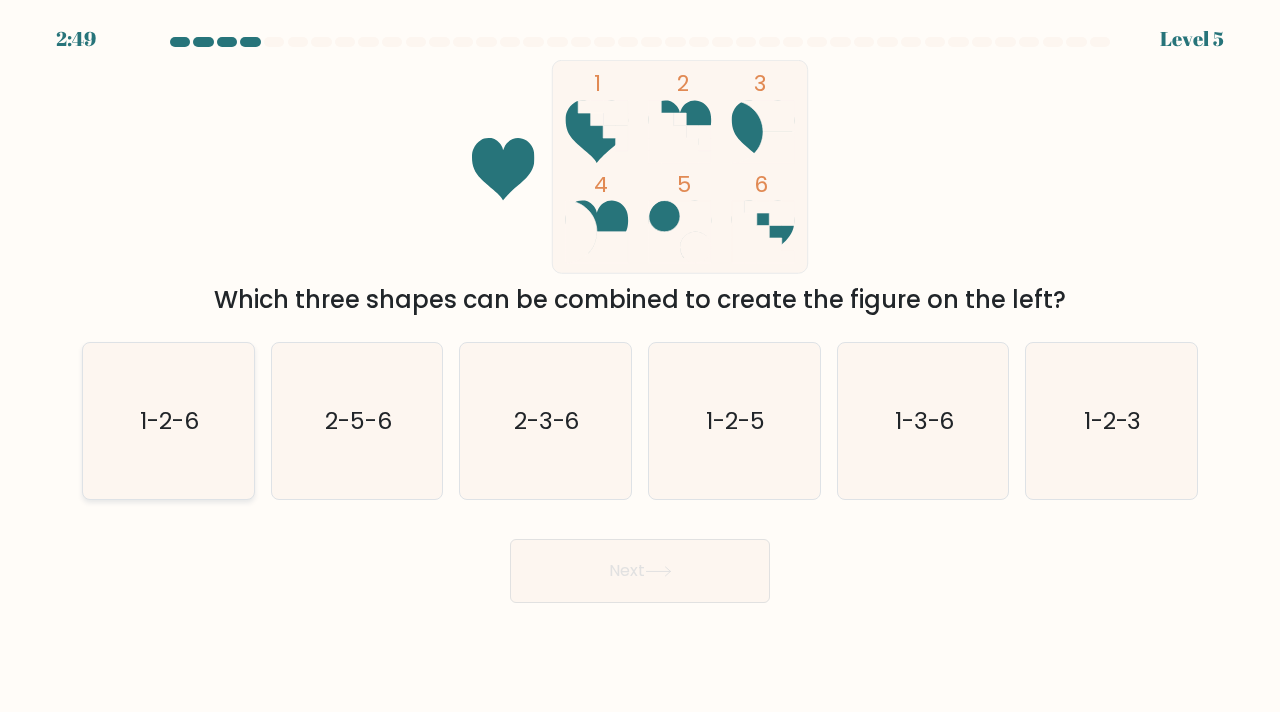 click on "1-2-6" 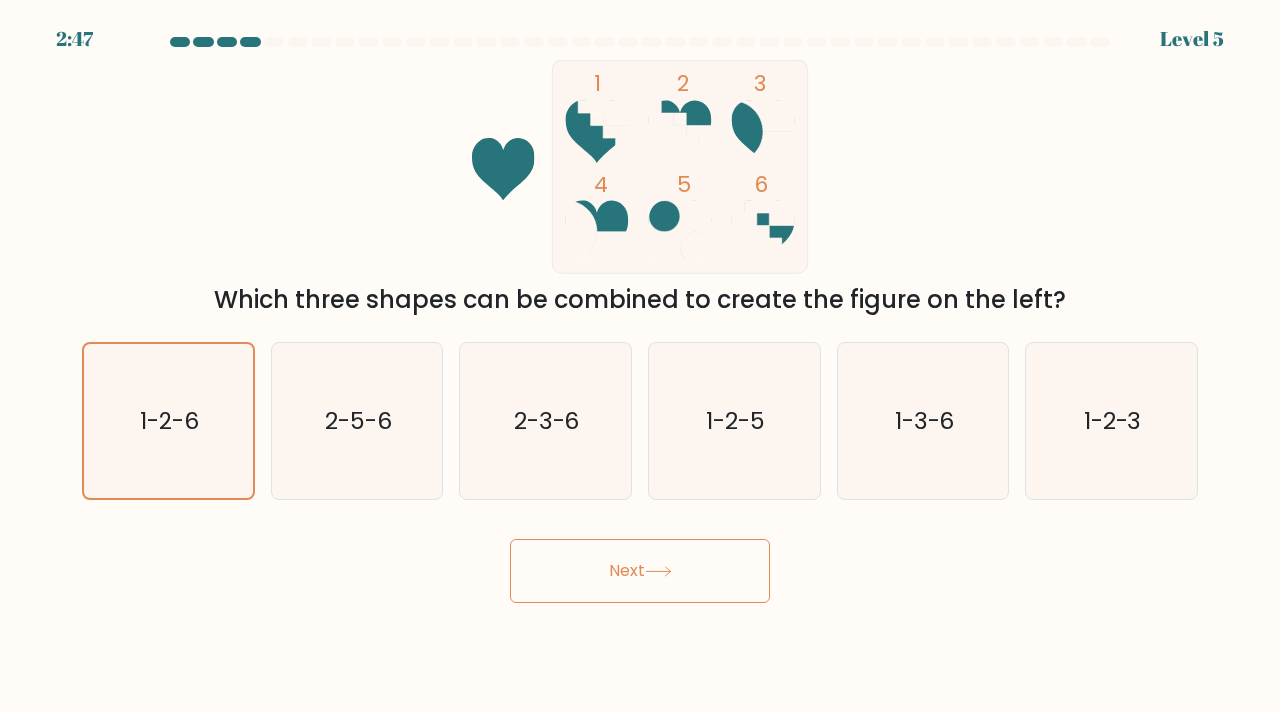 click on "Next" at bounding box center (640, 571) 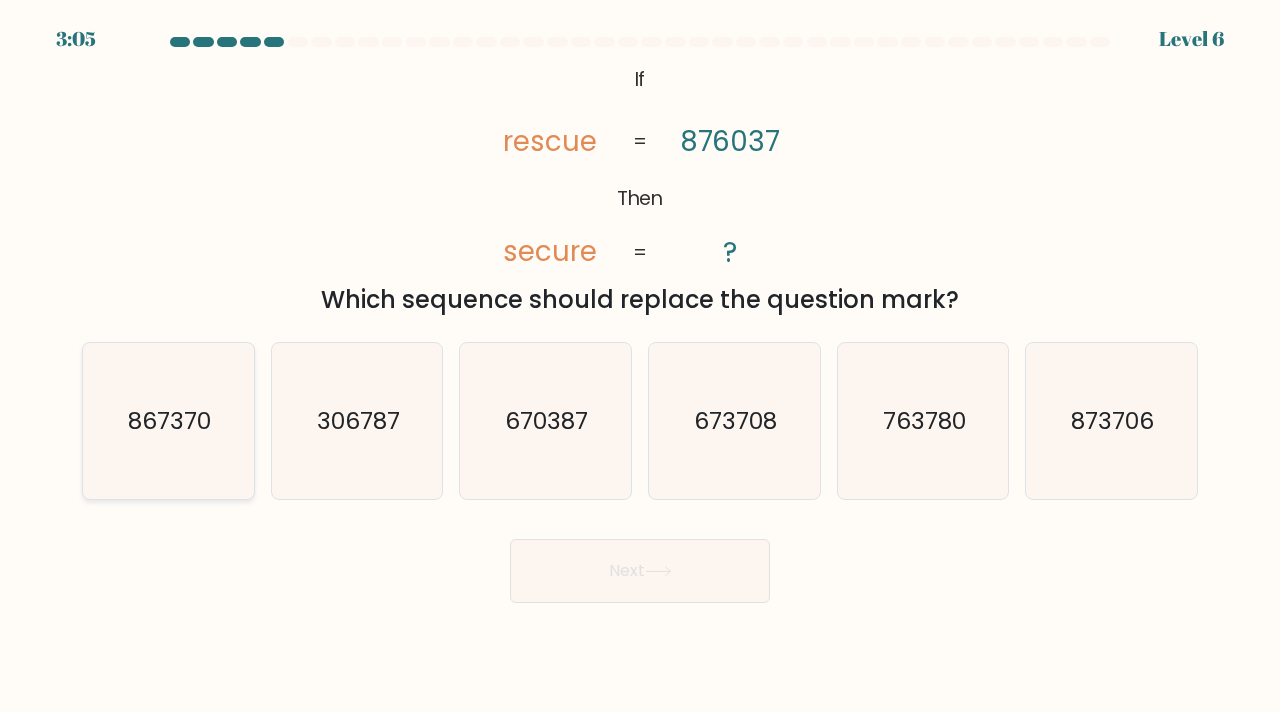 click on "867370" 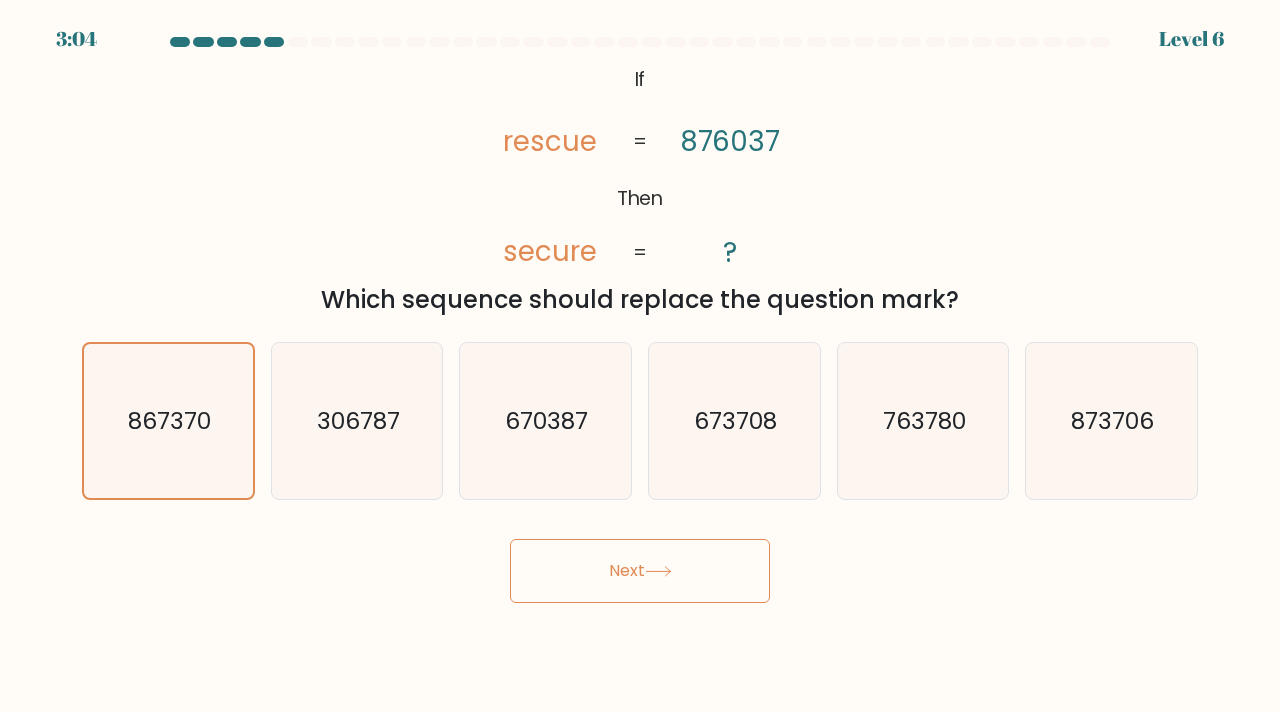 click on "Next" at bounding box center [640, 571] 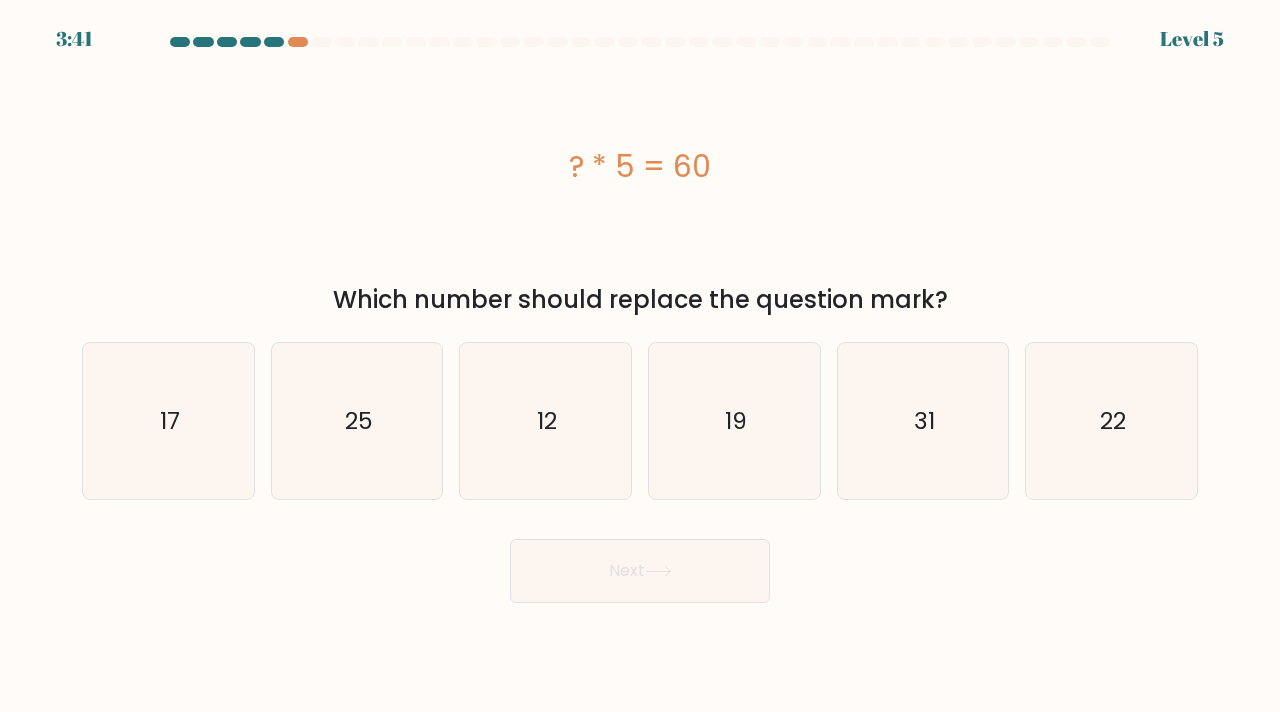 type 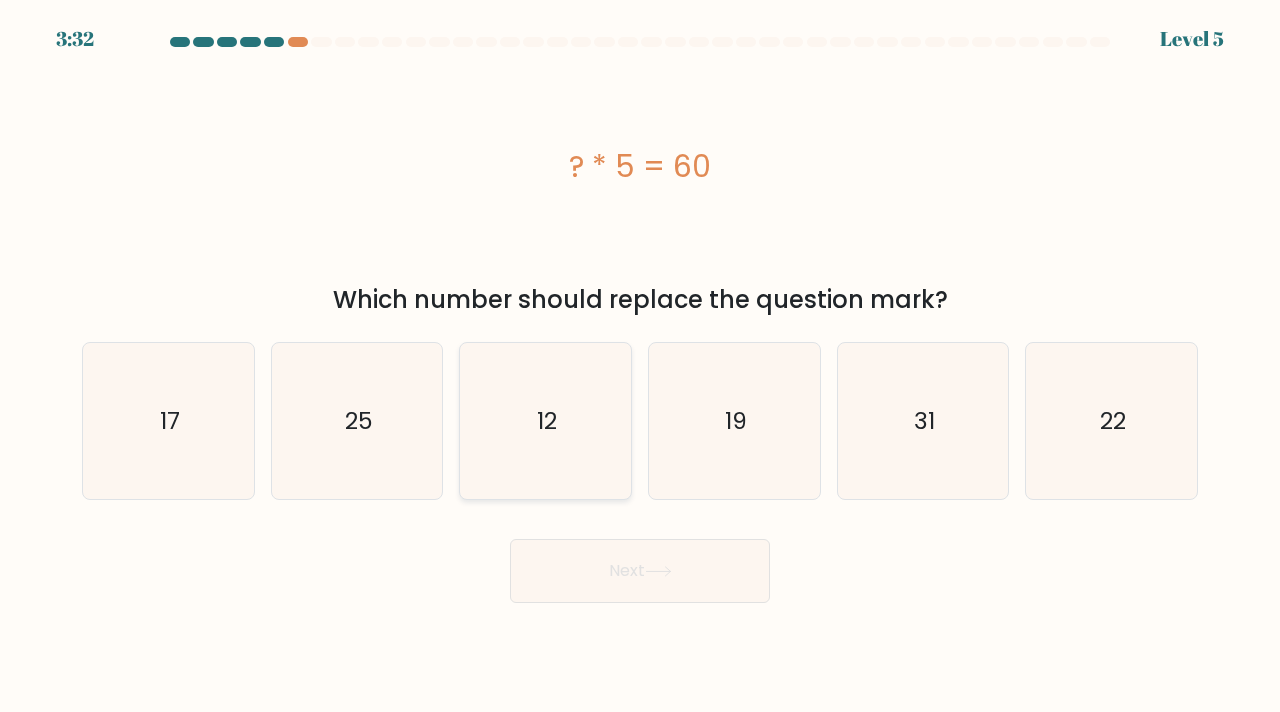 click on "12" 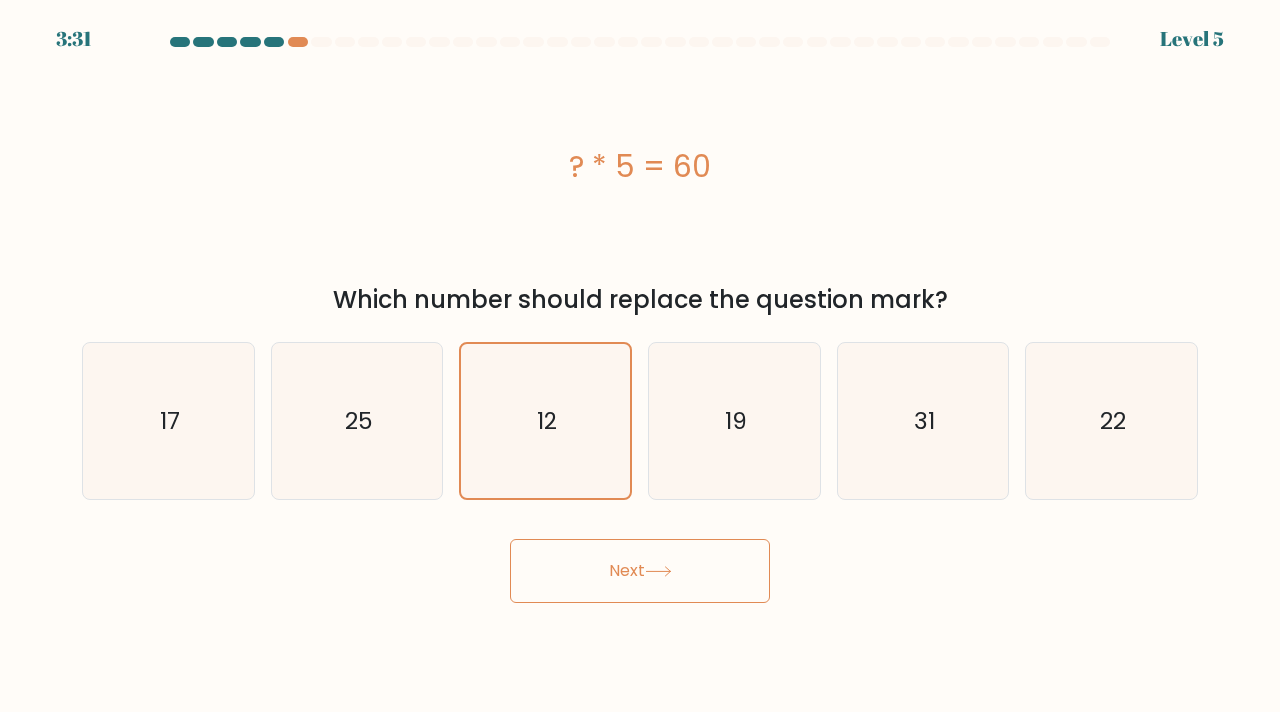 click on "Next" at bounding box center (640, 563) 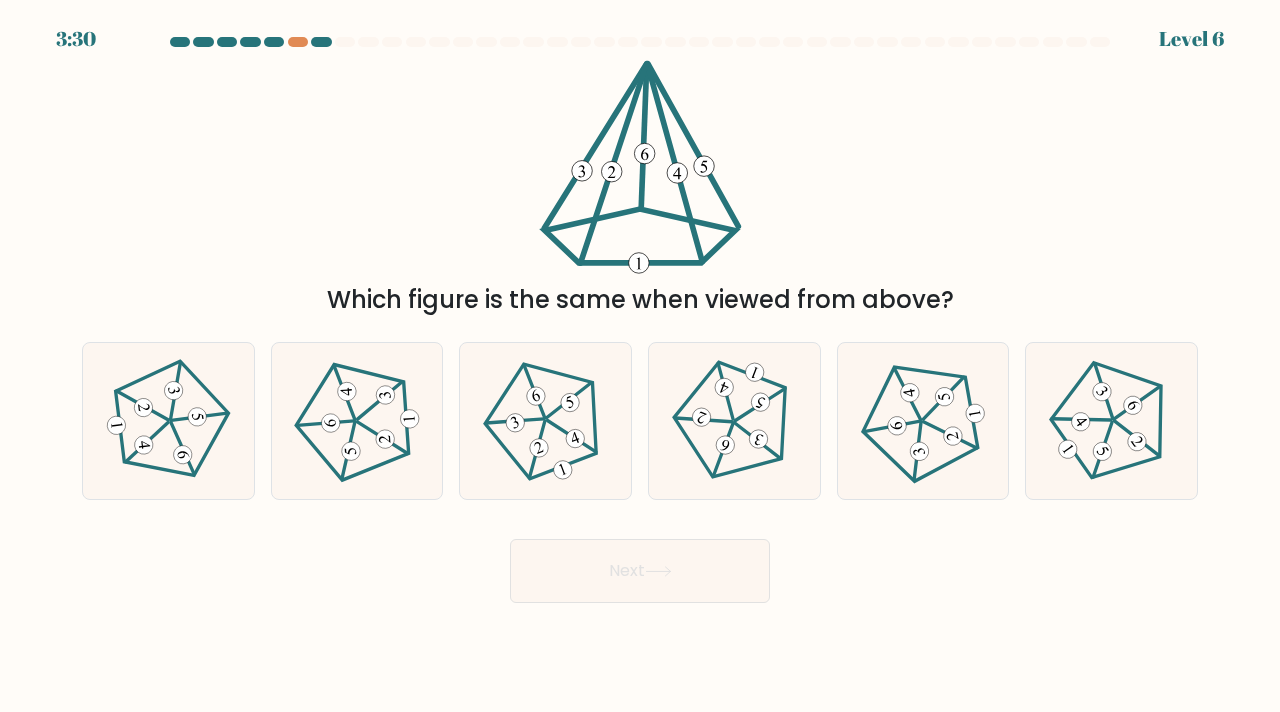 click on "Next" at bounding box center [640, 571] 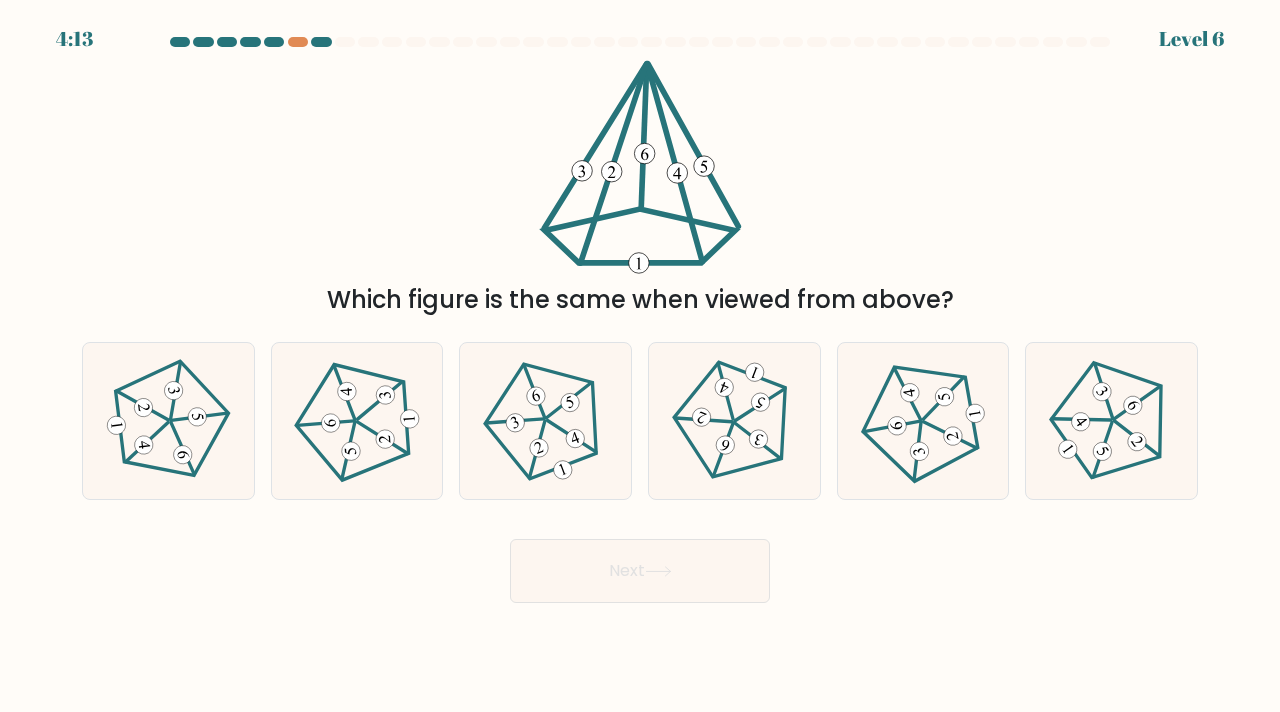 click on "Which figure is the same when viewed from above?" at bounding box center [640, 189] 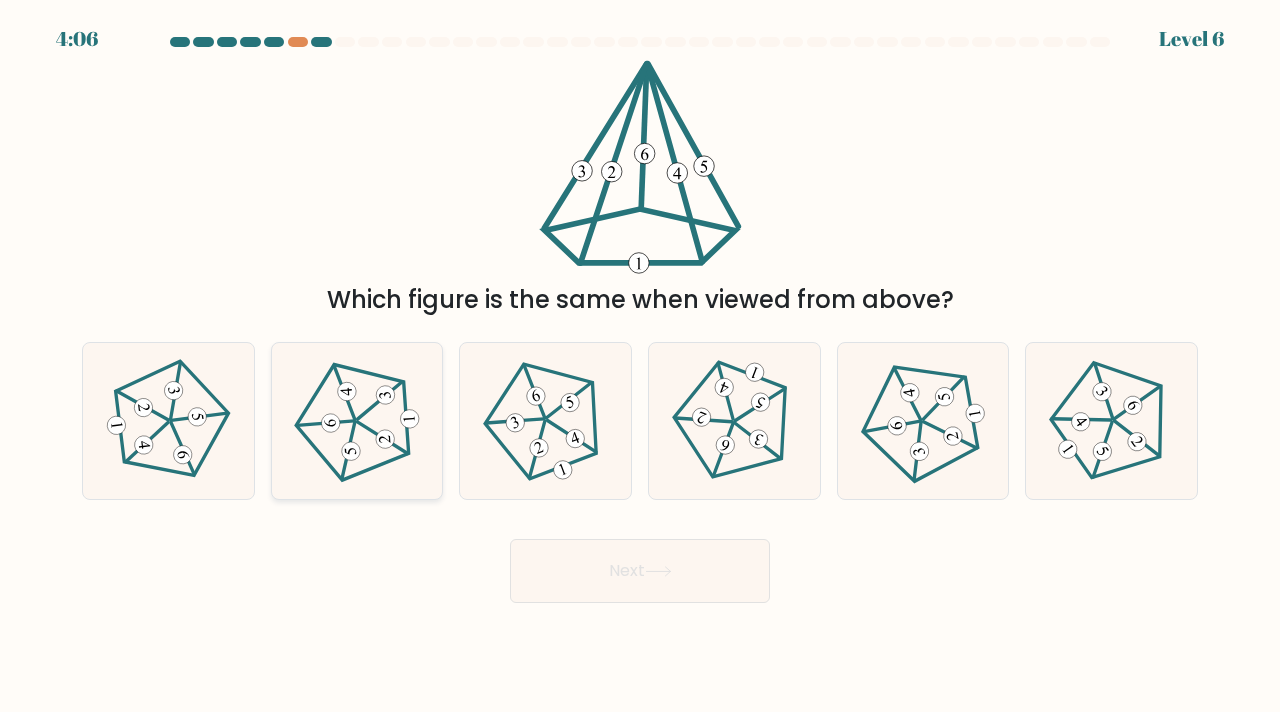 click 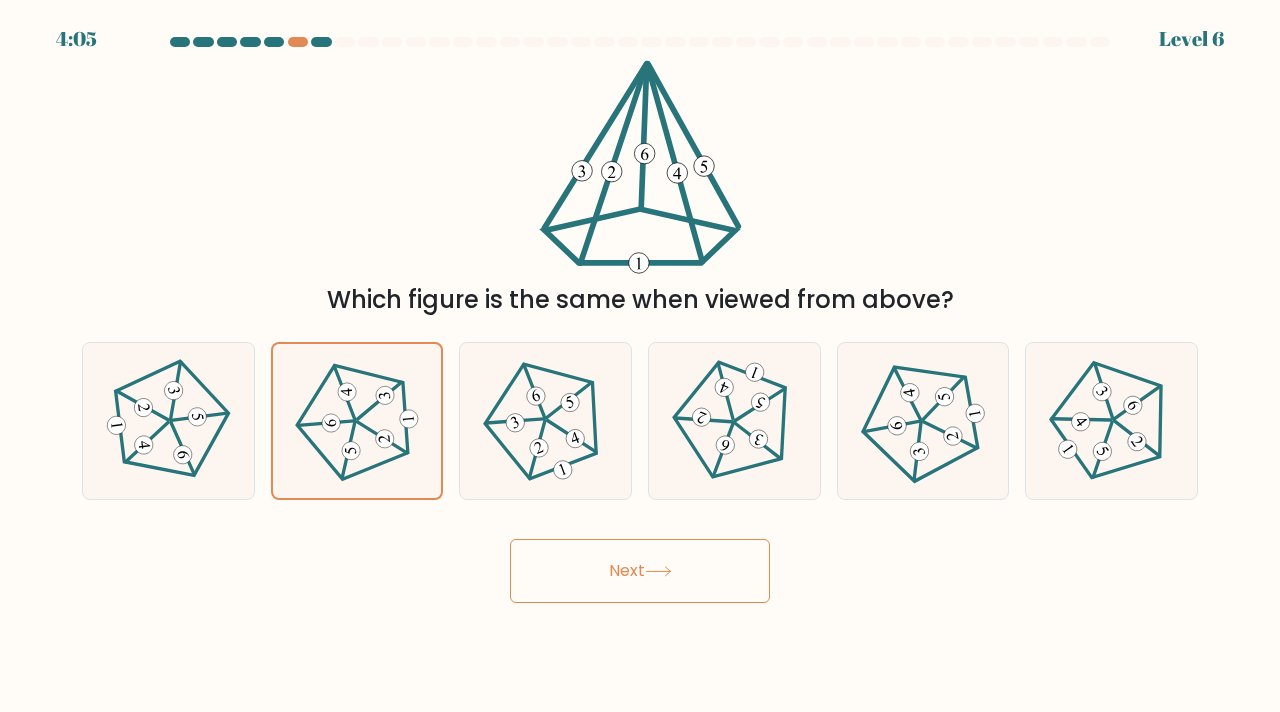 click on "Next" at bounding box center [640, 571] 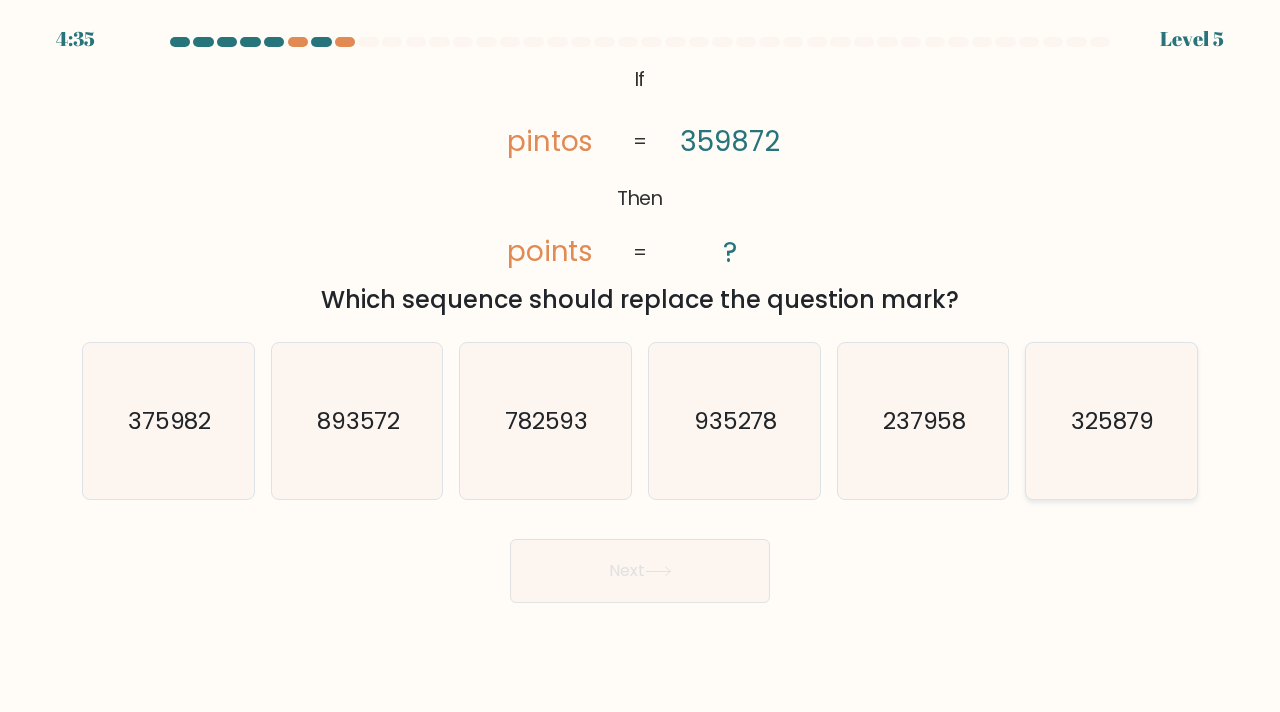click on "325879" 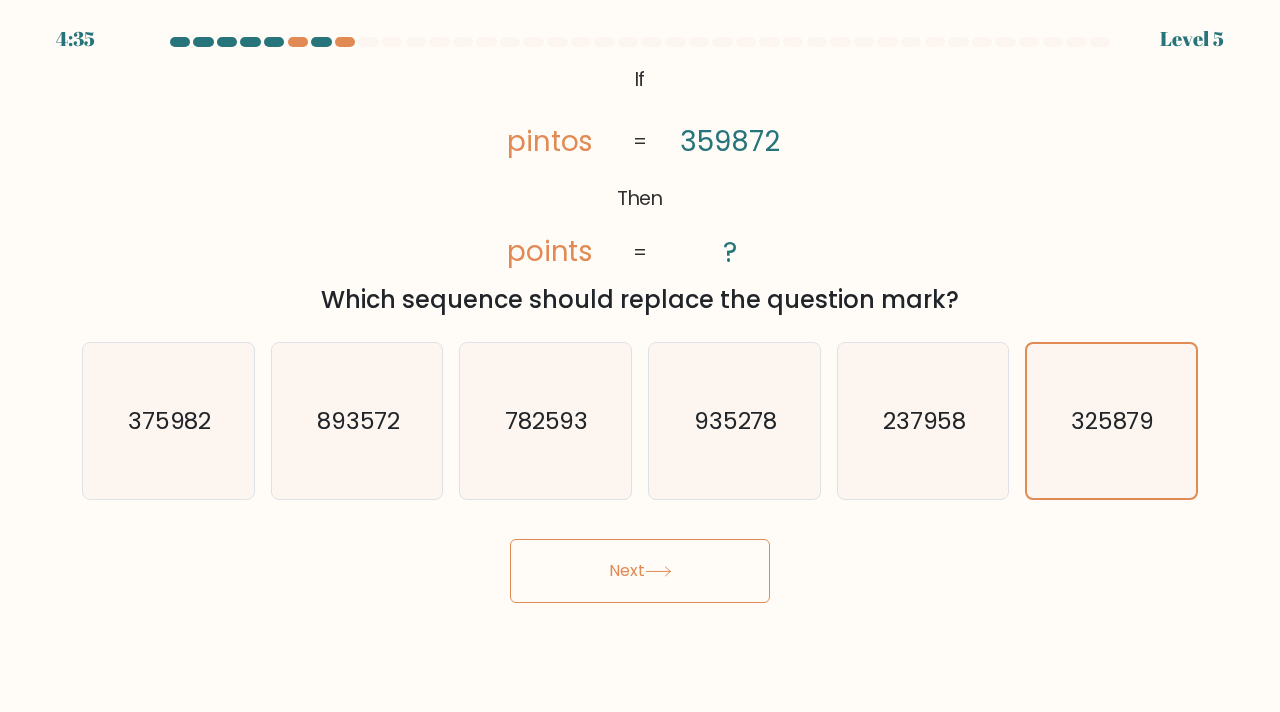 click on "Next" at bounding box center [640, 571] 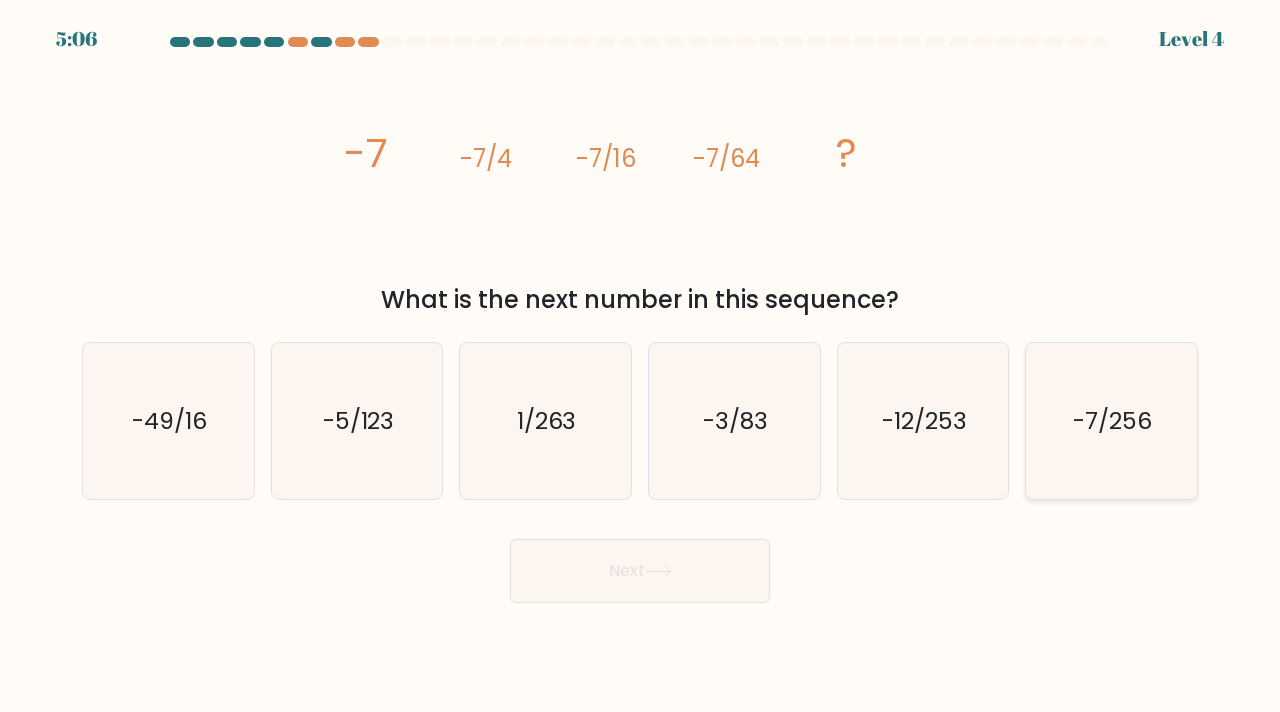 click on "-7/256" 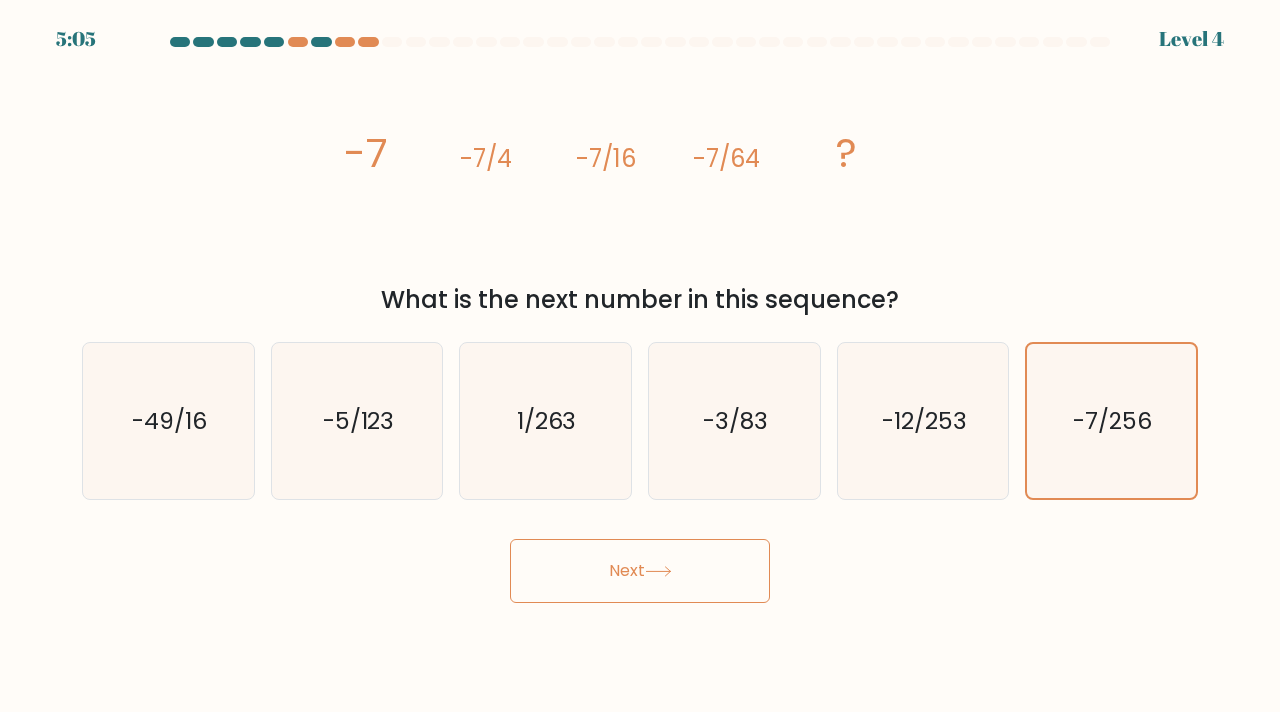 click on "Next" at bounding box center [640, 571] 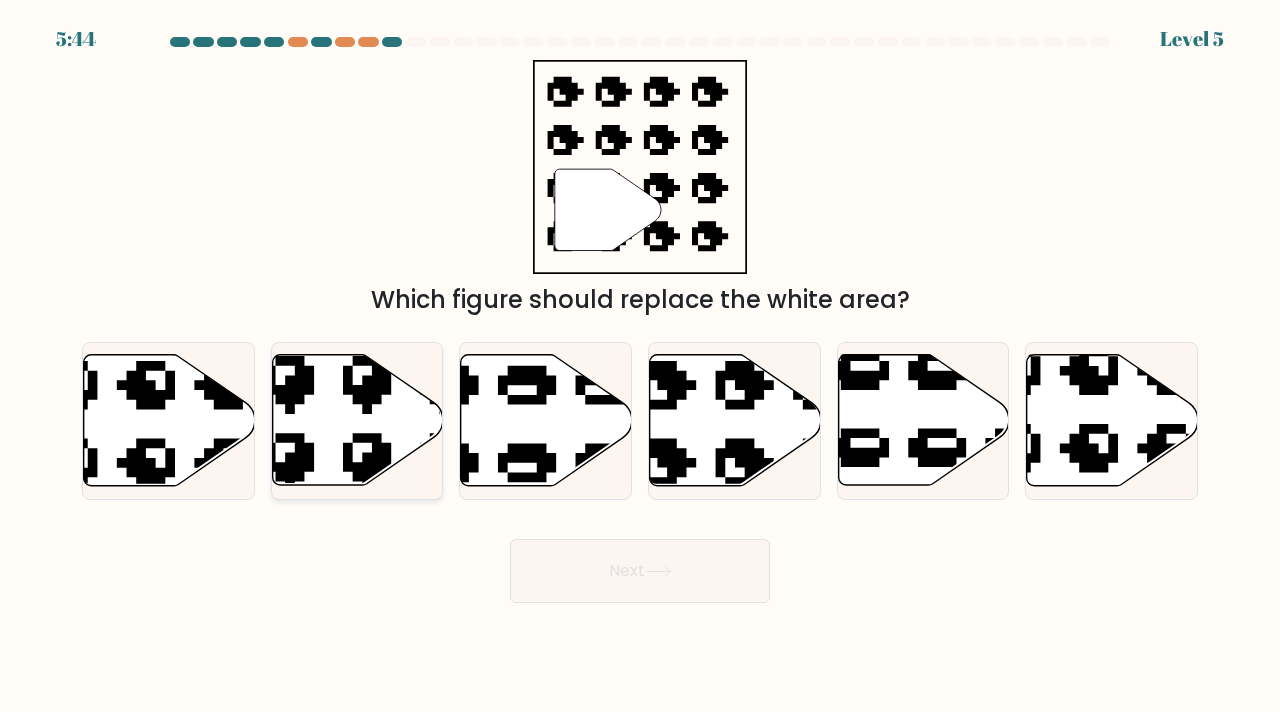 click 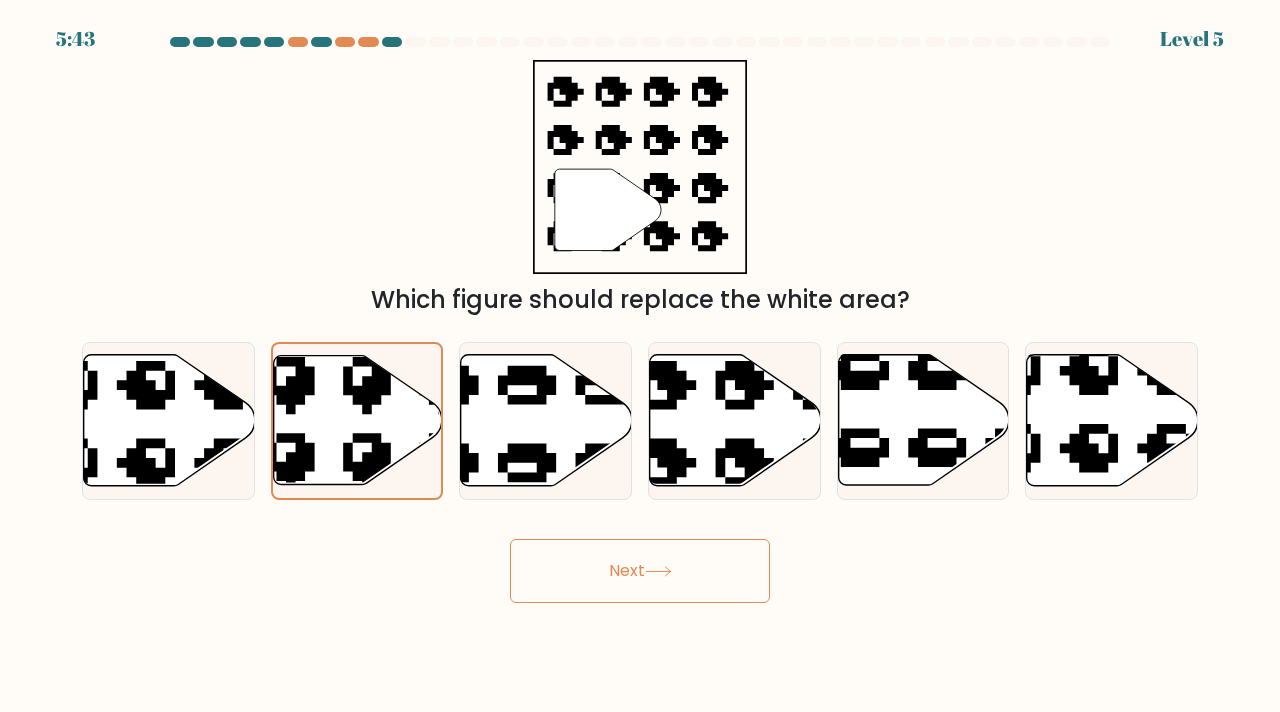 click on "Next" at bounding box center [640, 571] 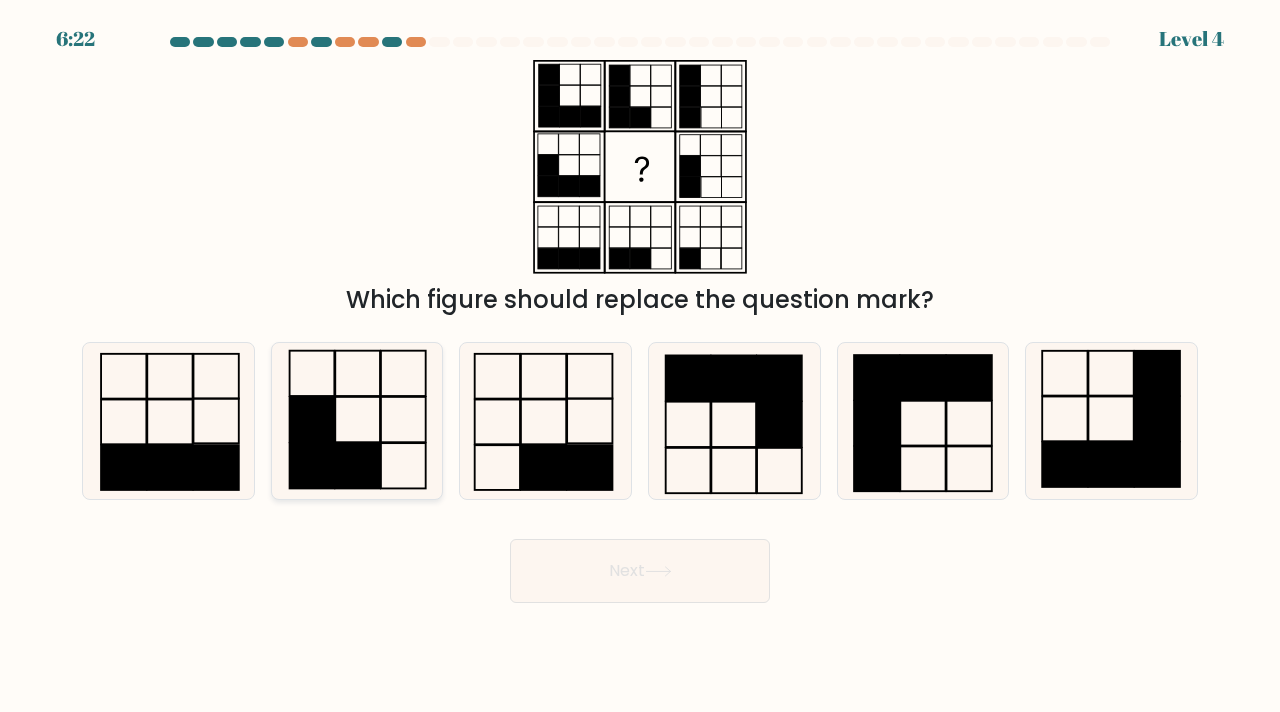 click 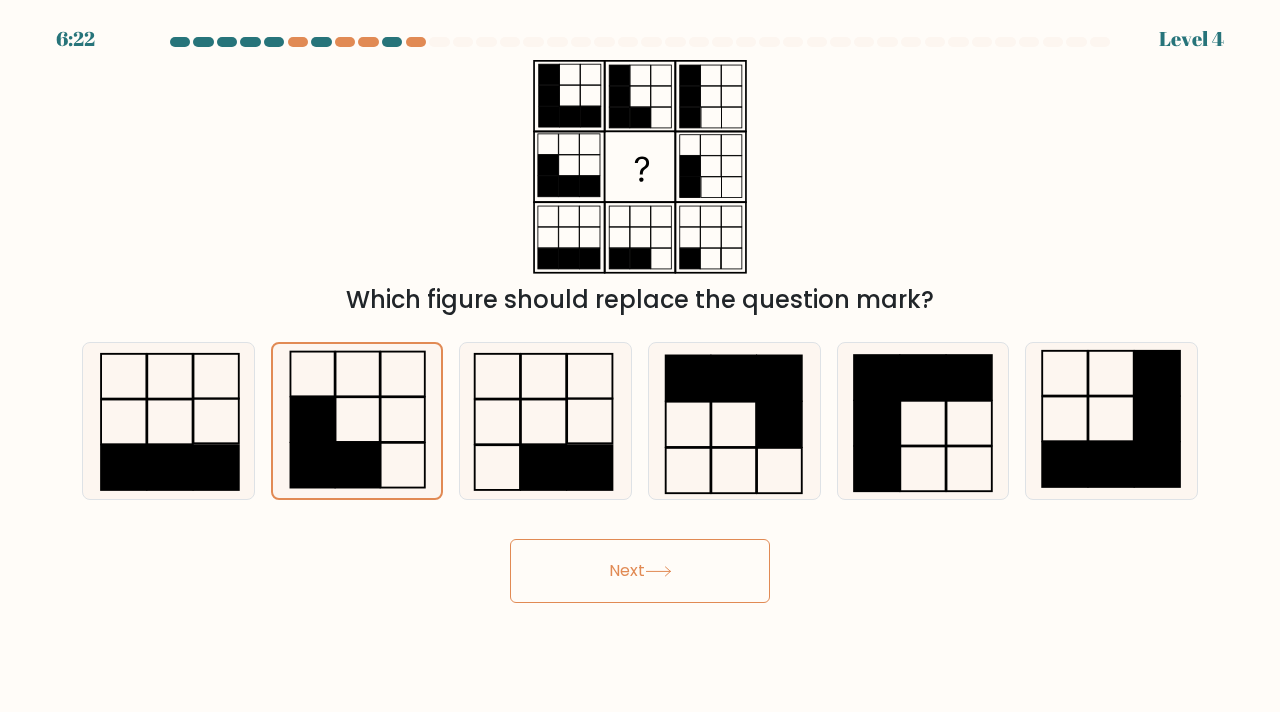 click on "Next" at bounding box center (640, 571) 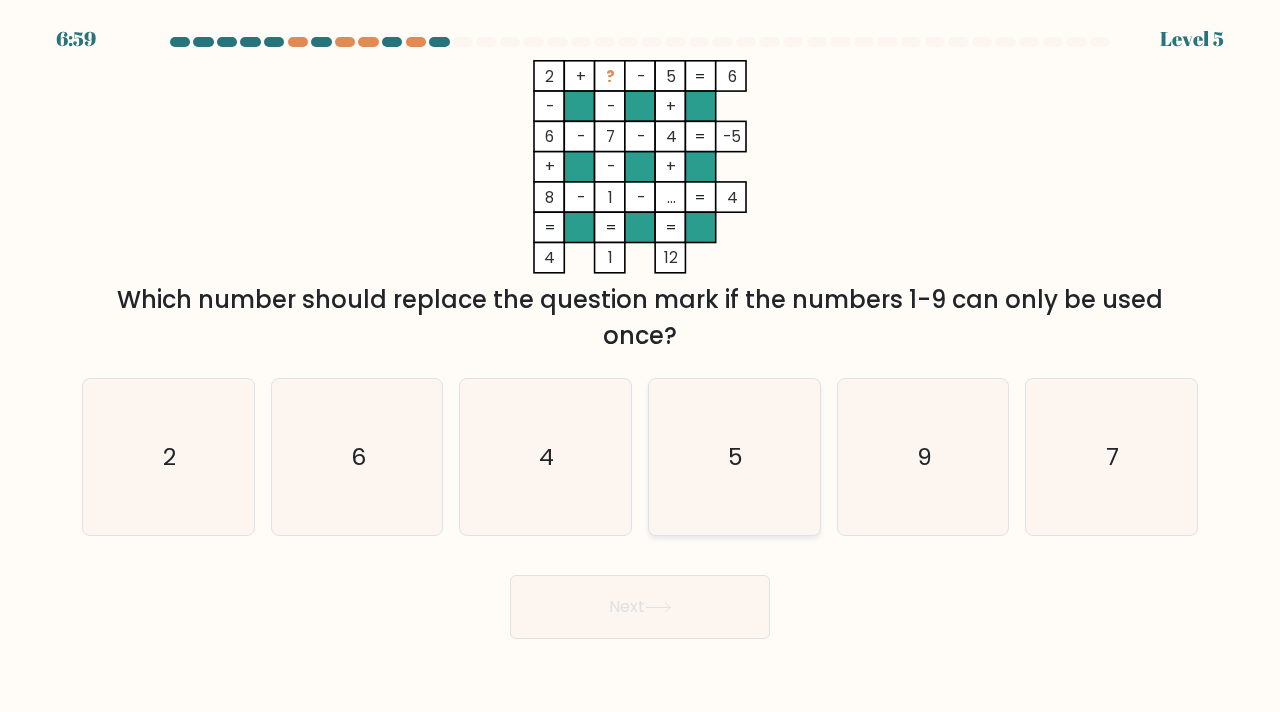 click on "5" 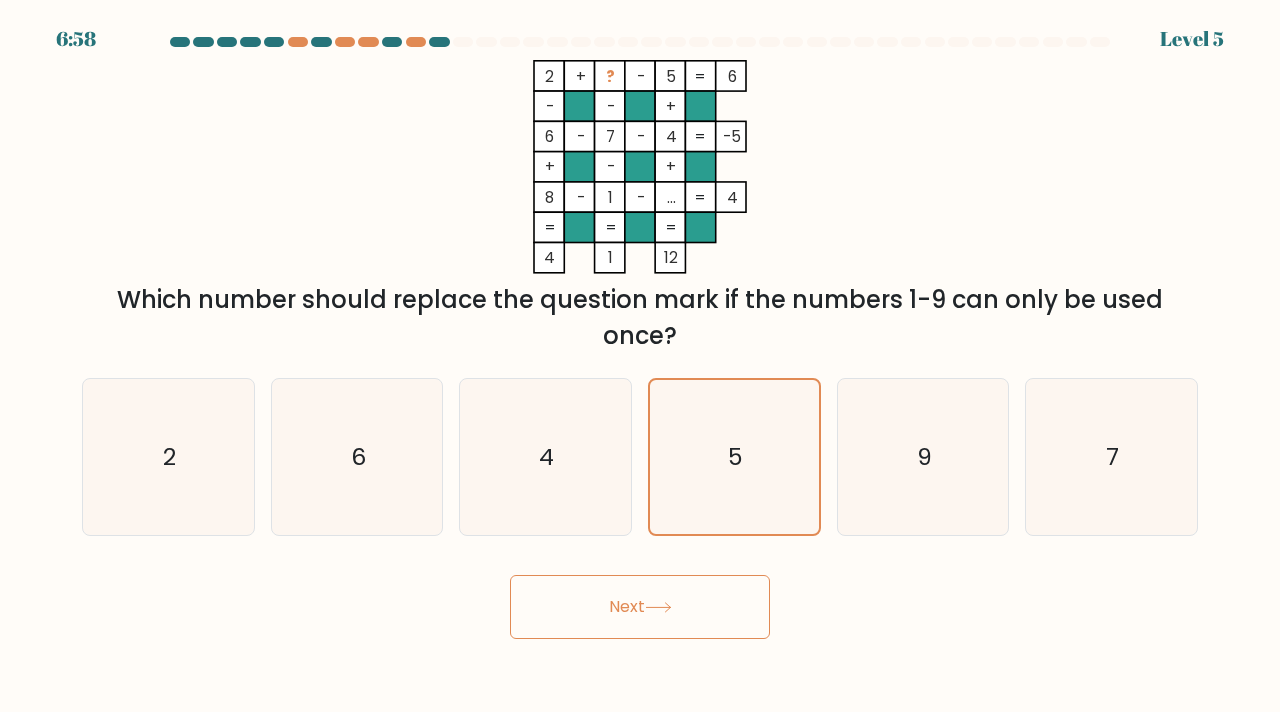 click on "Next" at bounding box center [640, 607] 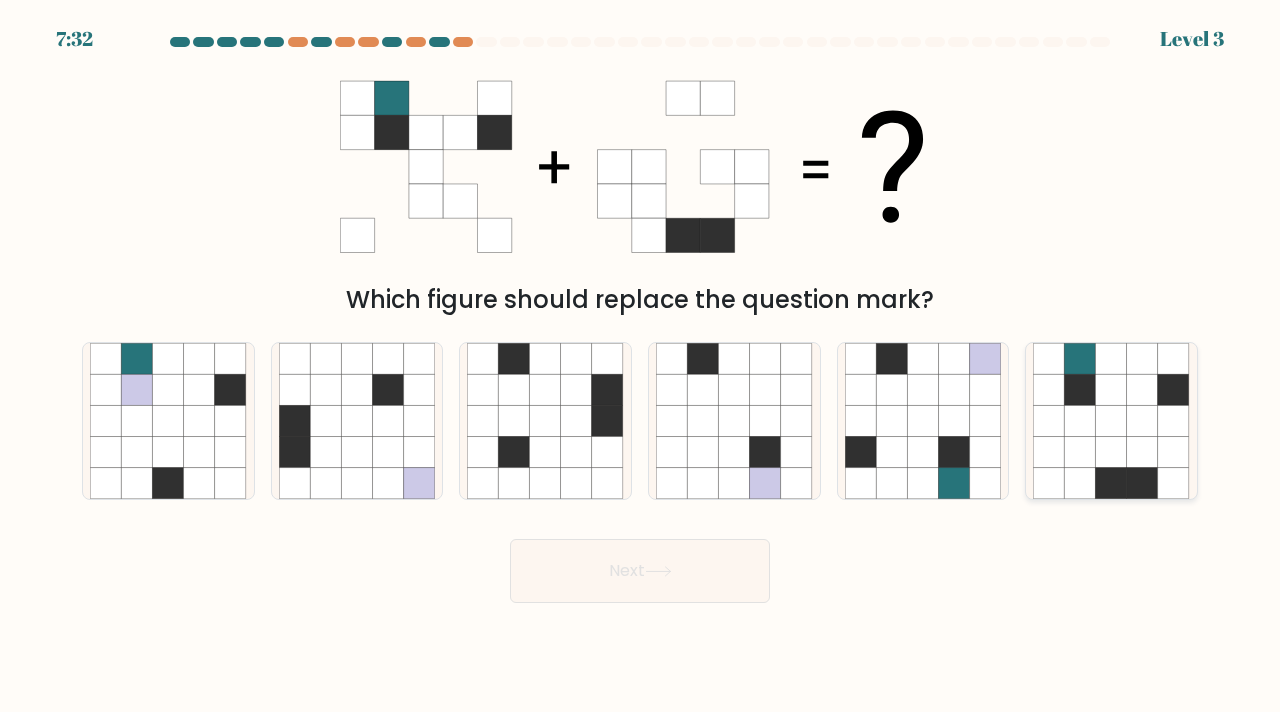 click 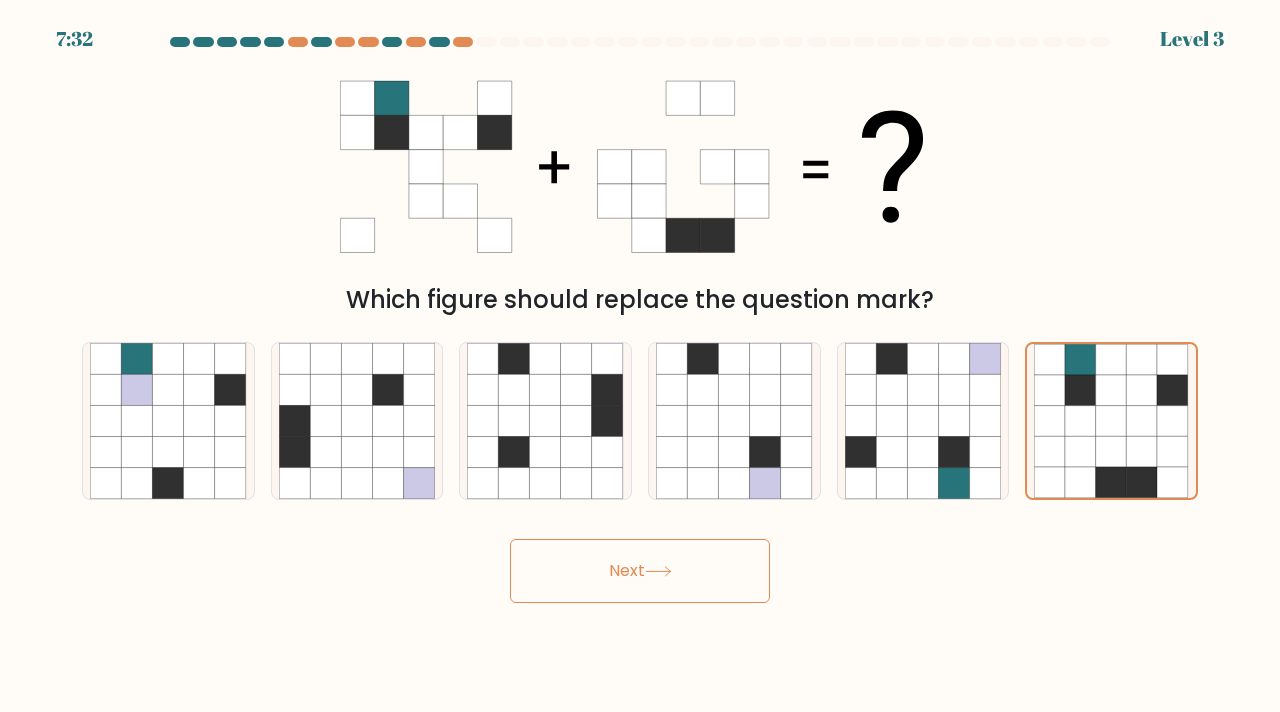 click on "Next" at bounding box center [640, 571] 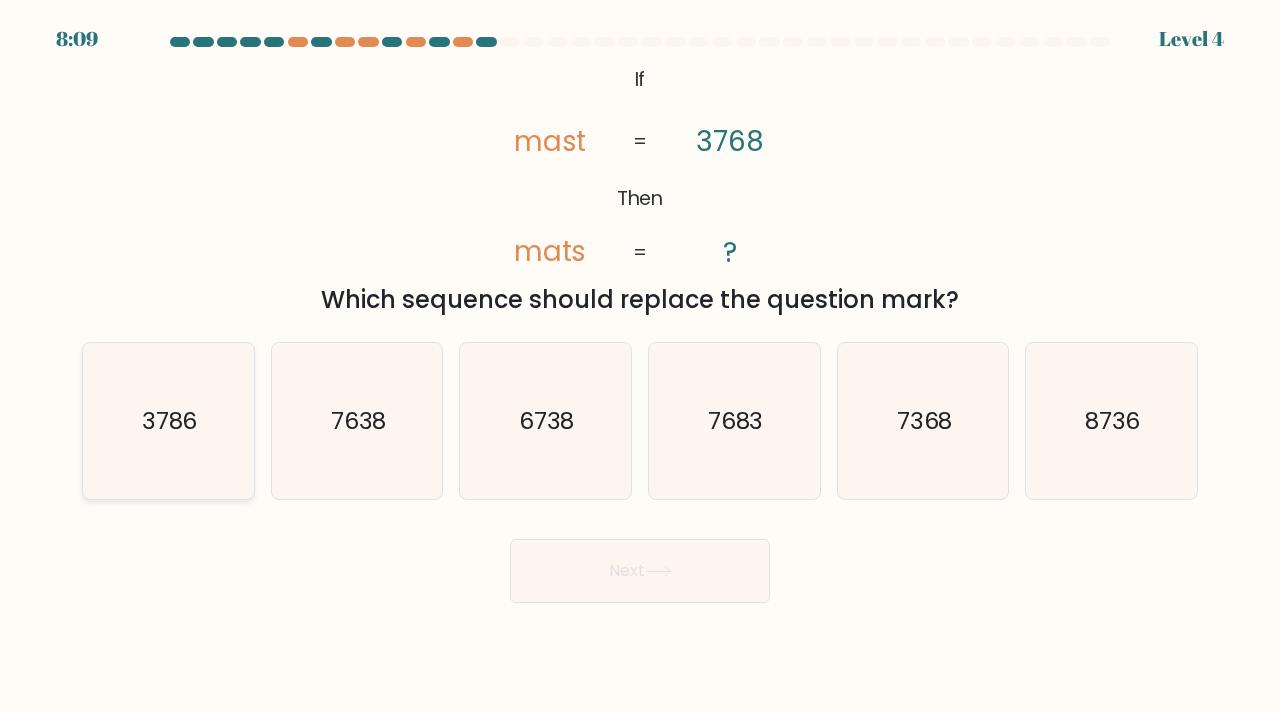 click on "3786" 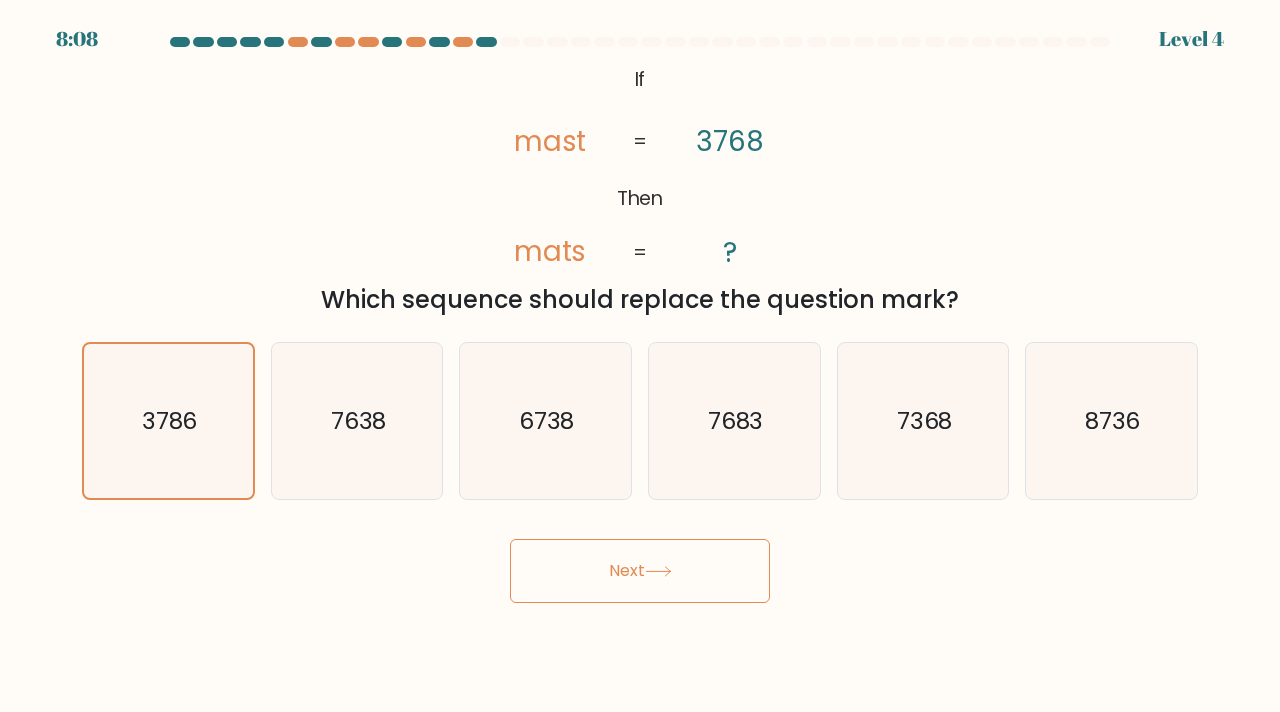 click on "Next" at bounding box center (640, 571) 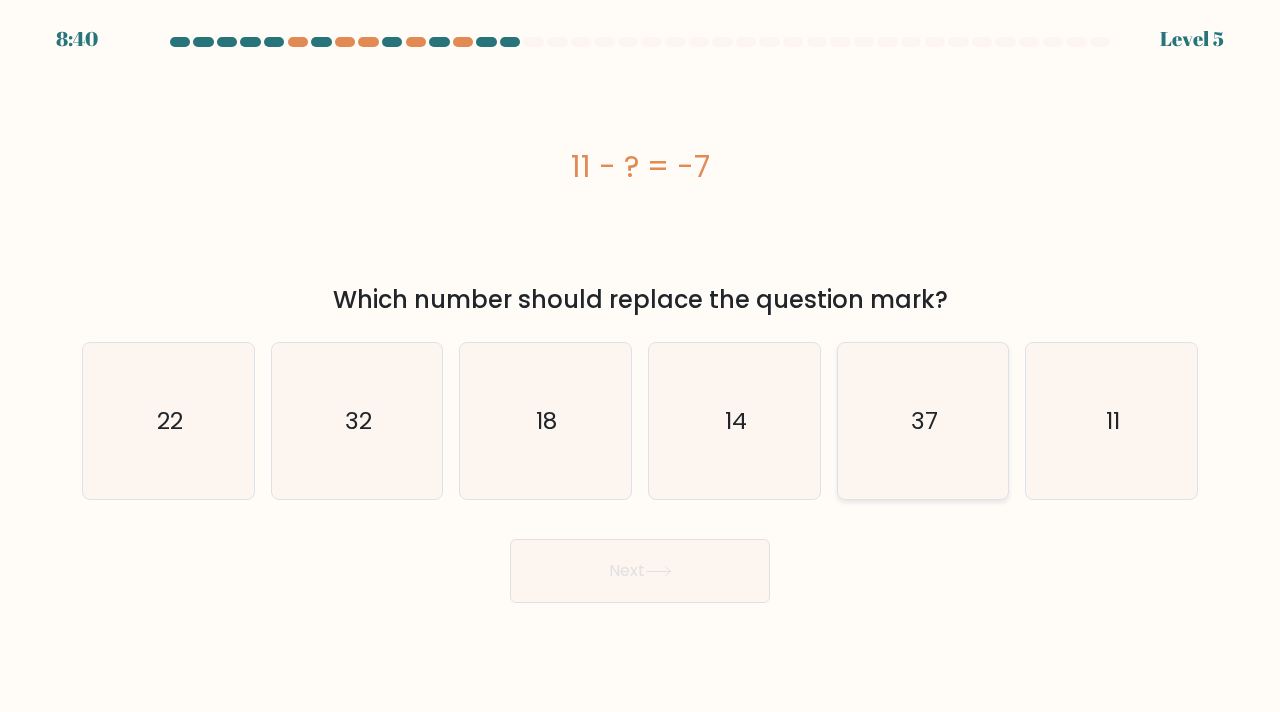 click on "37" 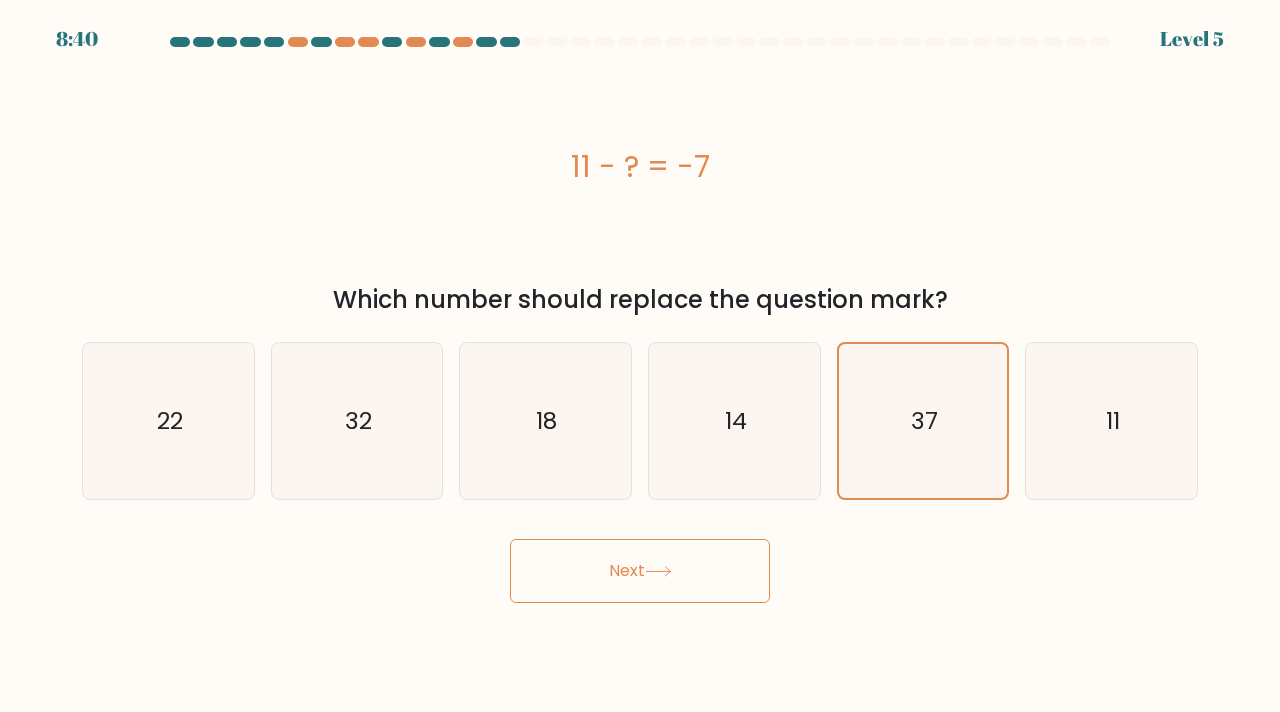 click on "Next" at bounding box center (640, 571) 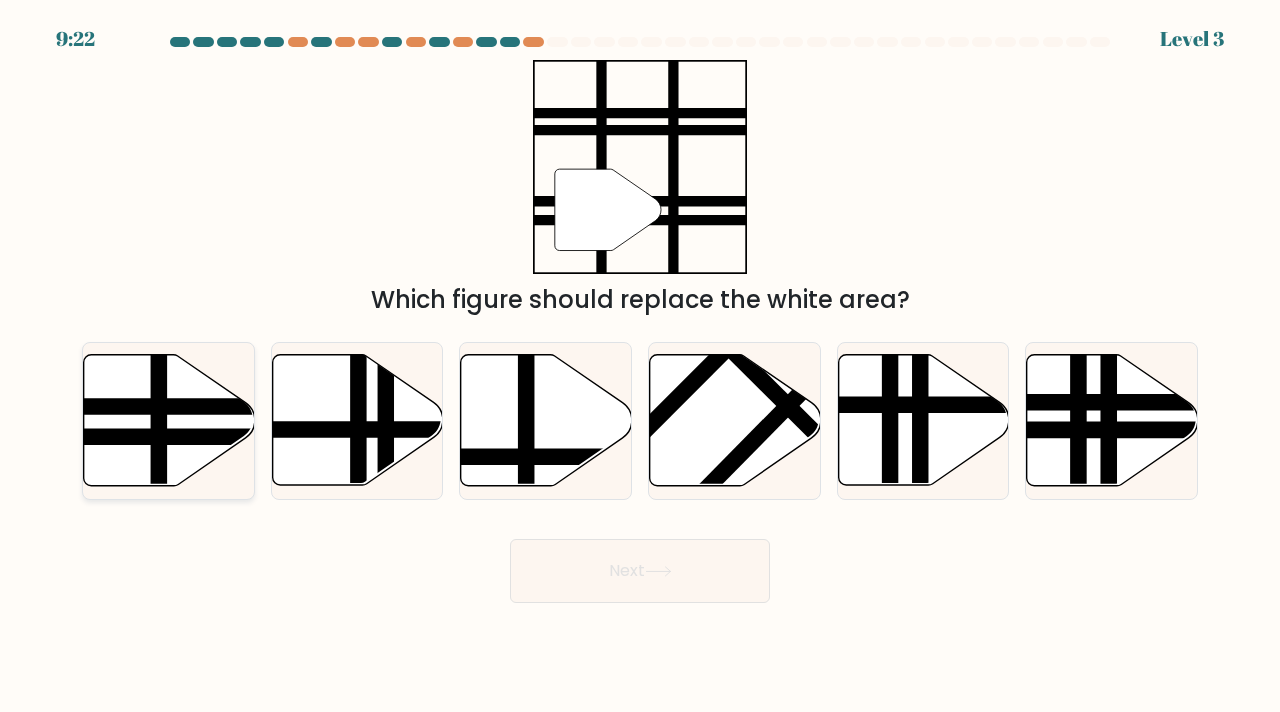 click 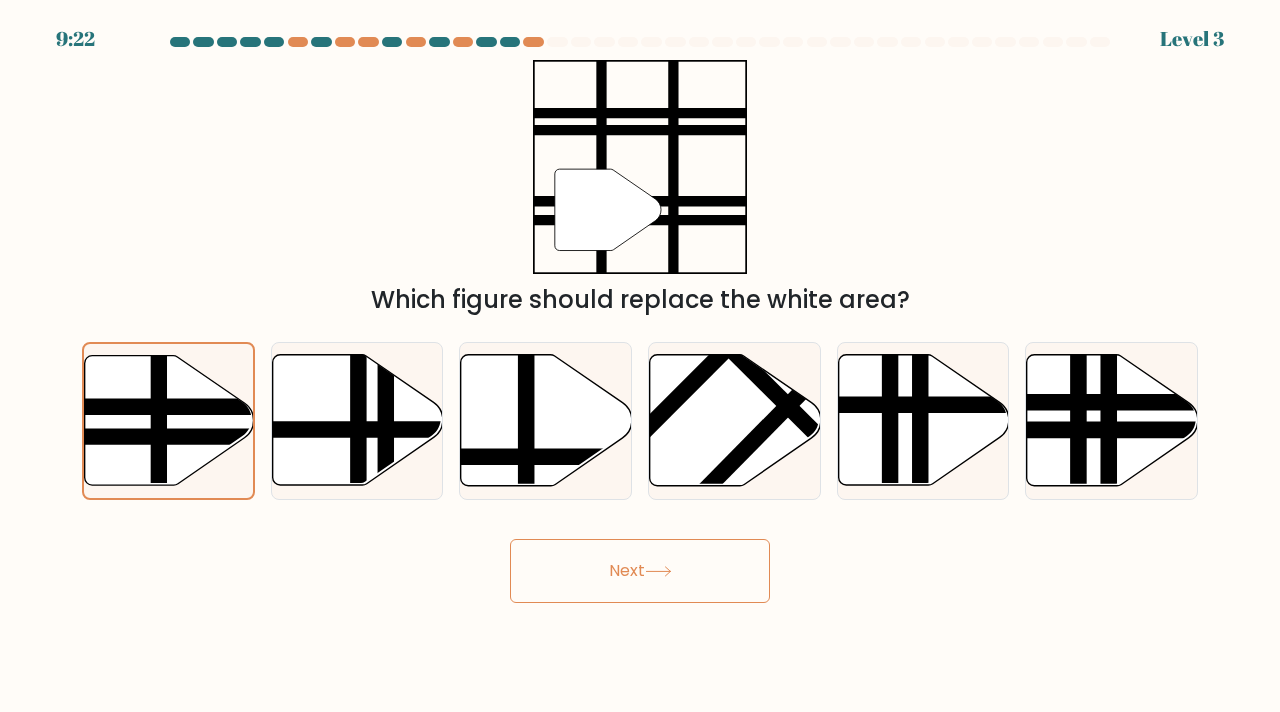 click on "Next" at bounding box center (640, 571) 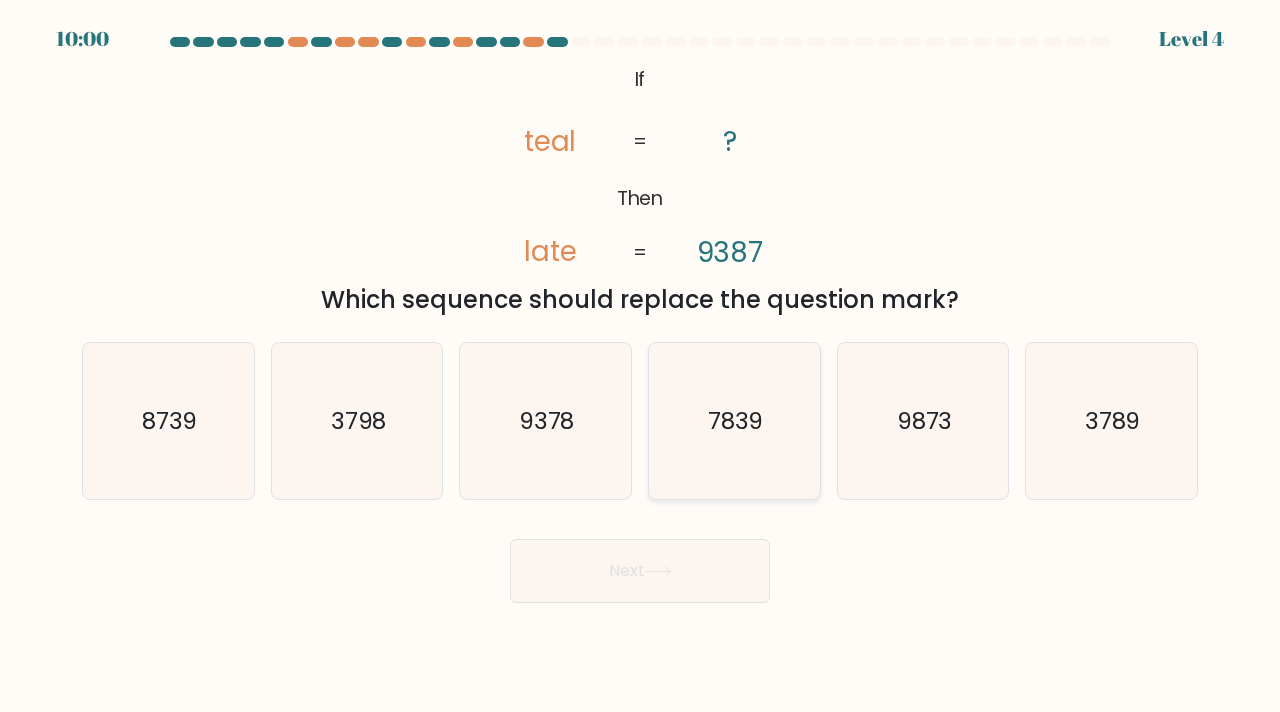click on "7839" 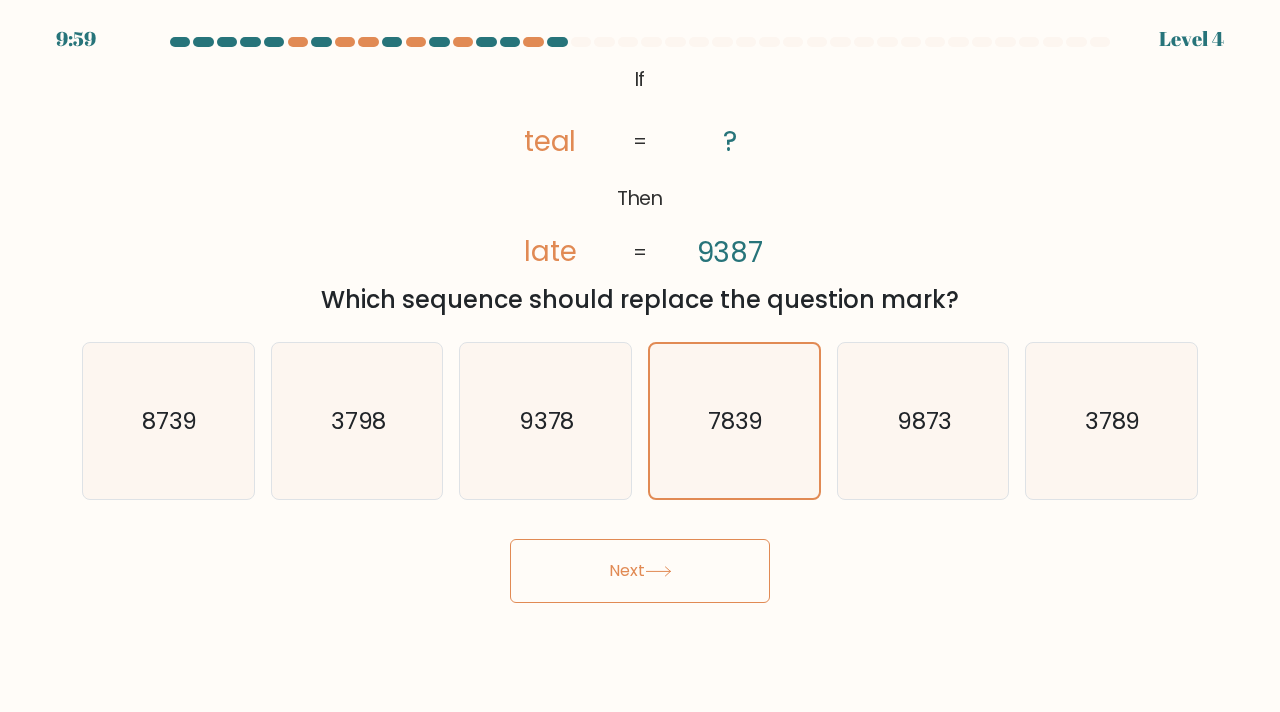 click 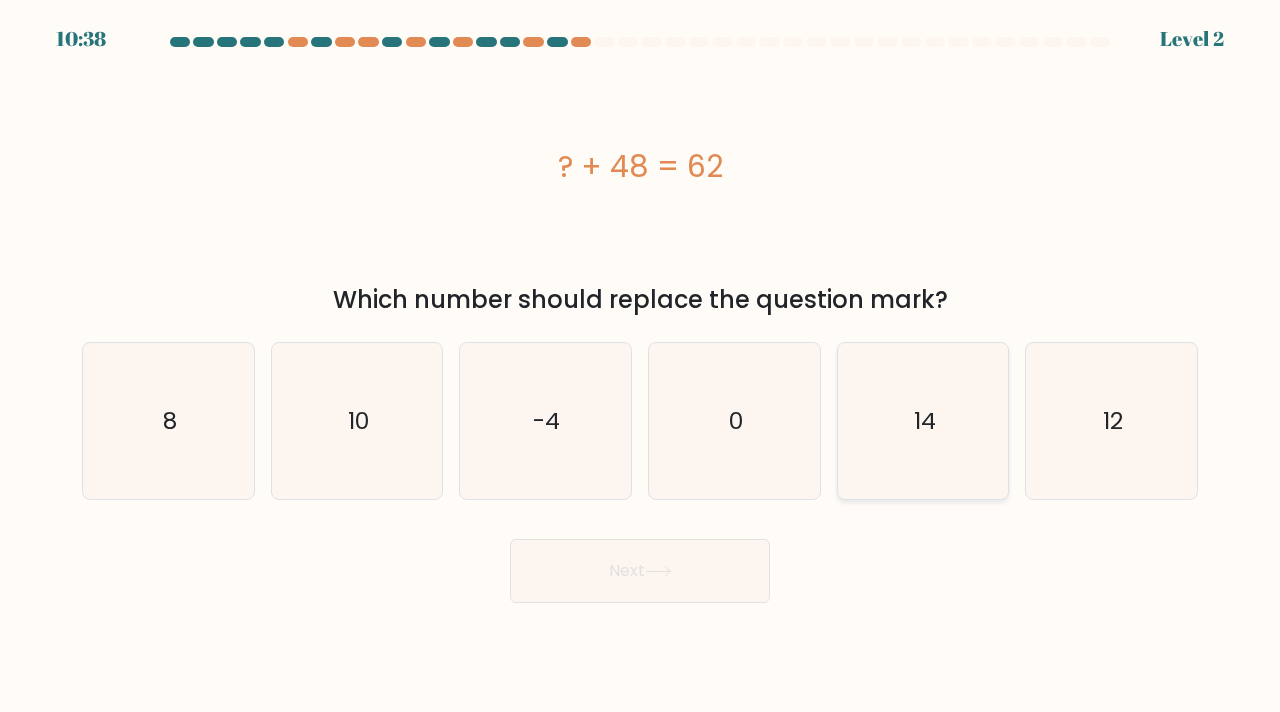 click on "14" 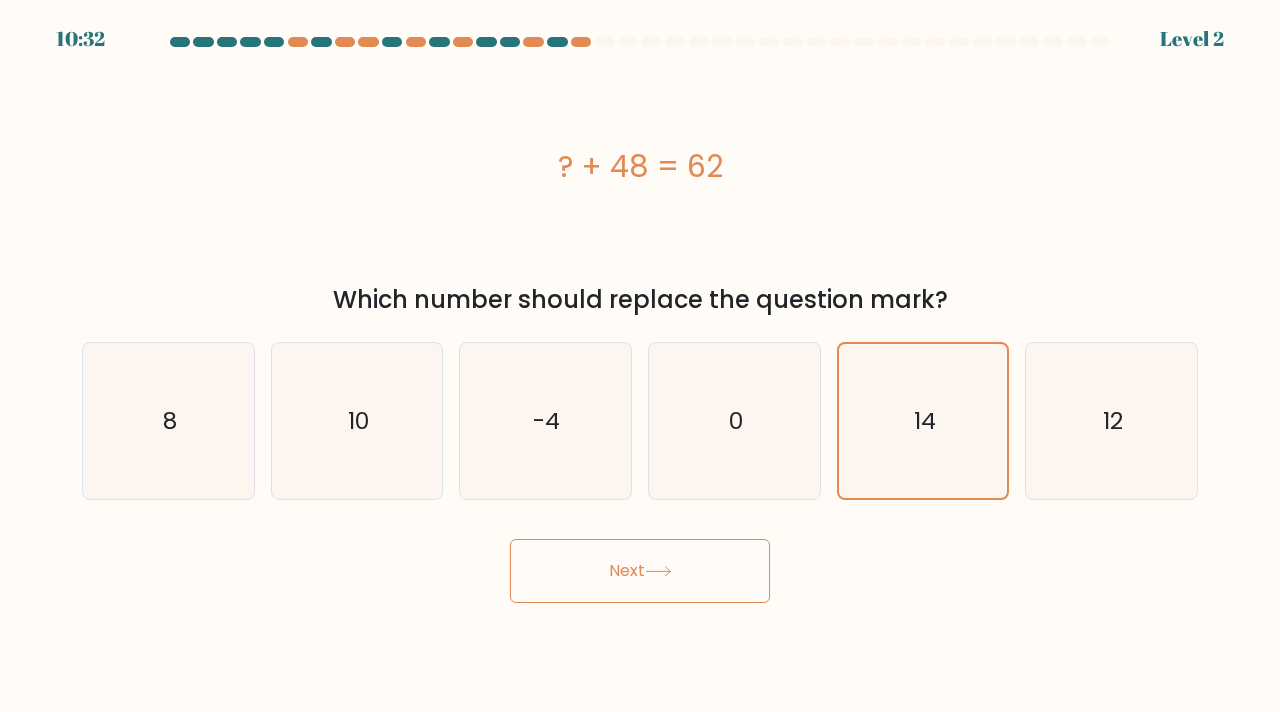 click on "Next" at bounding box center (640, 571) 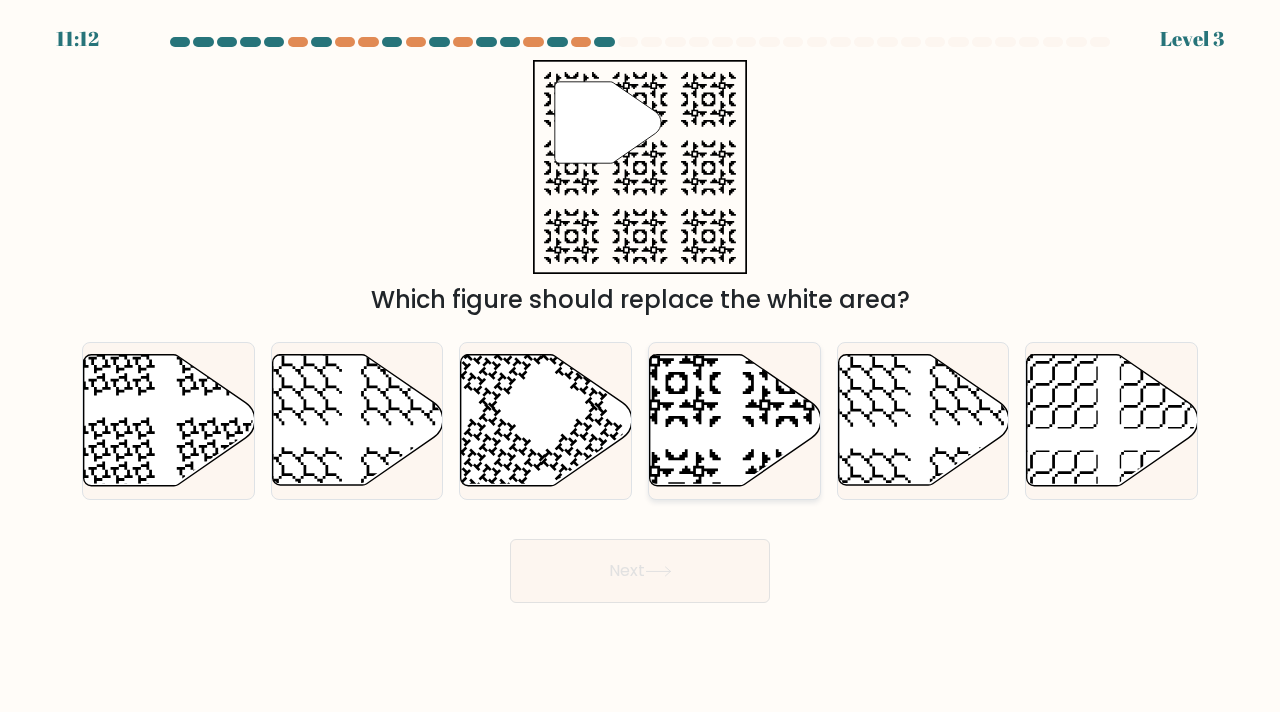 click 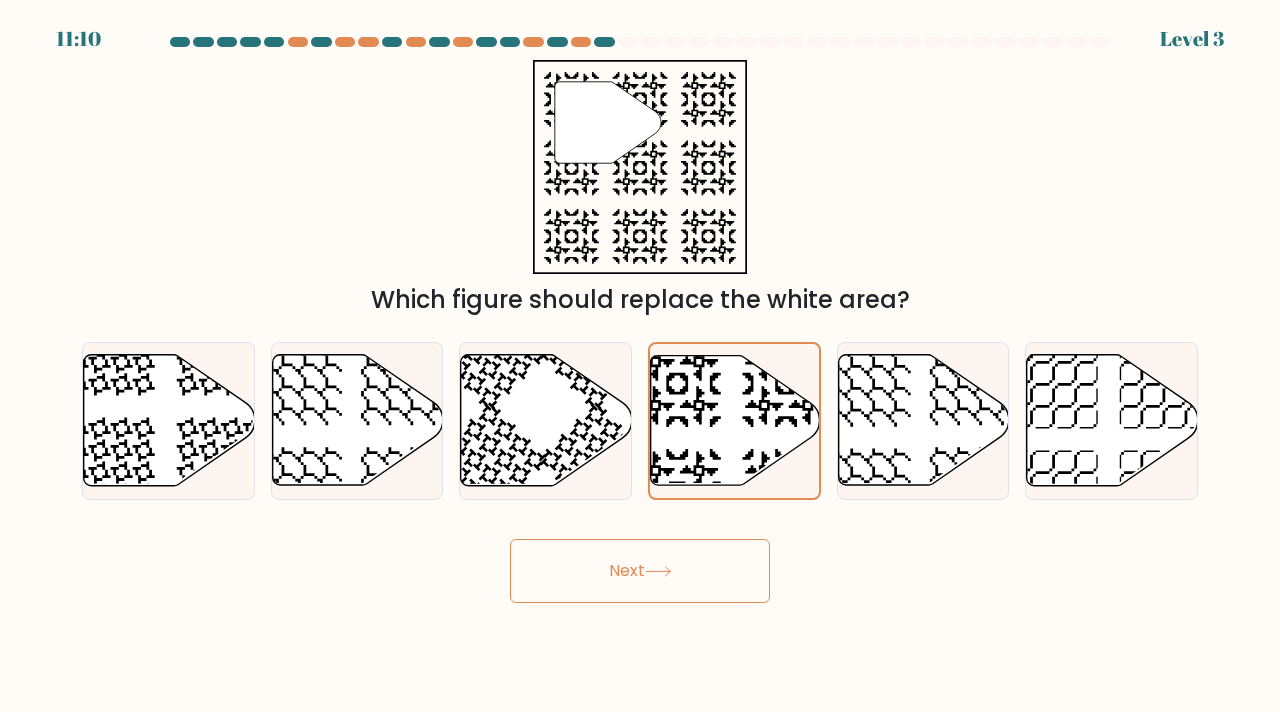 click 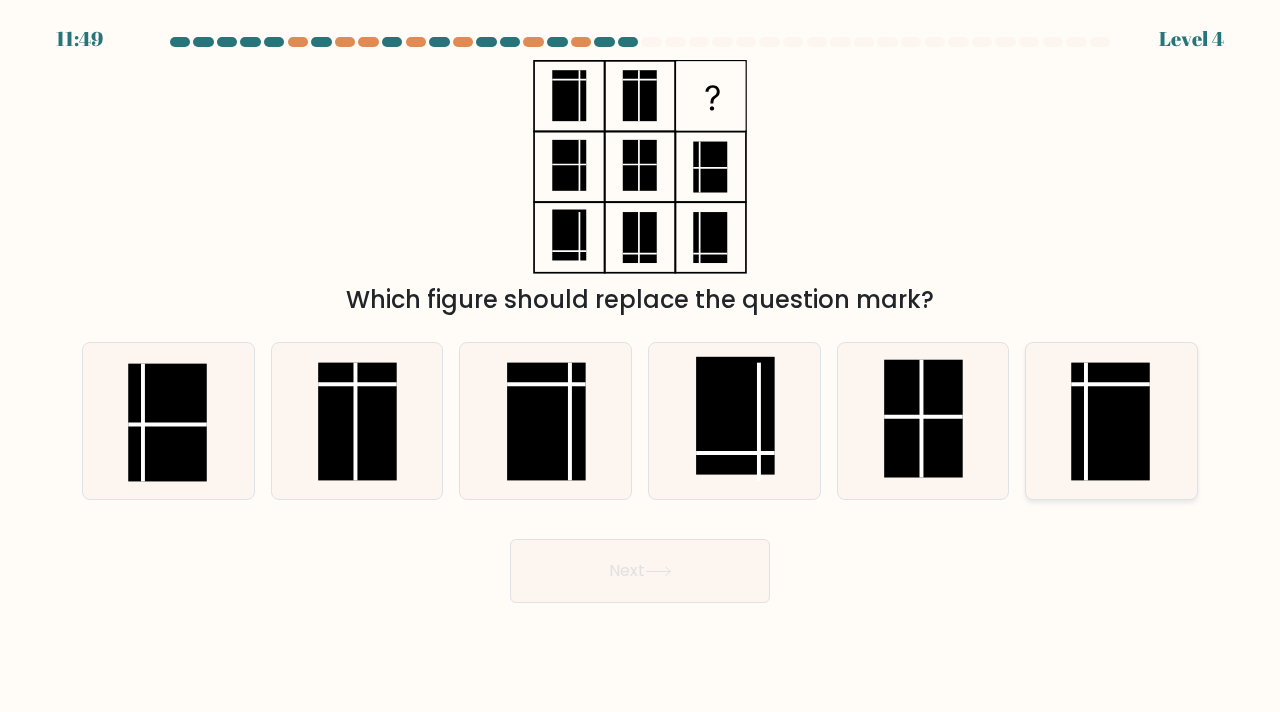 click 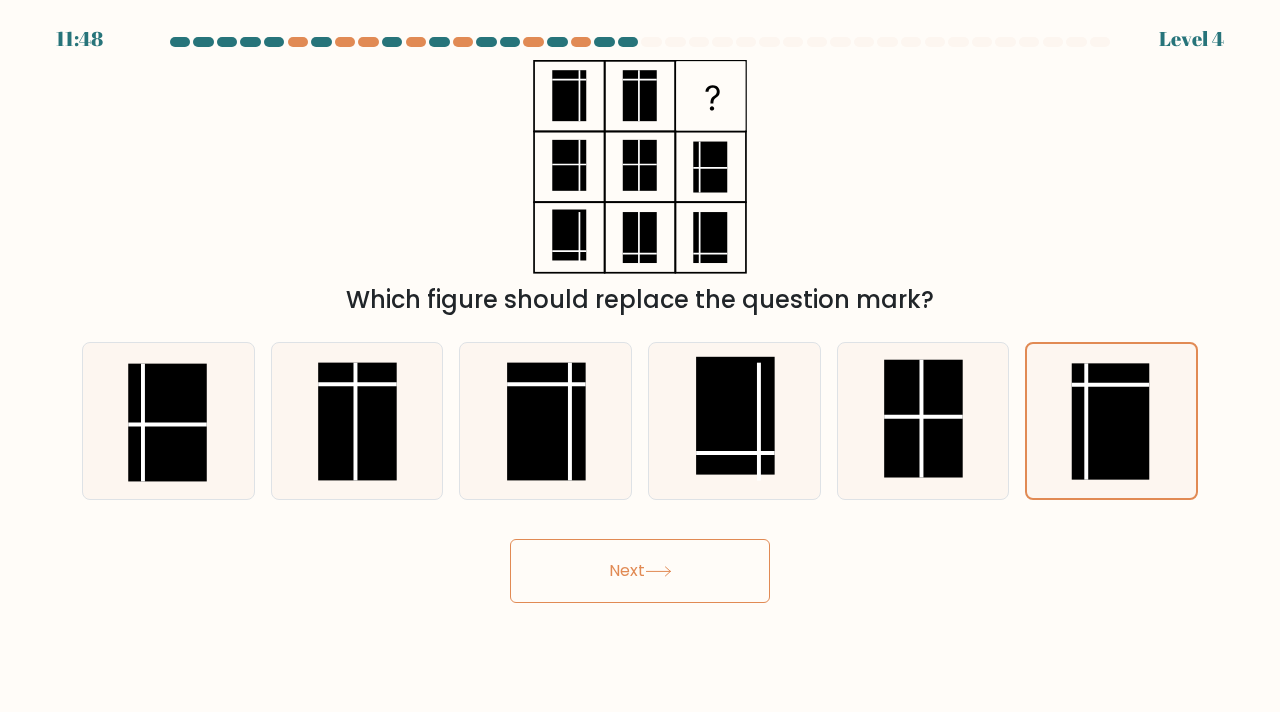 click on "Next" at bounding box center (640, 571) 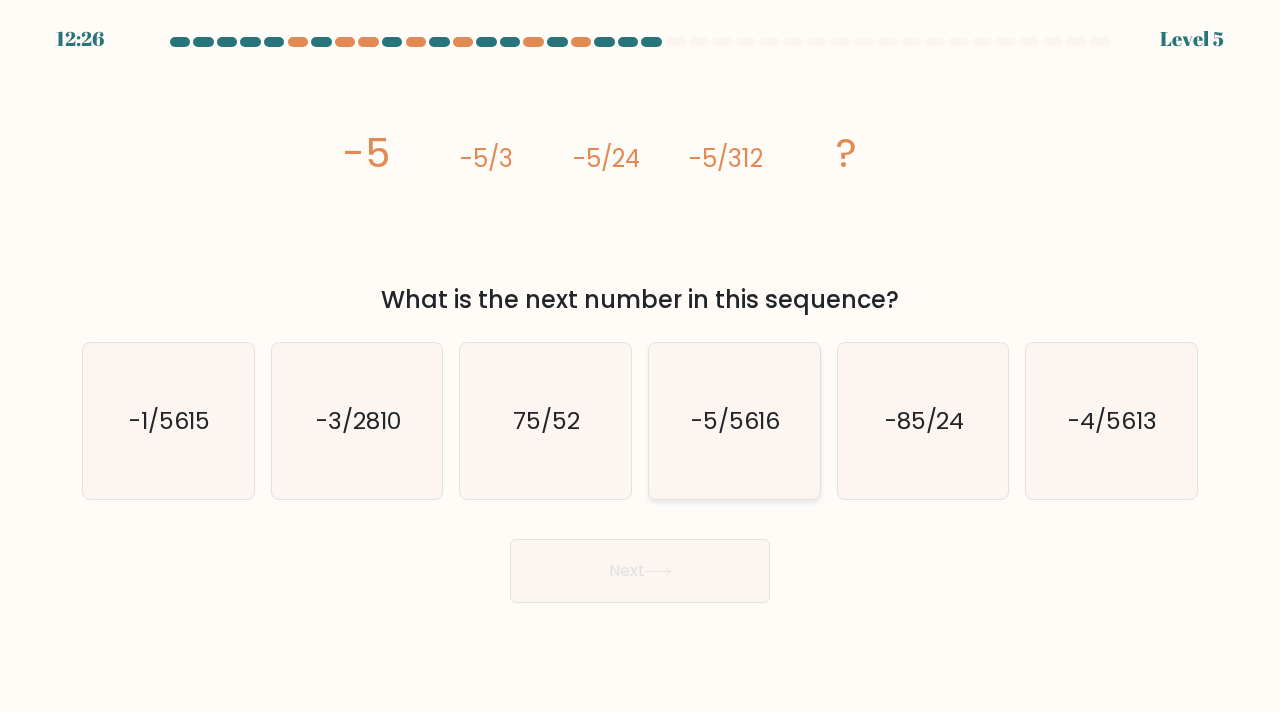 click on "-5/5616" 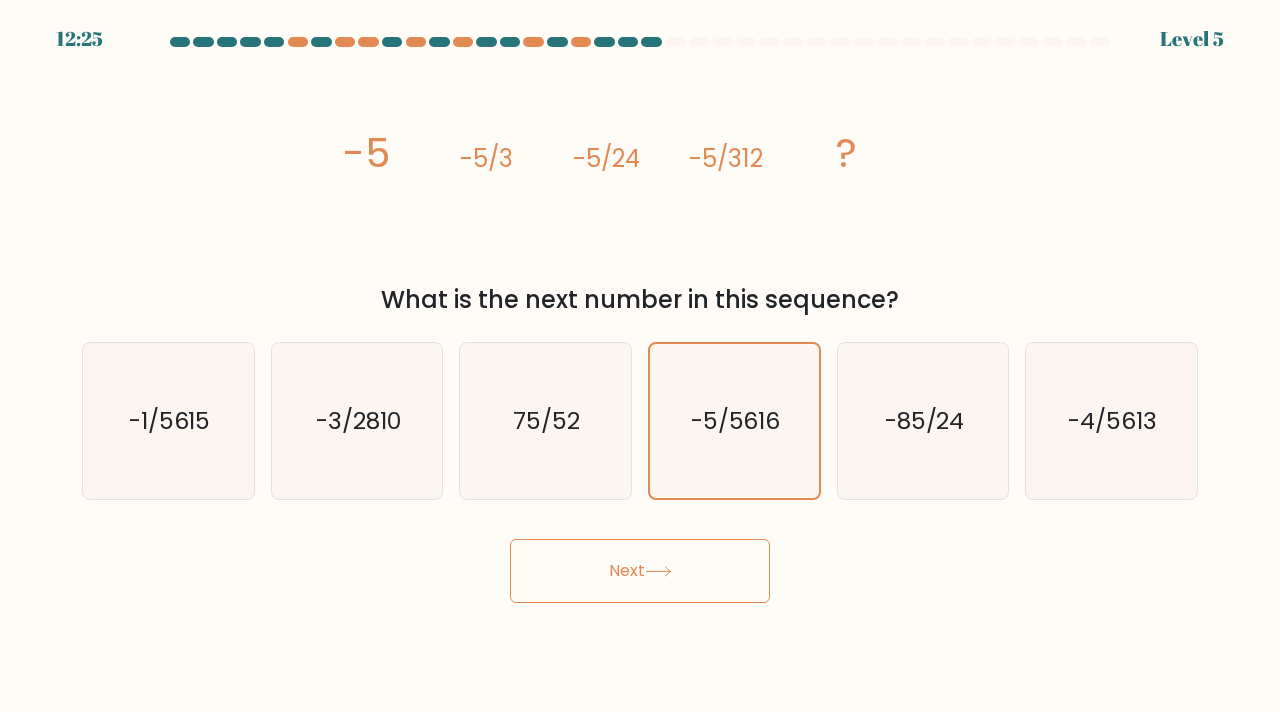 click on "Next" at bounding box center [640, 571] 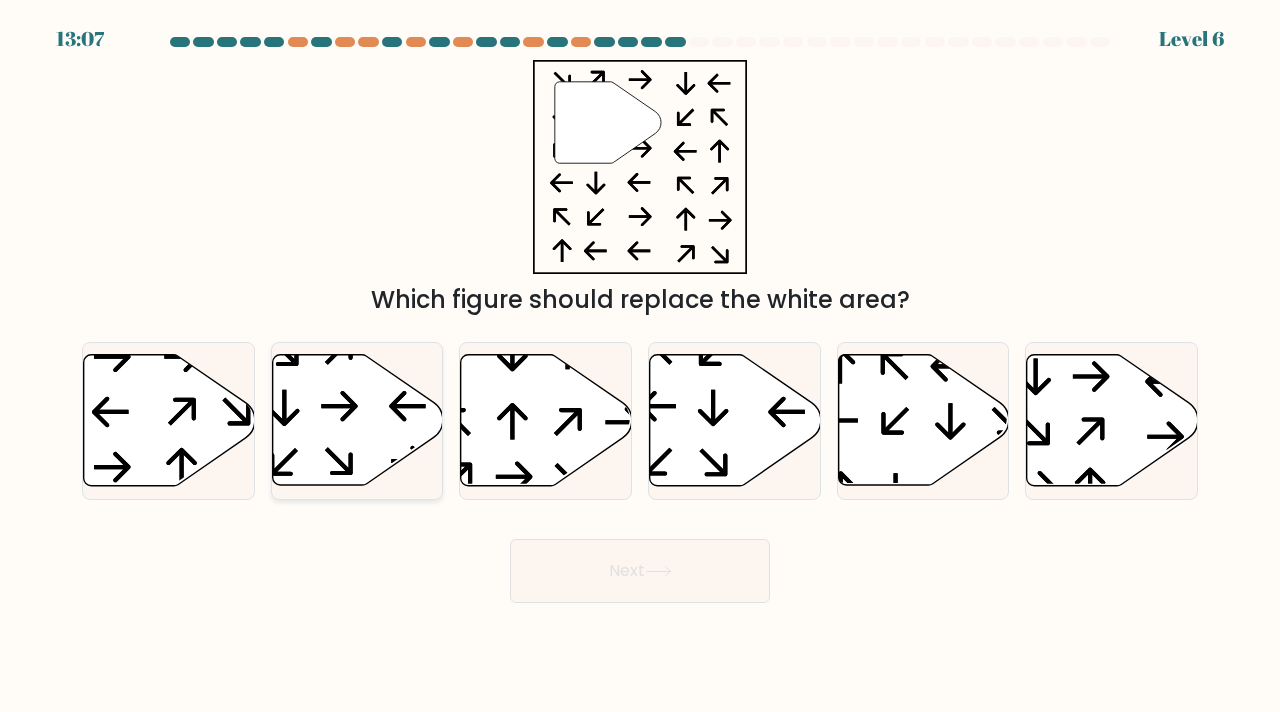 click 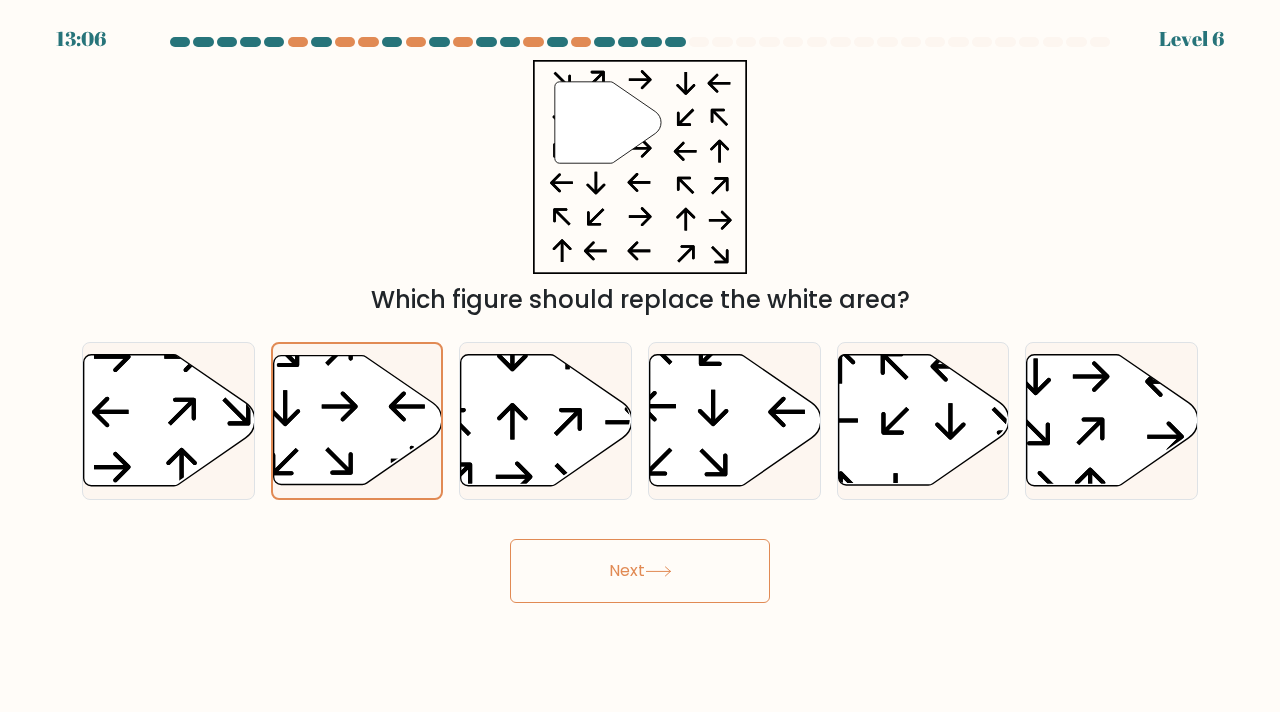 click on "Next" at bounding box center [640, 571] 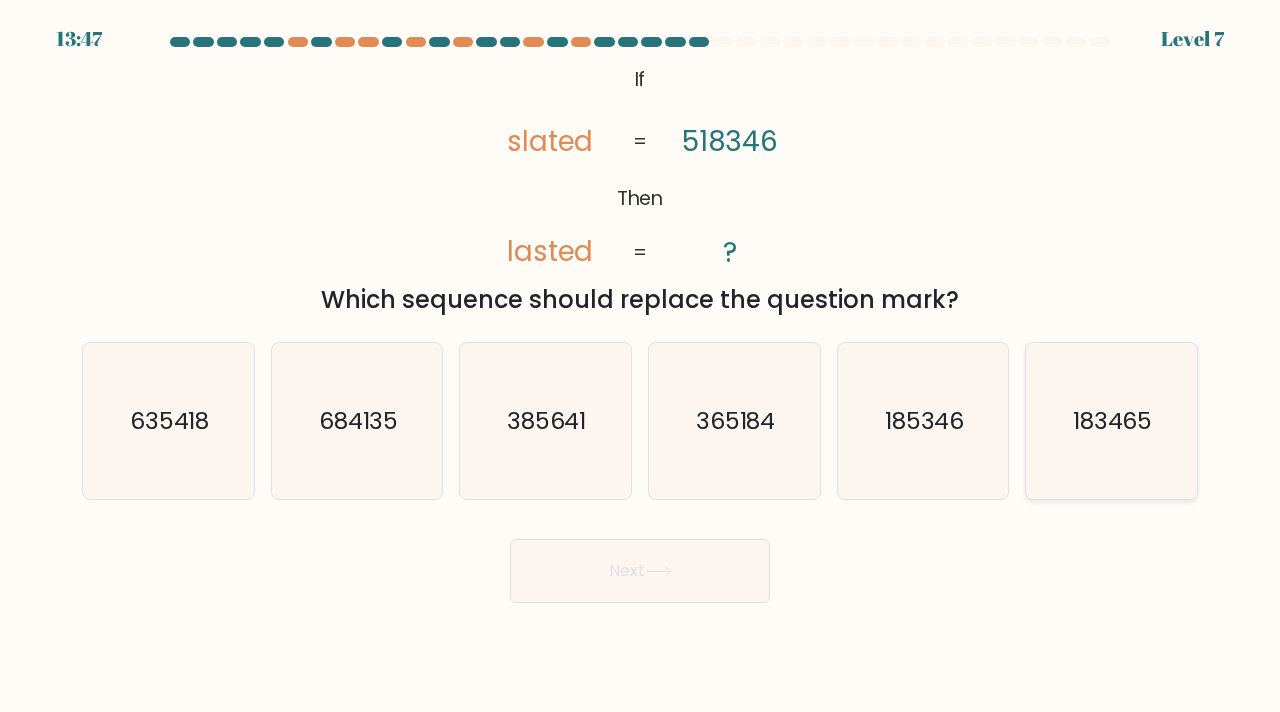 click on "183465" 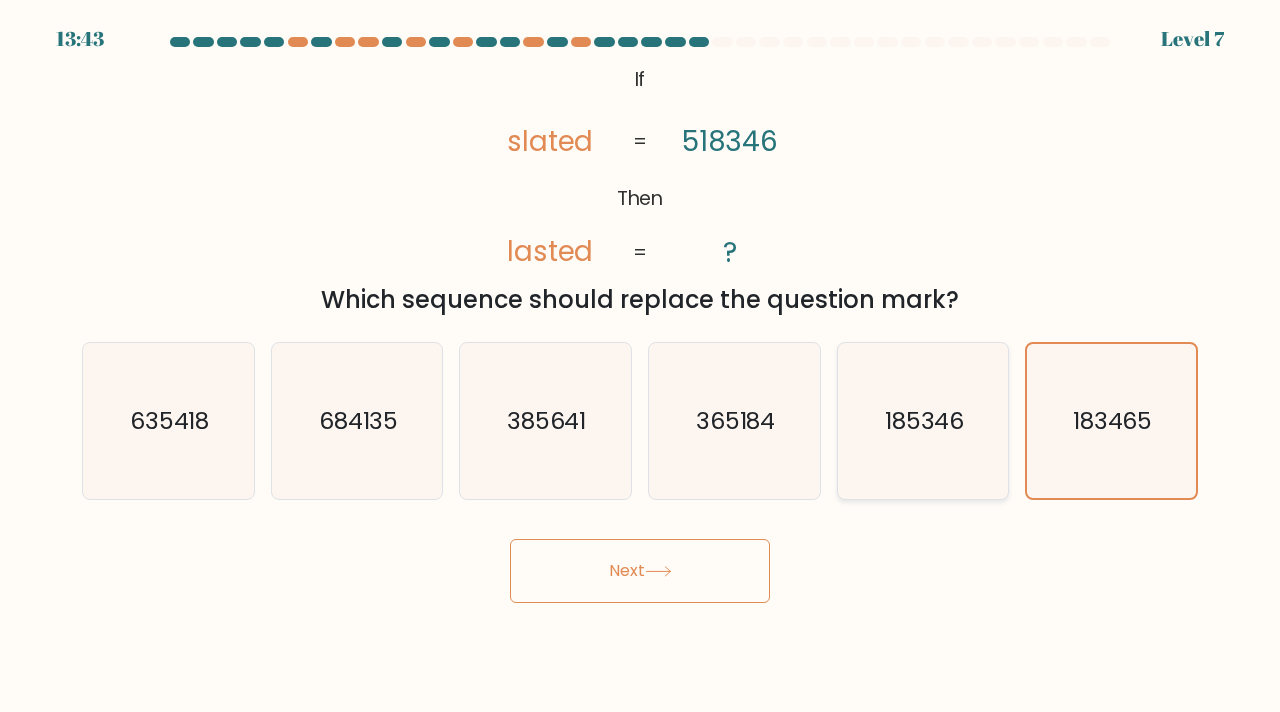 click on "185346" 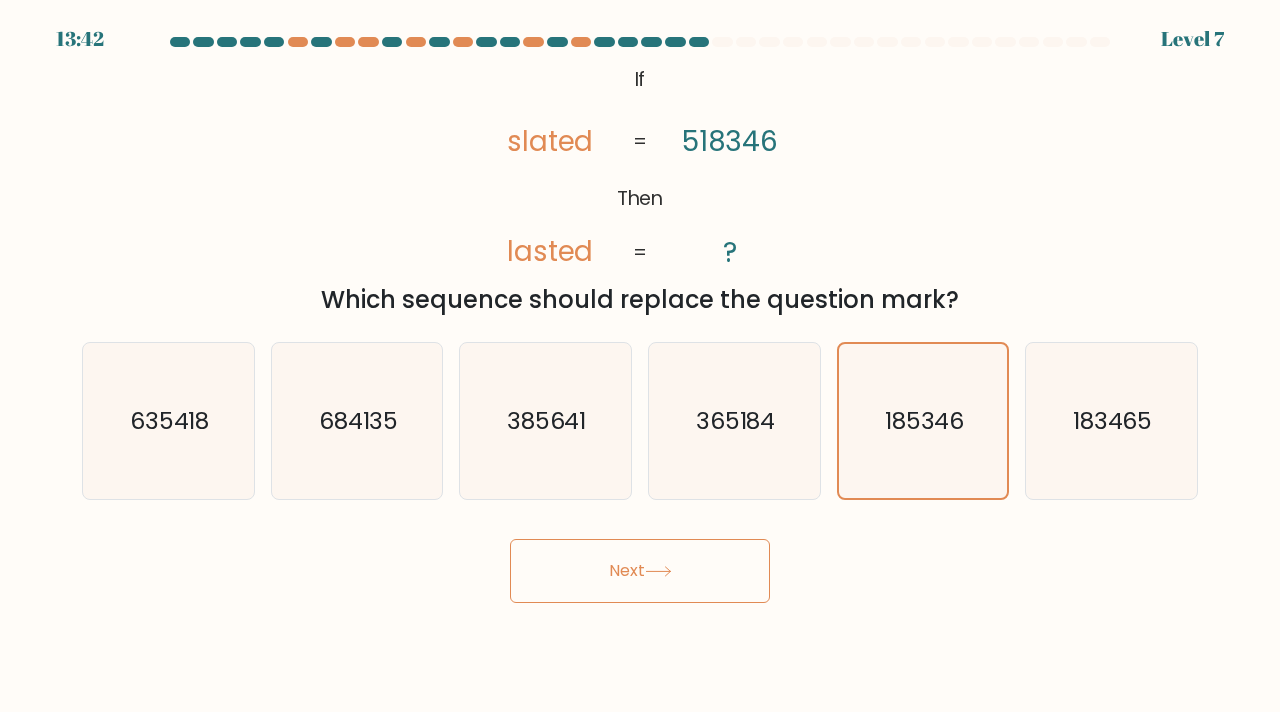 click on "Next" at bounding box center [640, 571] 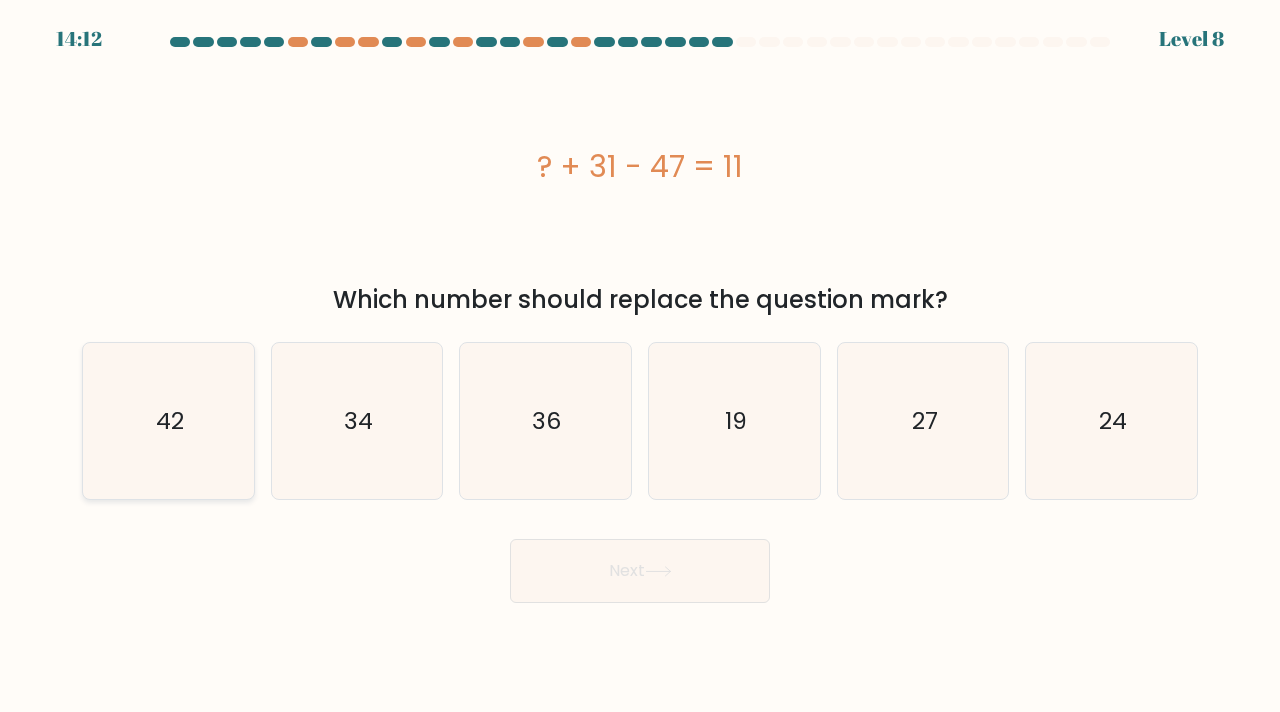 click on "42" 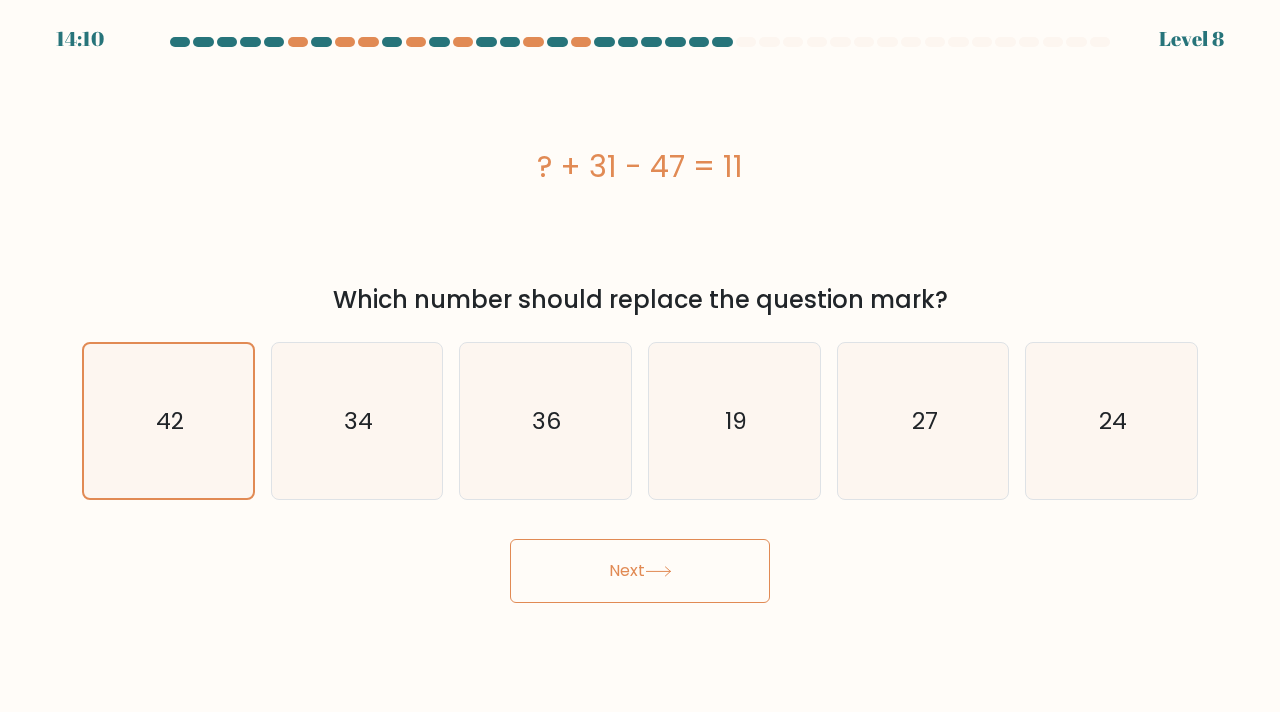 click on "Next" at bounding box center [640, 571] 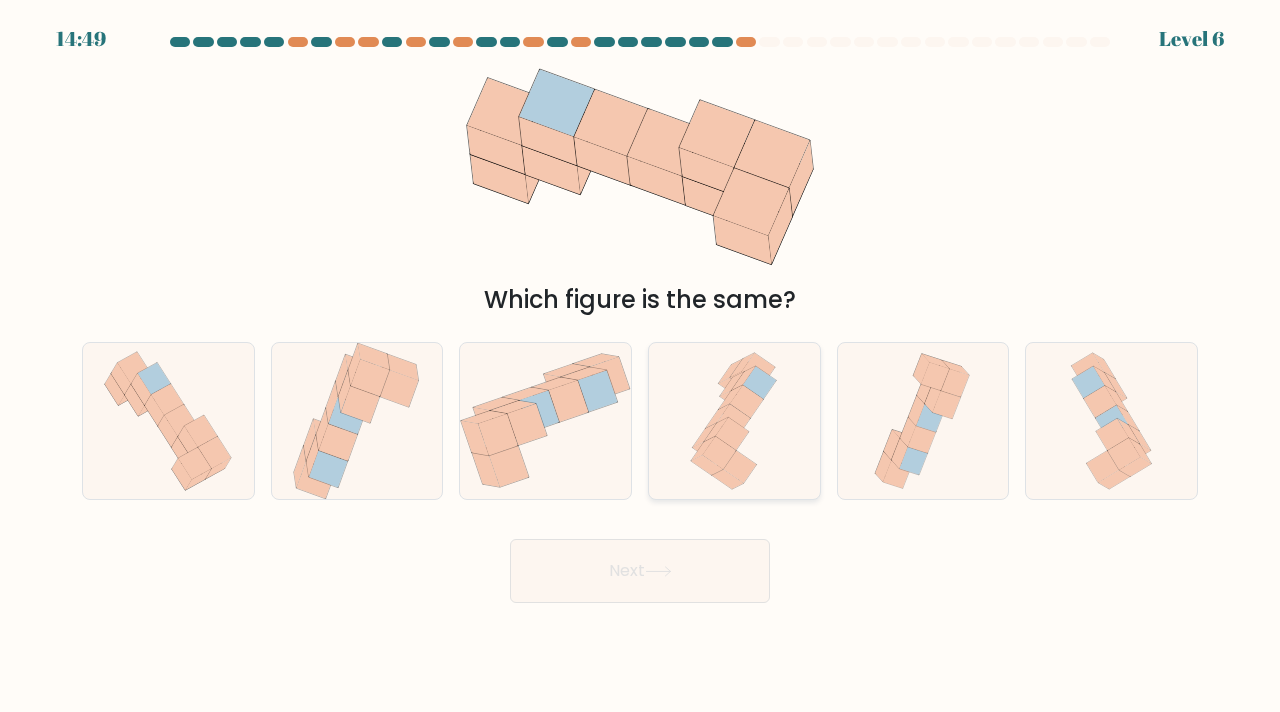click 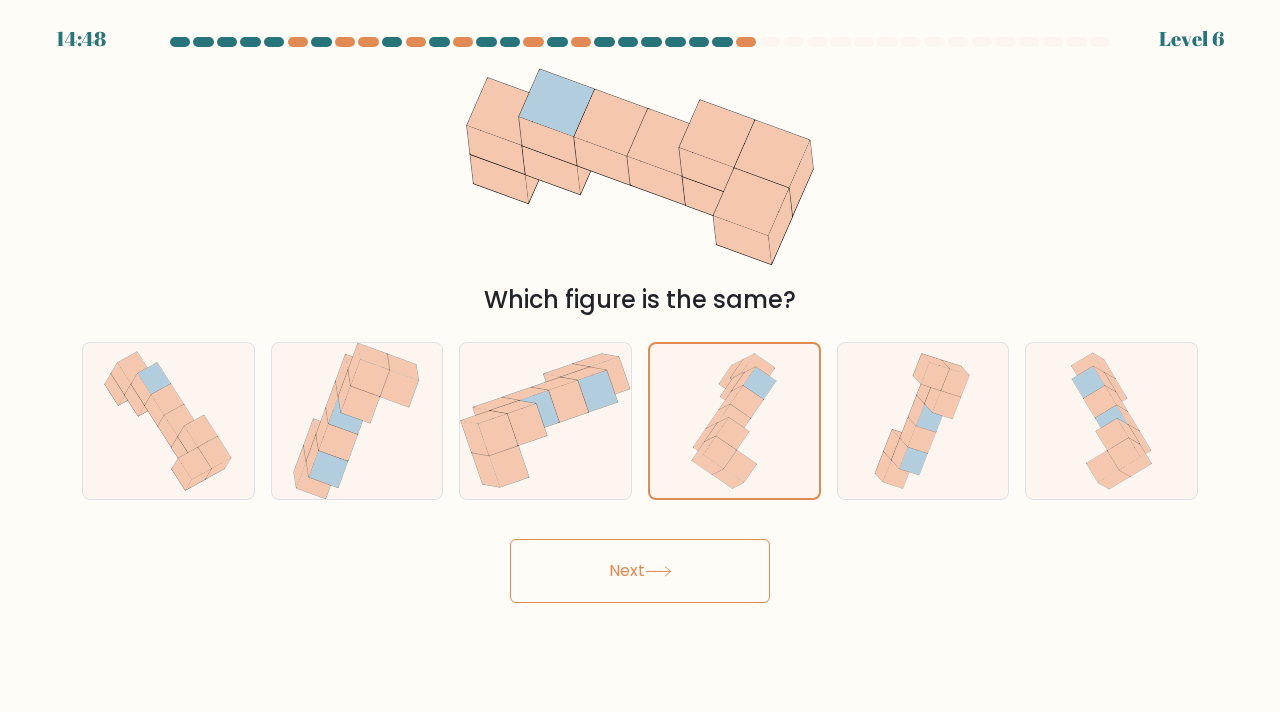click on "Next" at bounding box center [640, 571] 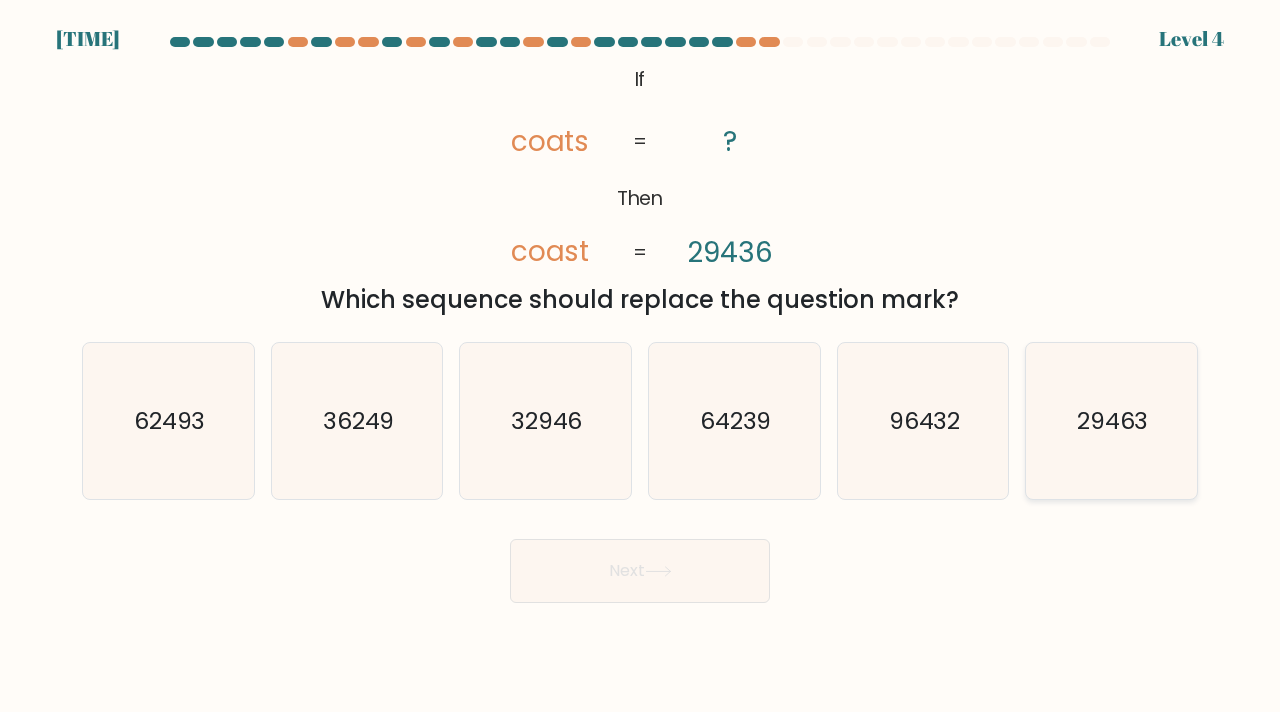 click on "29463" 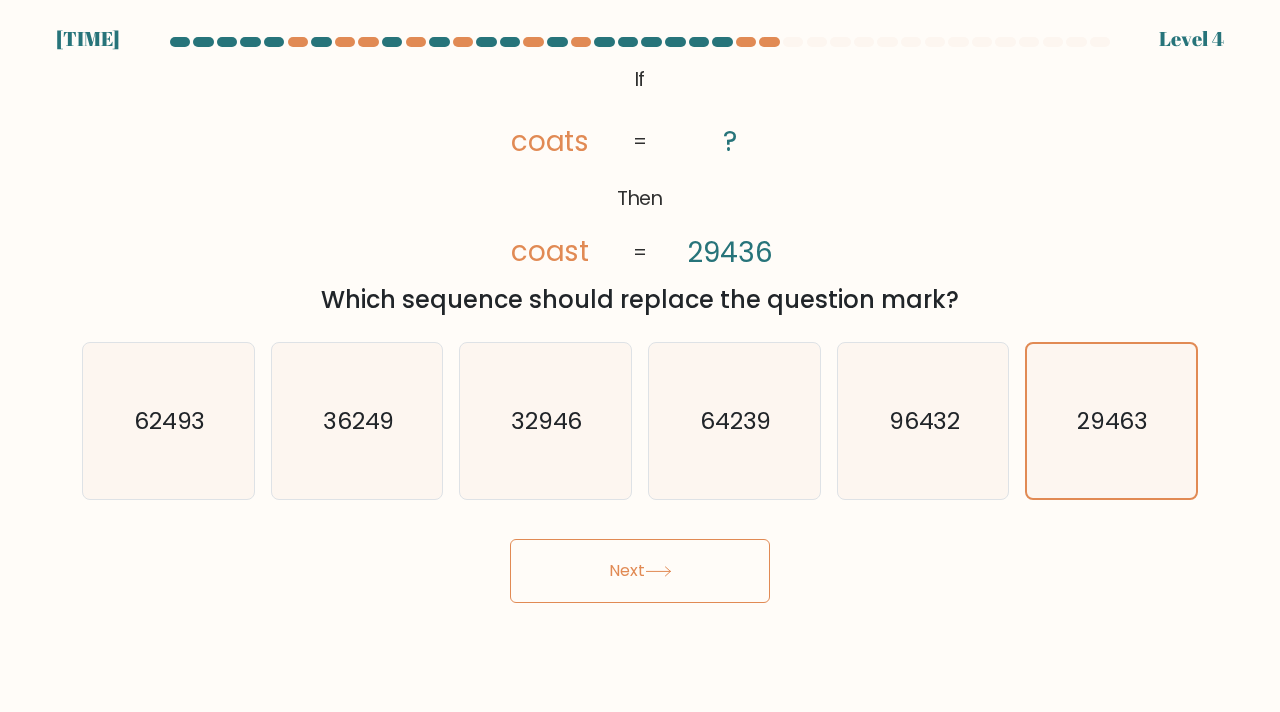 click on "Next" at bounding box center (640, 571) 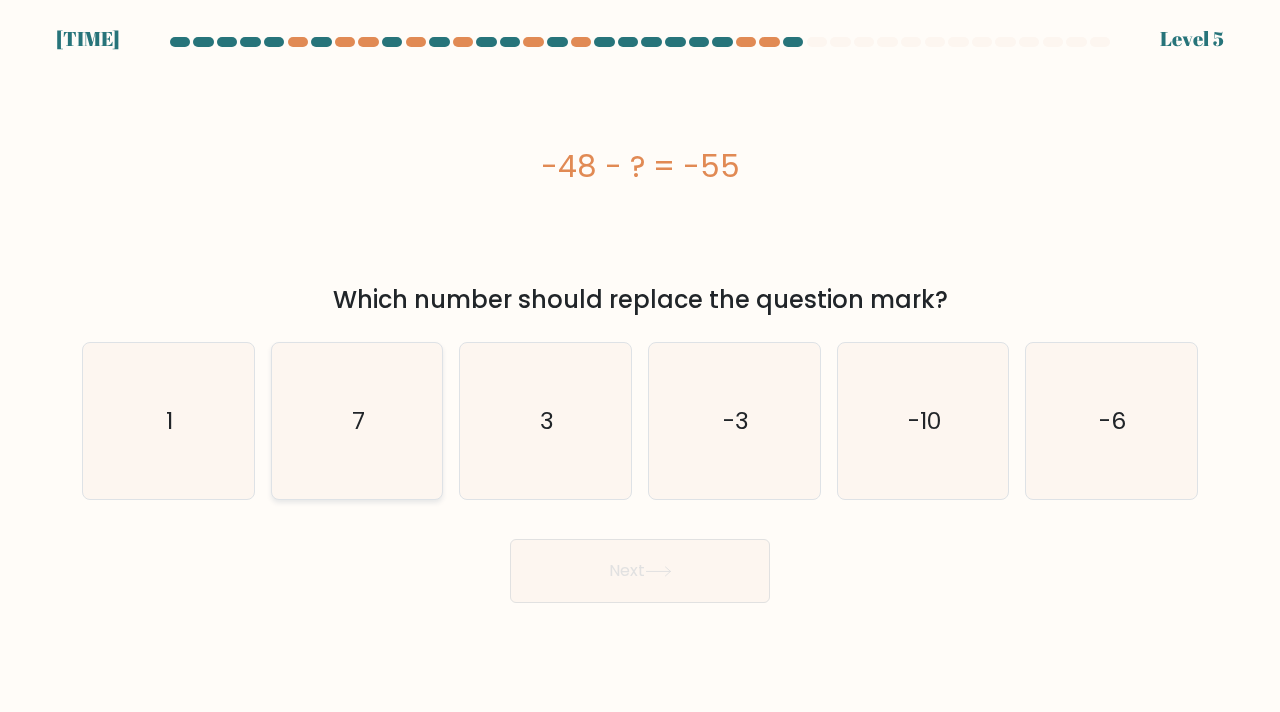 click on "7" 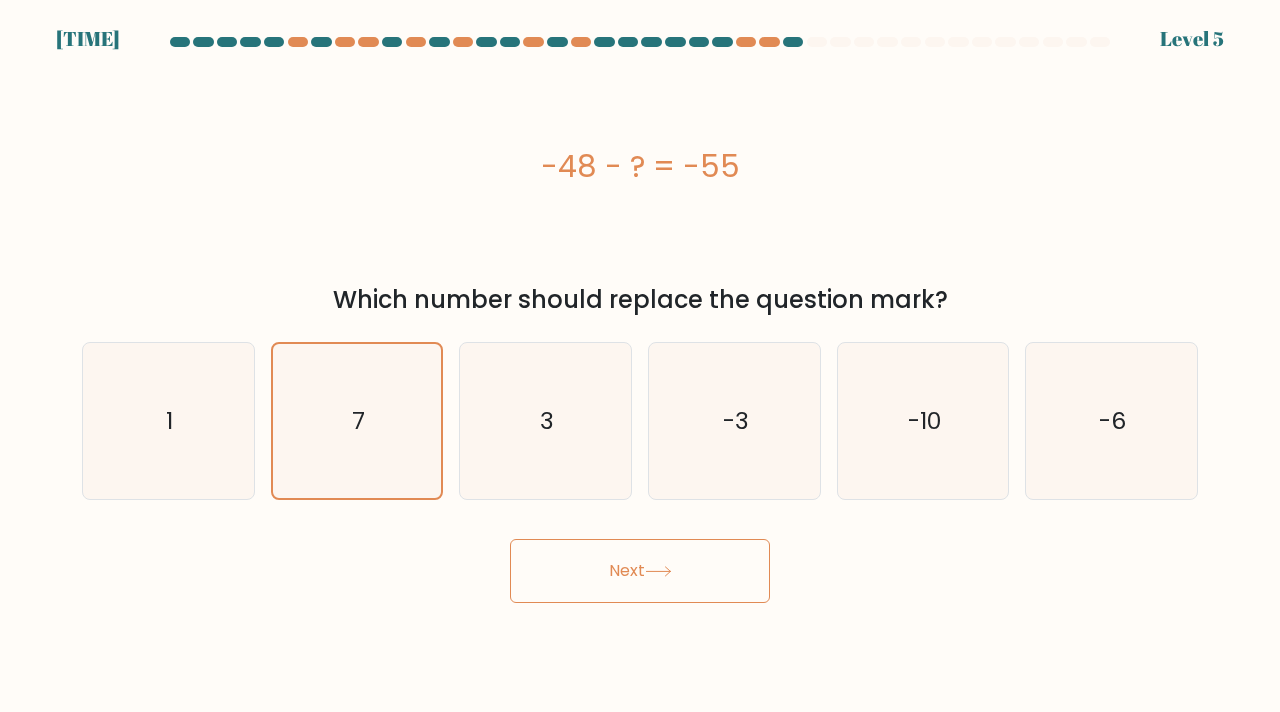 click on "Next" at bounding box center (640, 571) 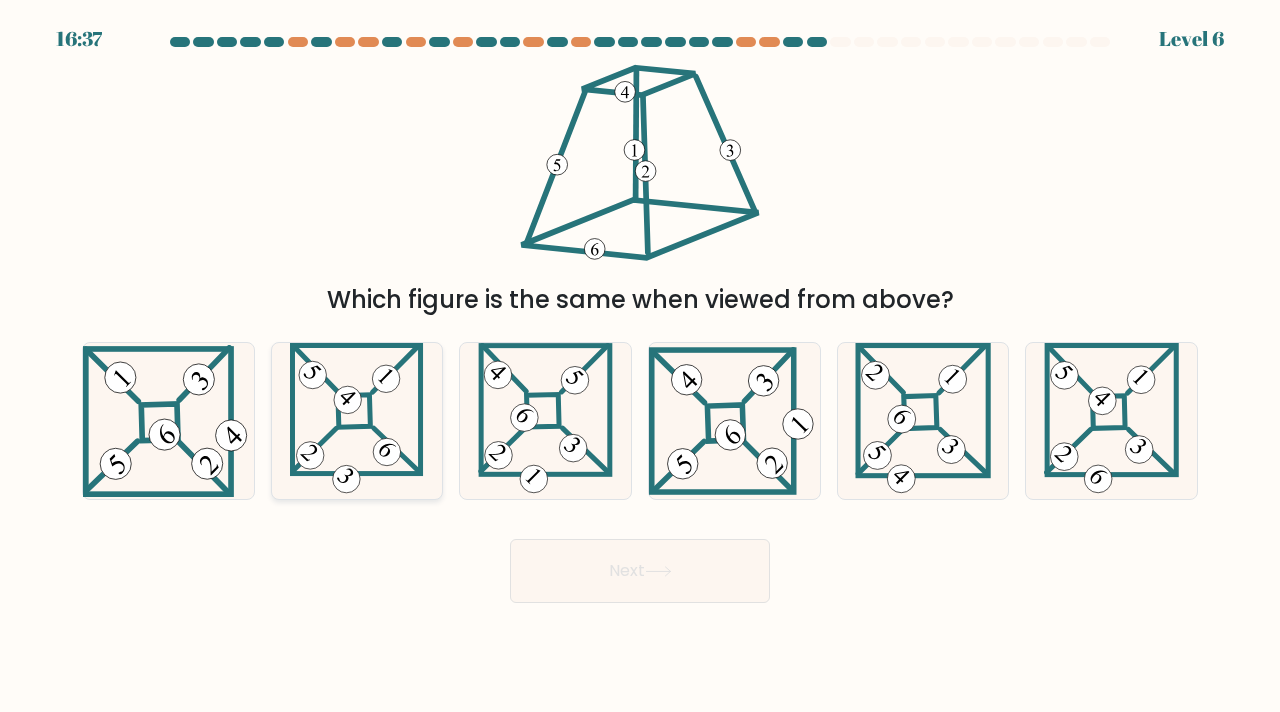 click 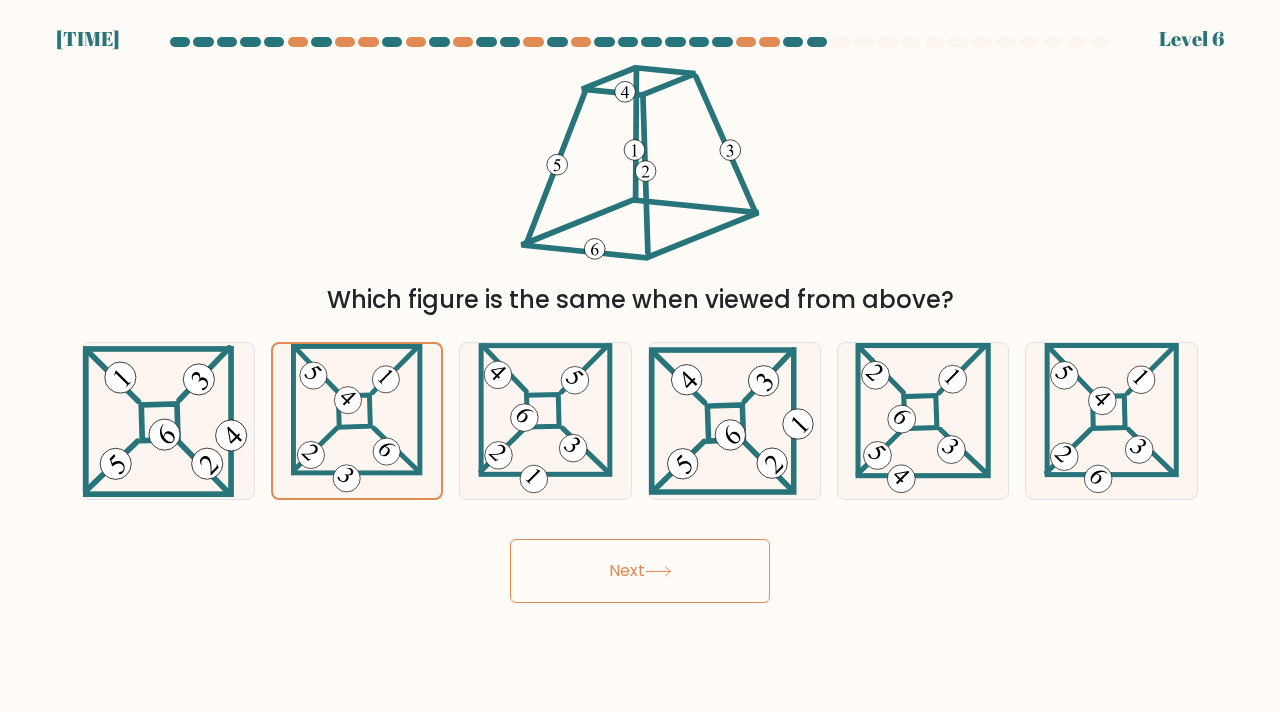 click on "Next" at bounding box center (640, 571) 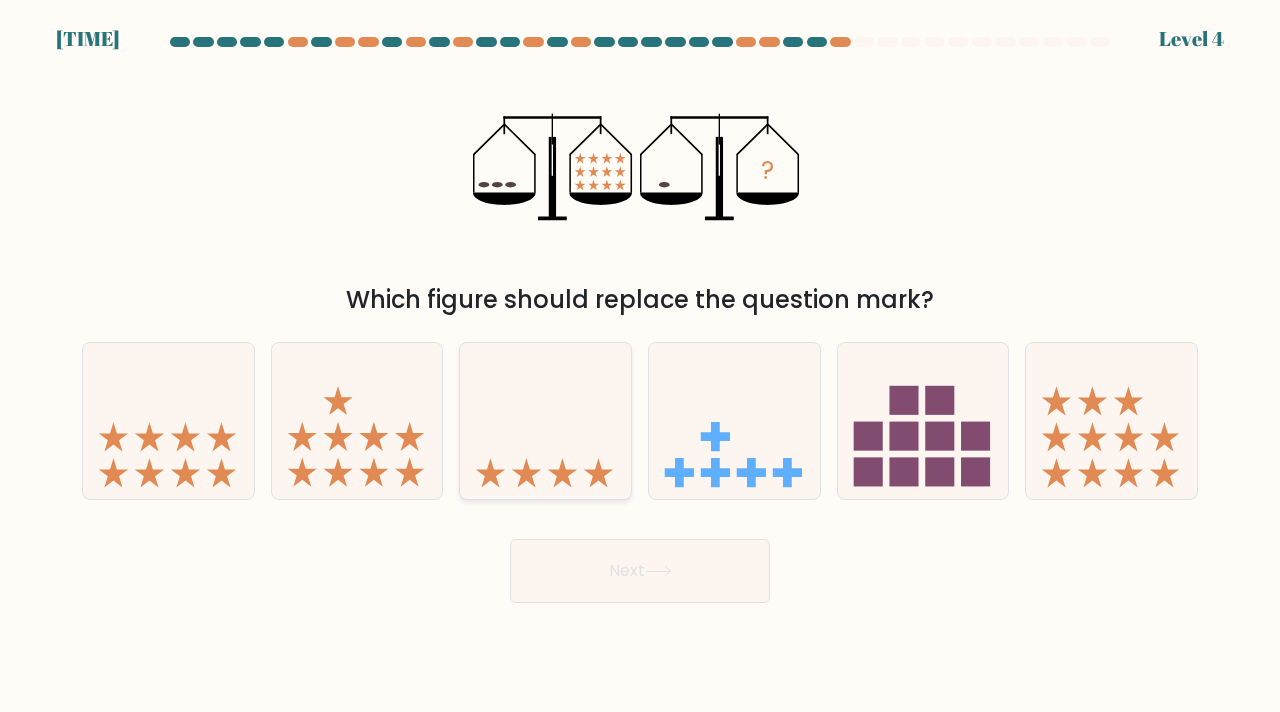 click 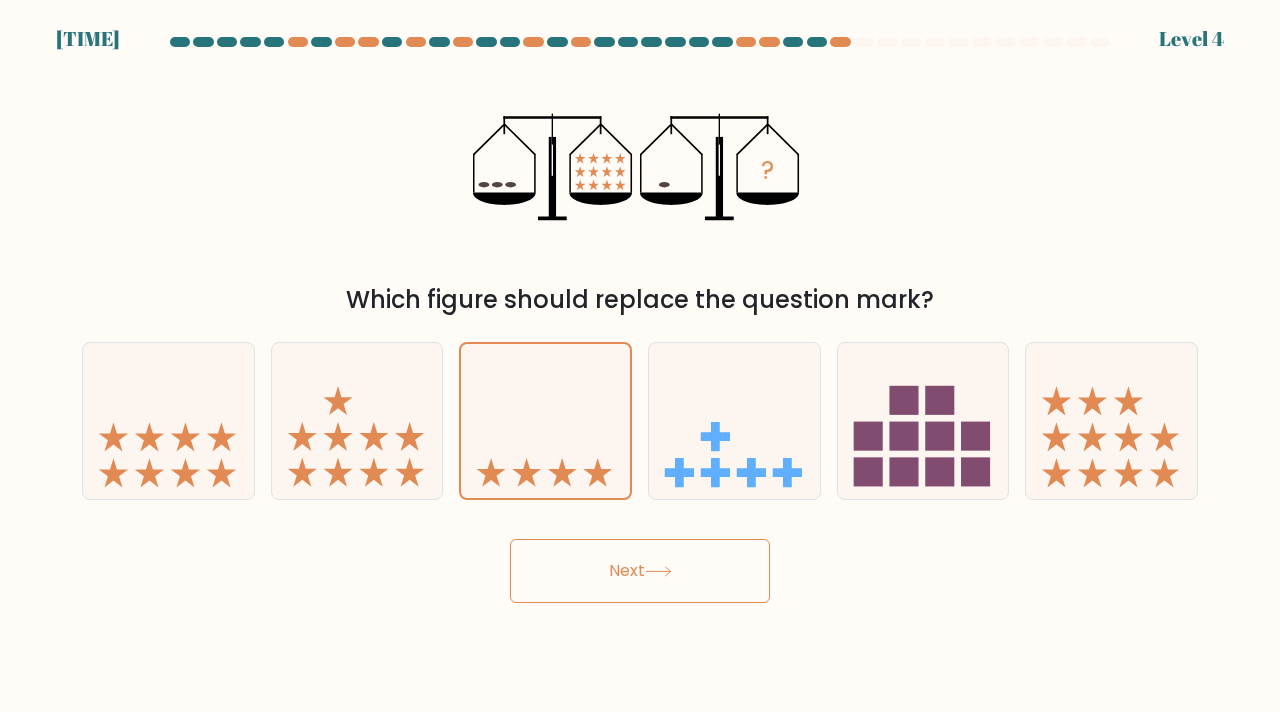 click on "Next" at bounding box center (640, 571) 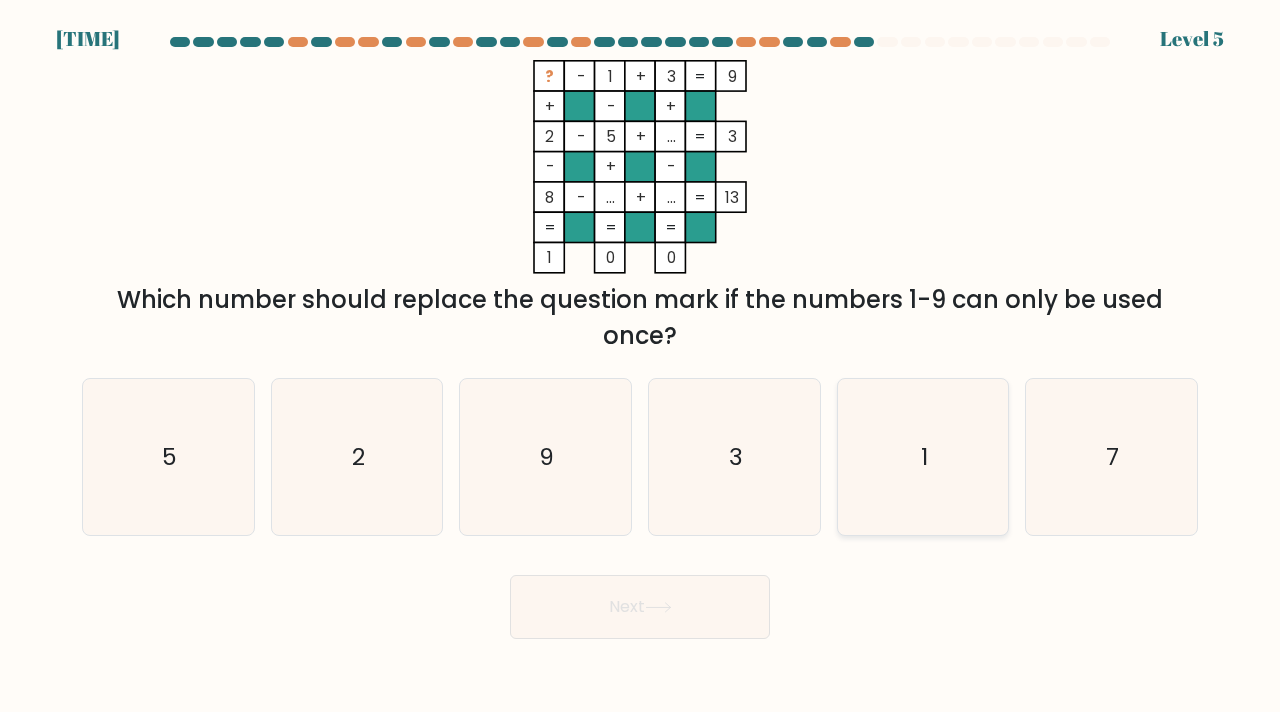 click on "1" 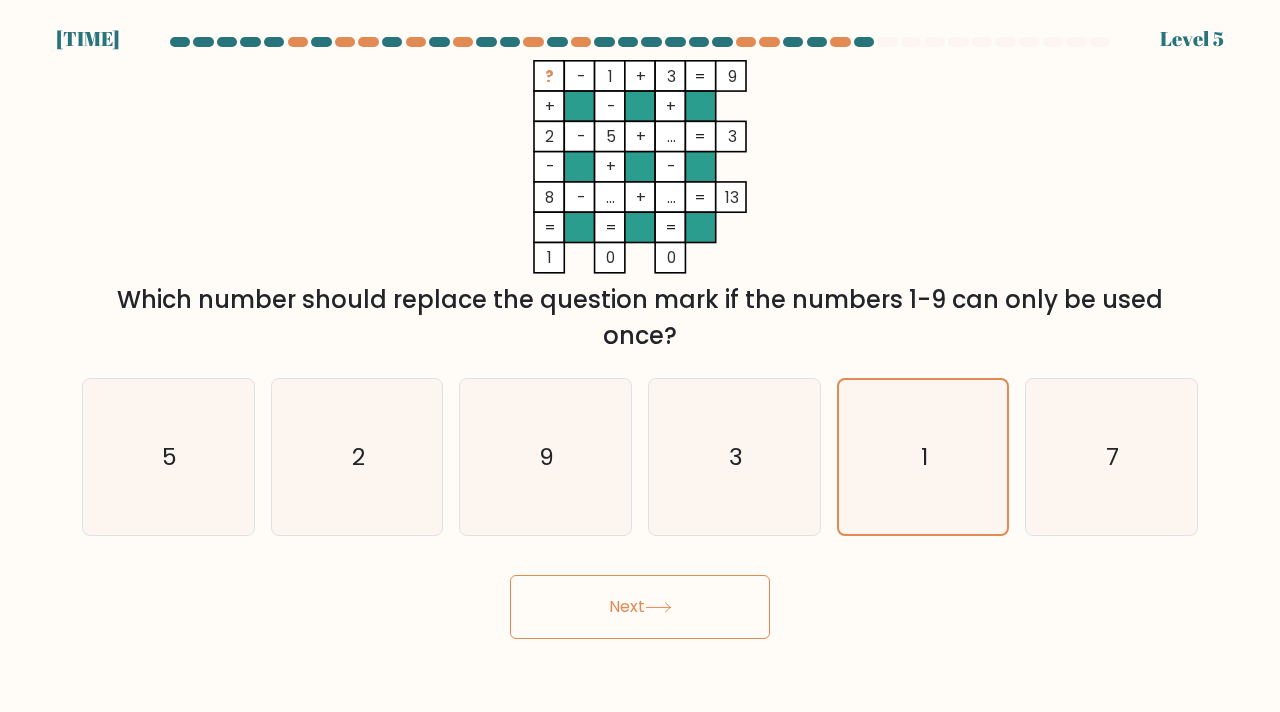 click on "Next" at bounding box center (640, 607) 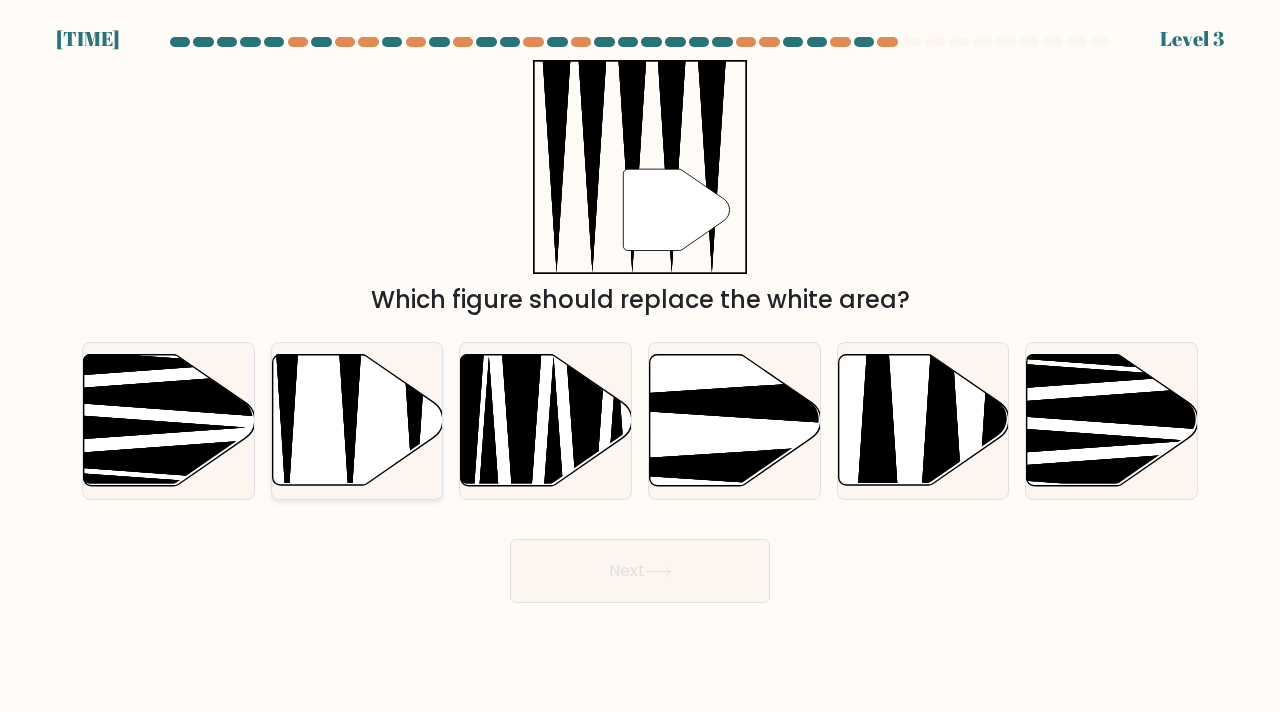 click 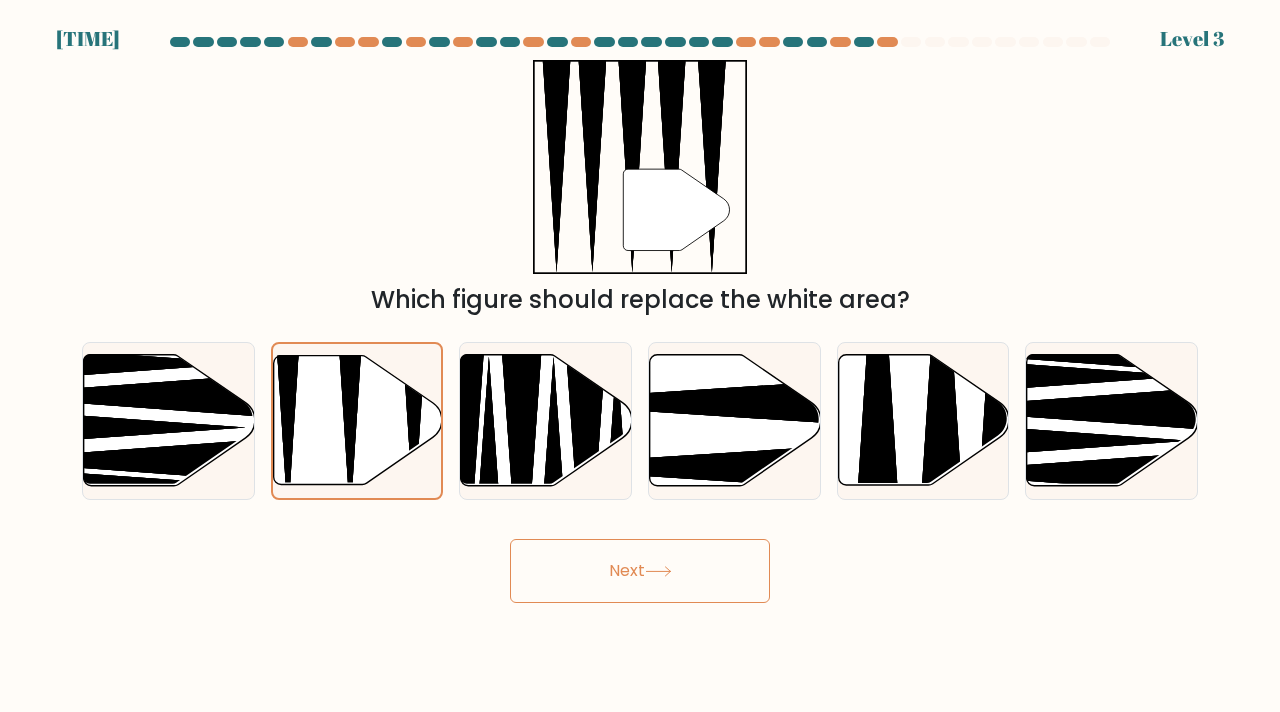 click on "Next" at bounding box center [640, 571] 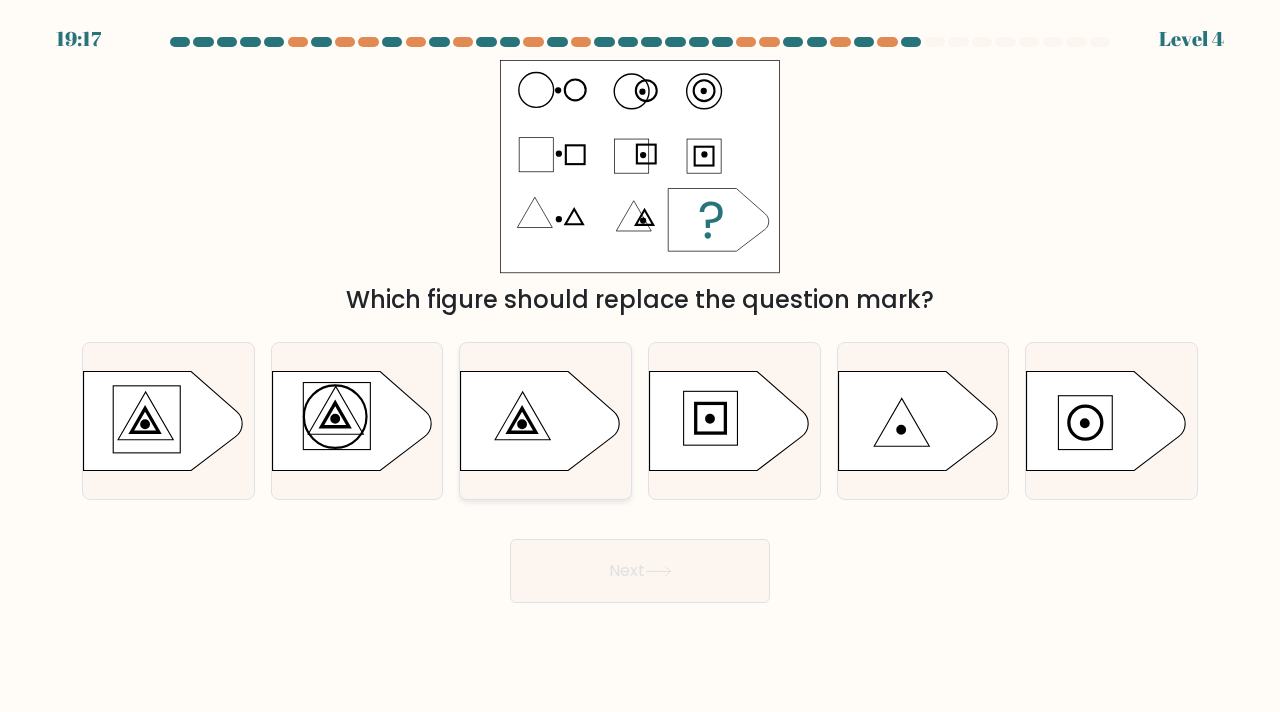 click 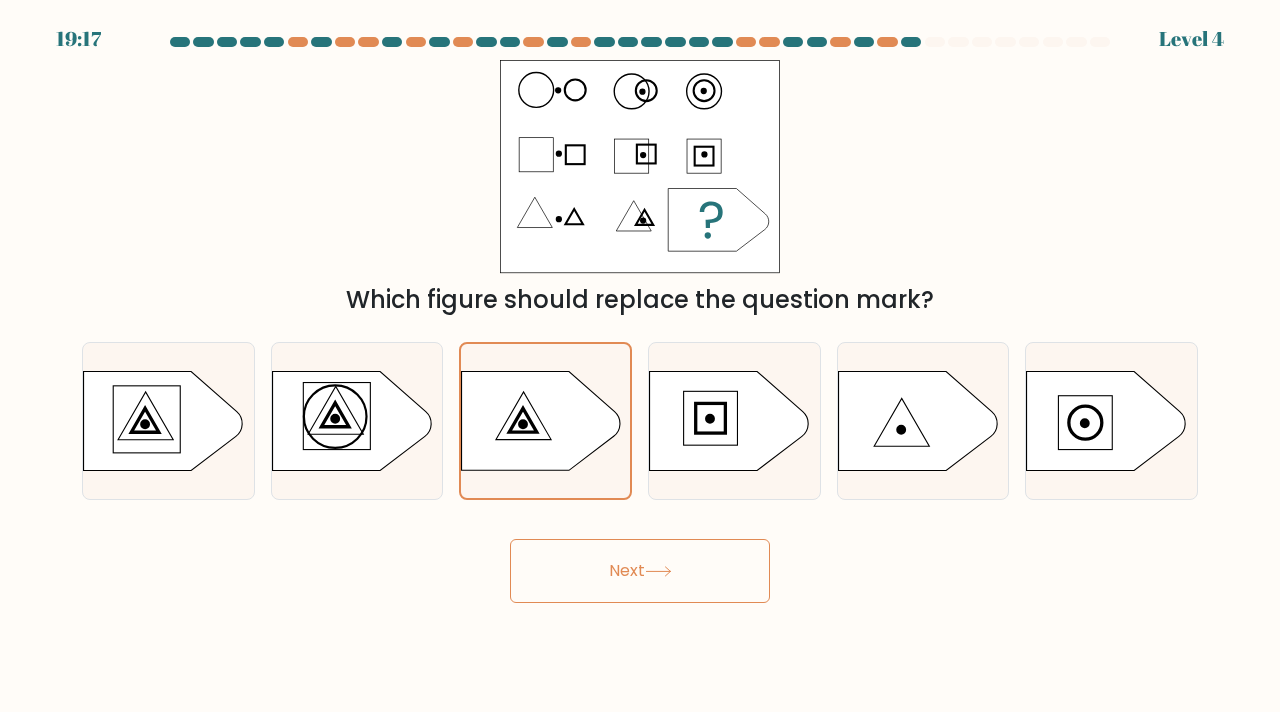 click on "Next" at bounding box center (640, 571) 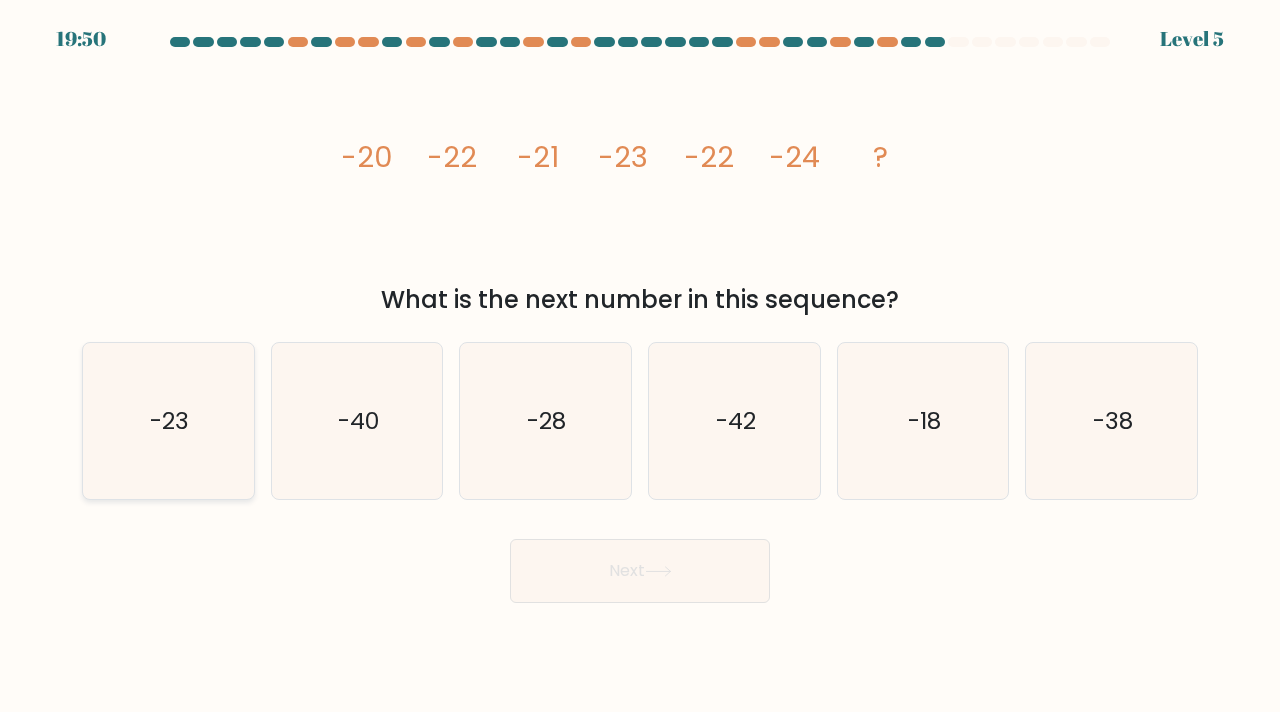 click on "-23" 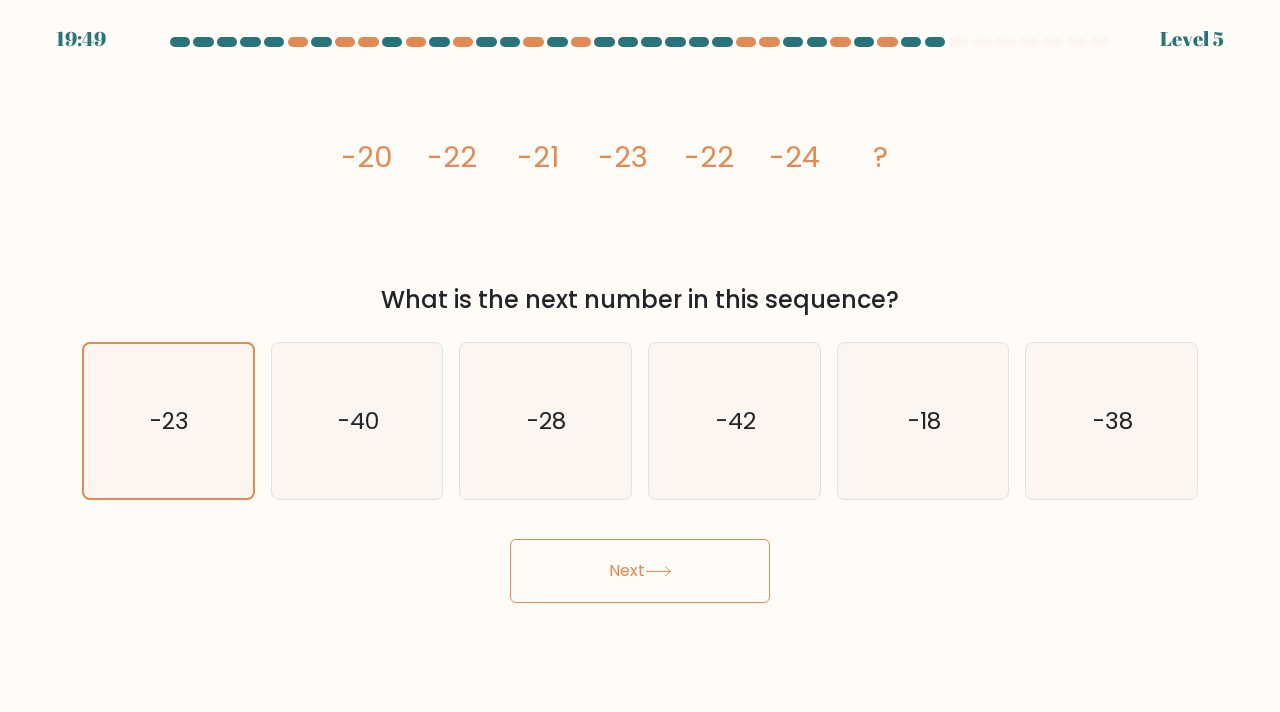 click on "Next" at bounding box center (640, 571) 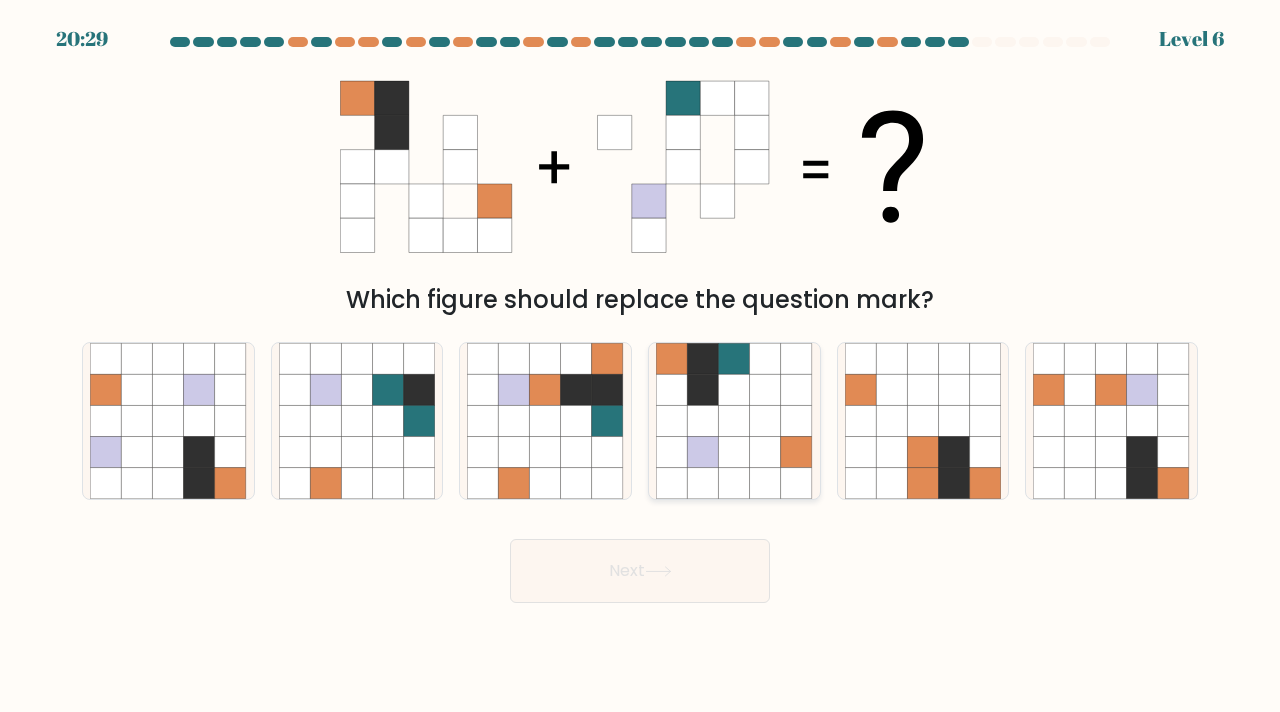 click 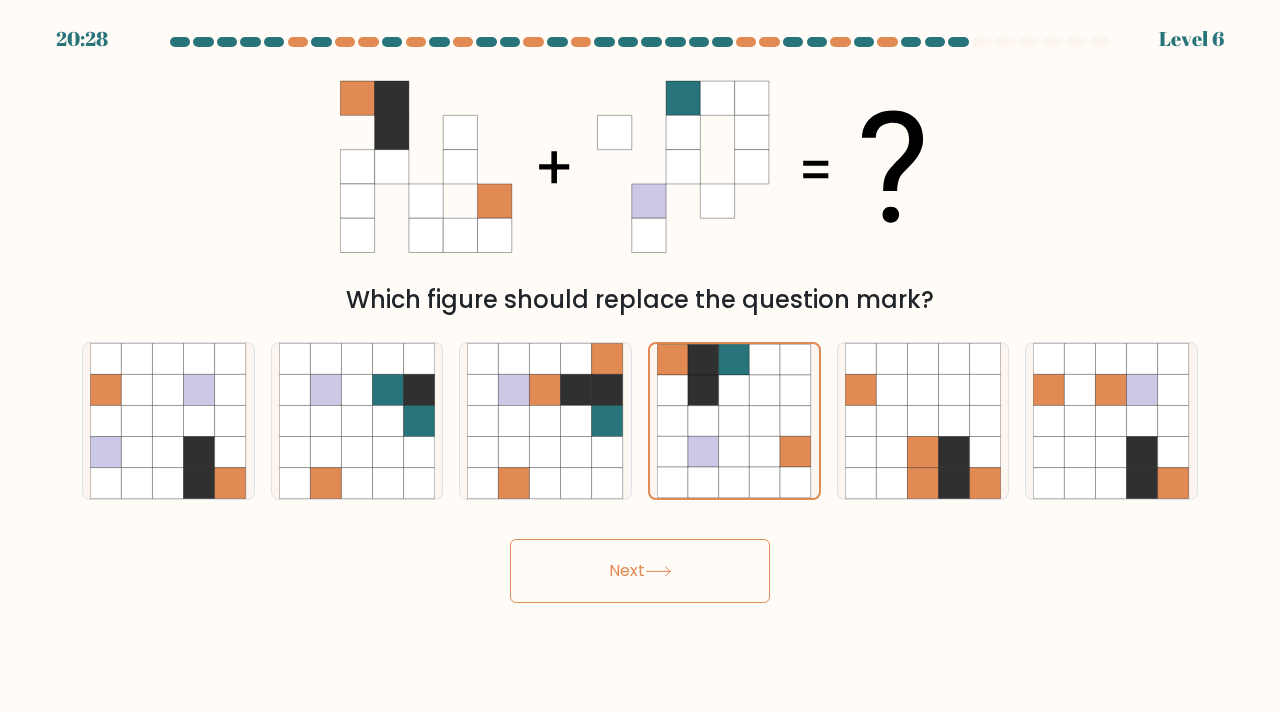 click on "Next" at bounding box center [640, 571] 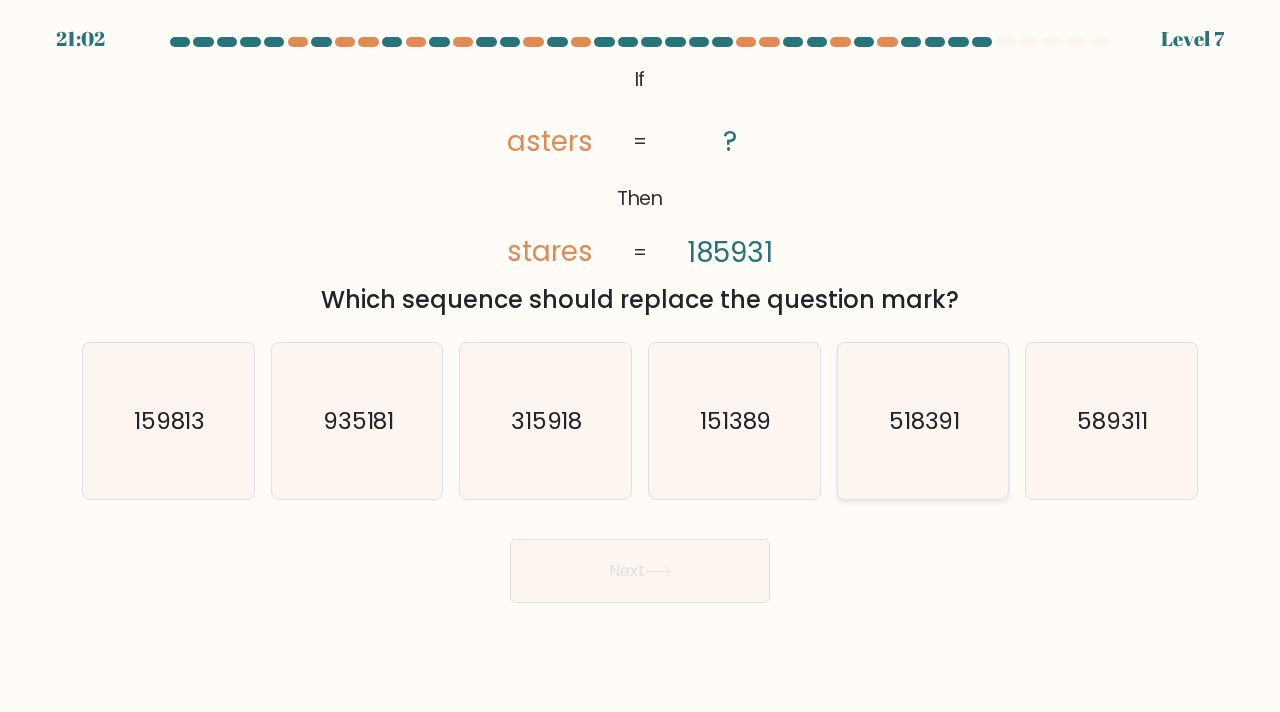 click on "518391" 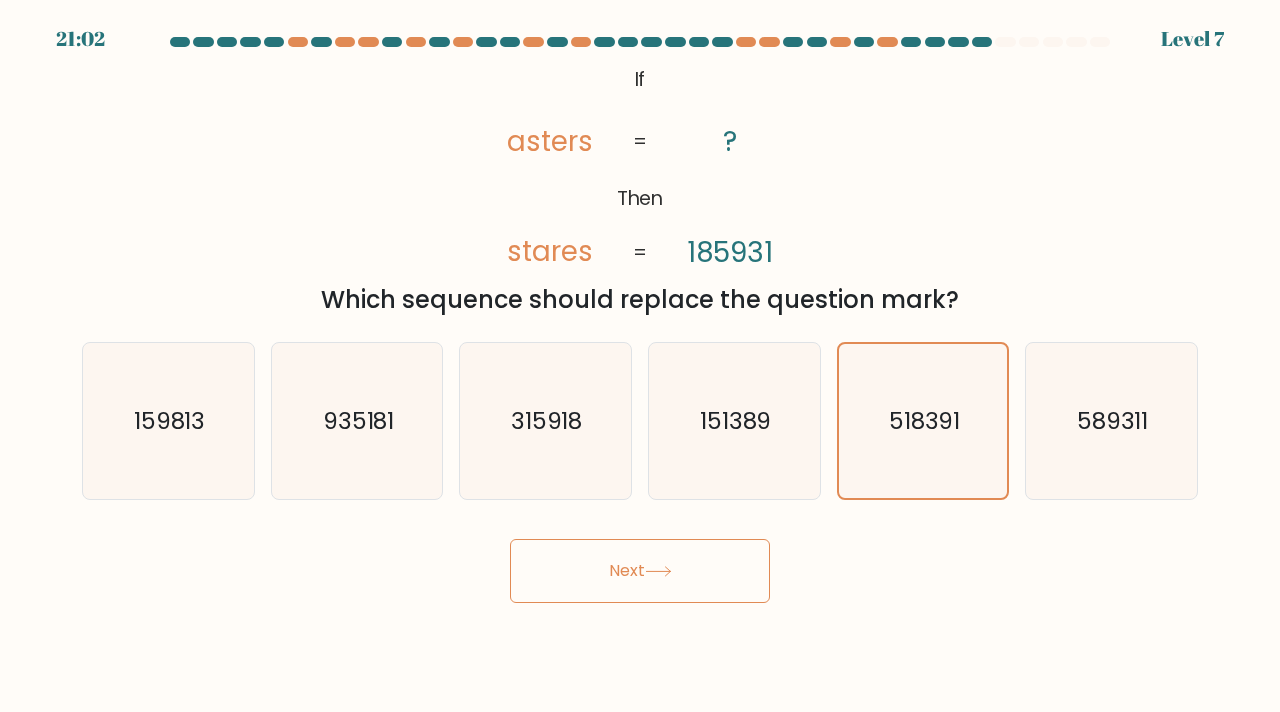 click 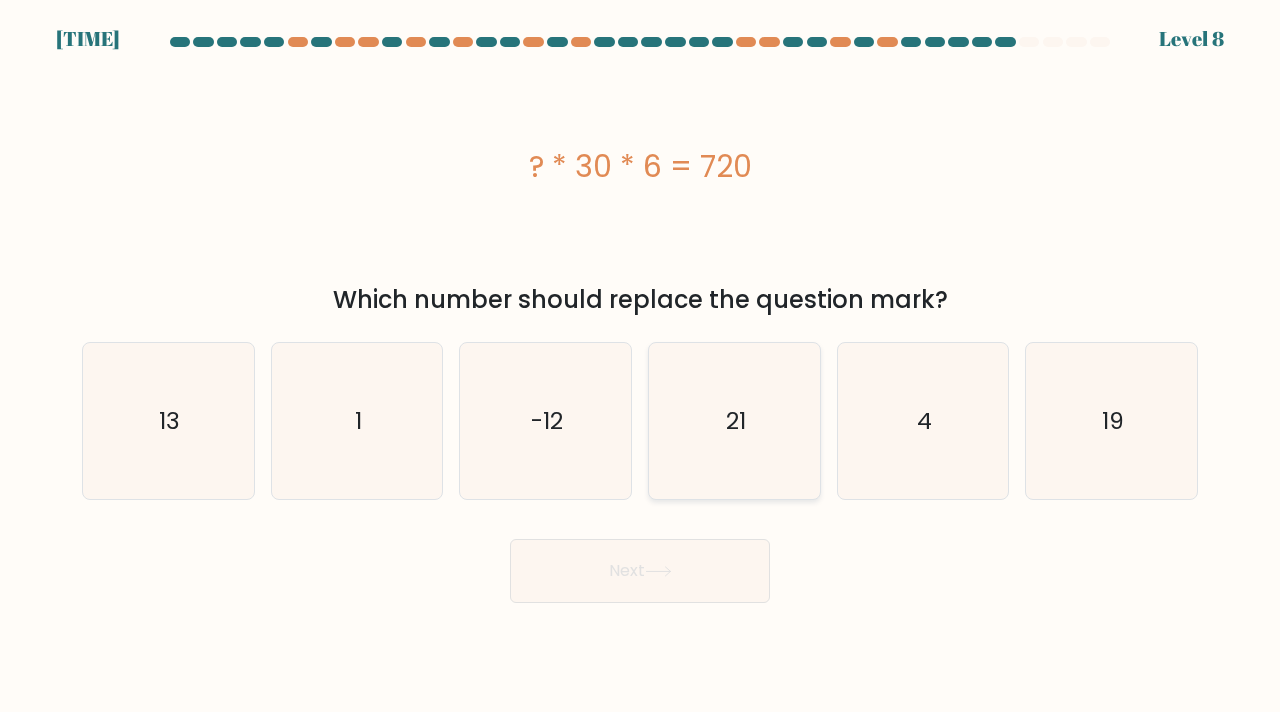 click on "21" 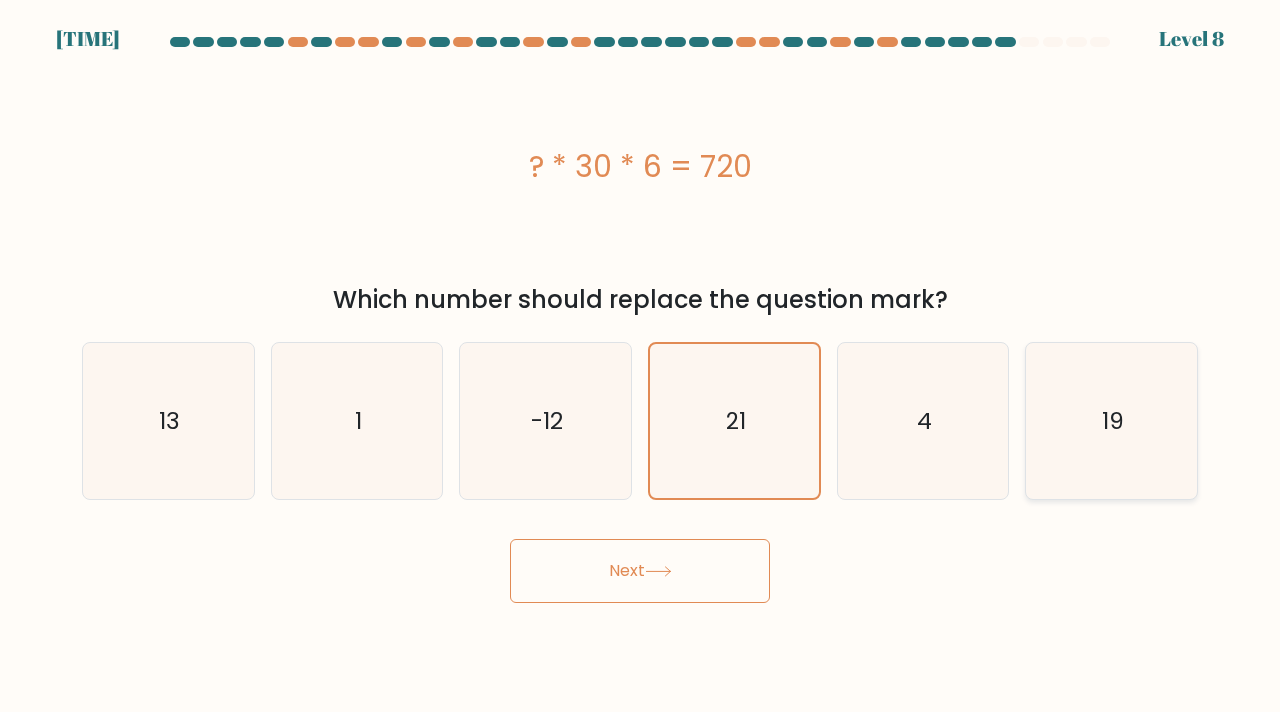click on "19" 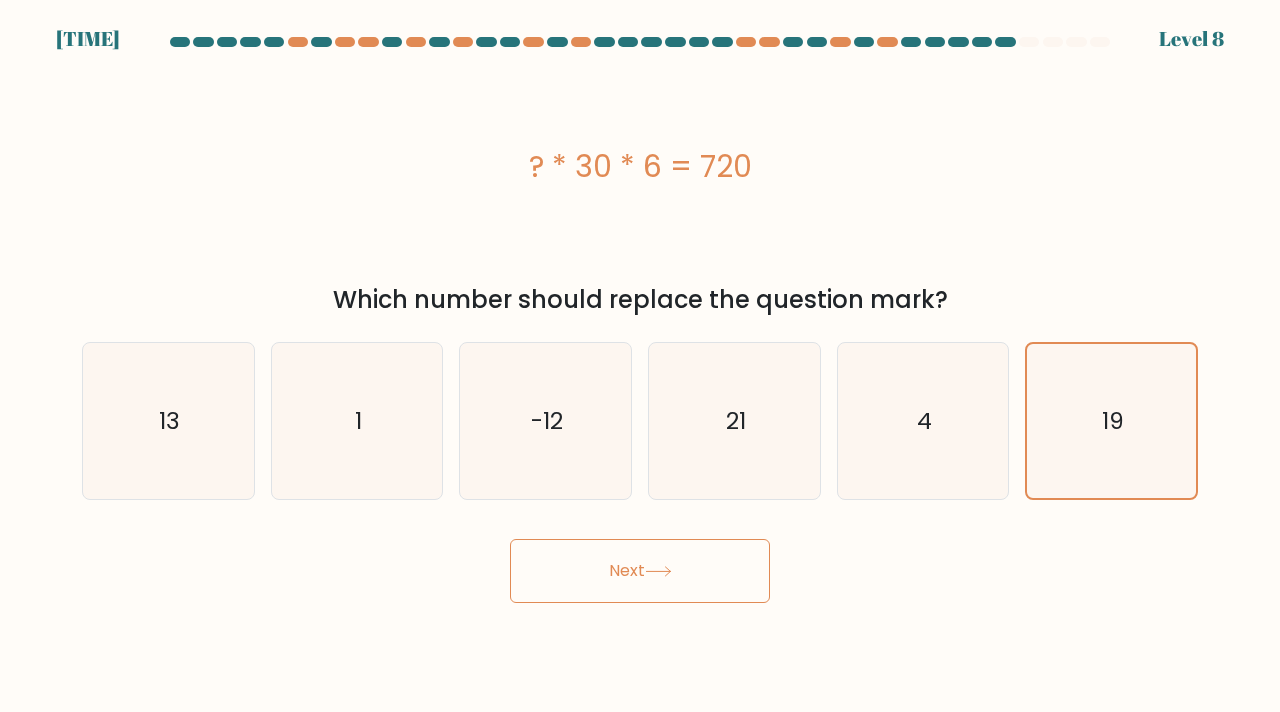 click on "Next" at bounding box center [640, 563] 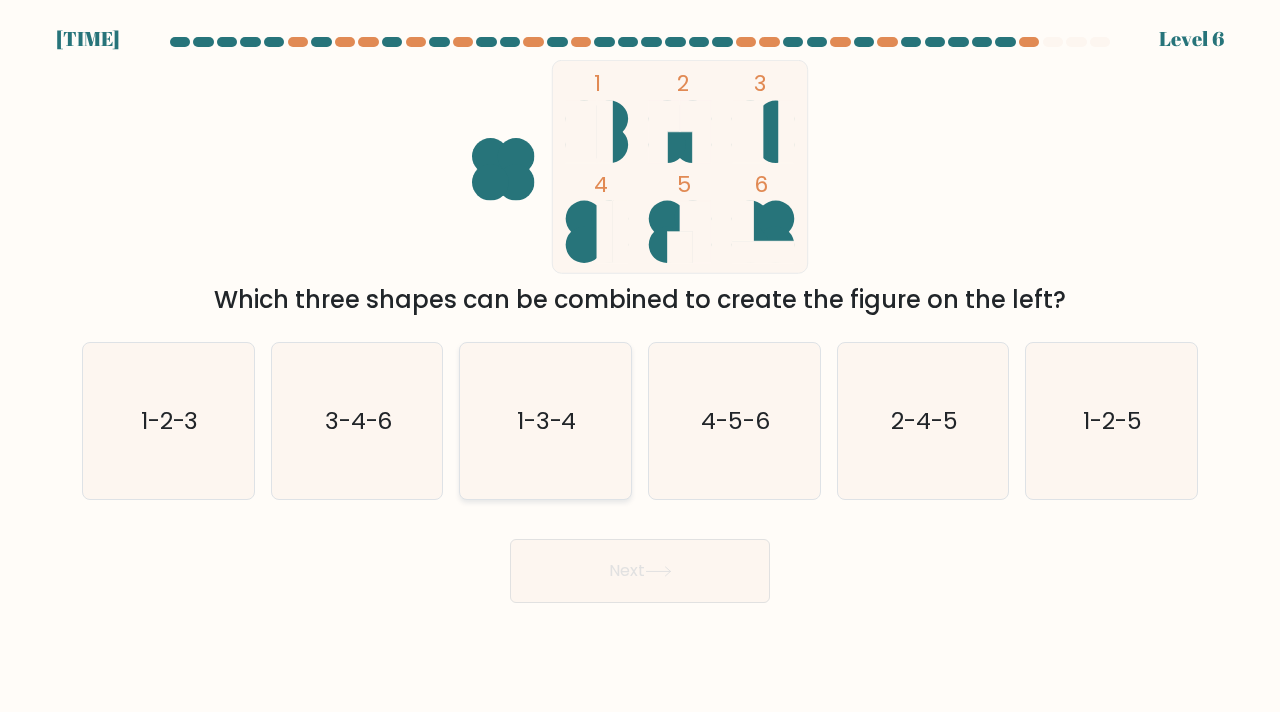 click on "1-3-4" 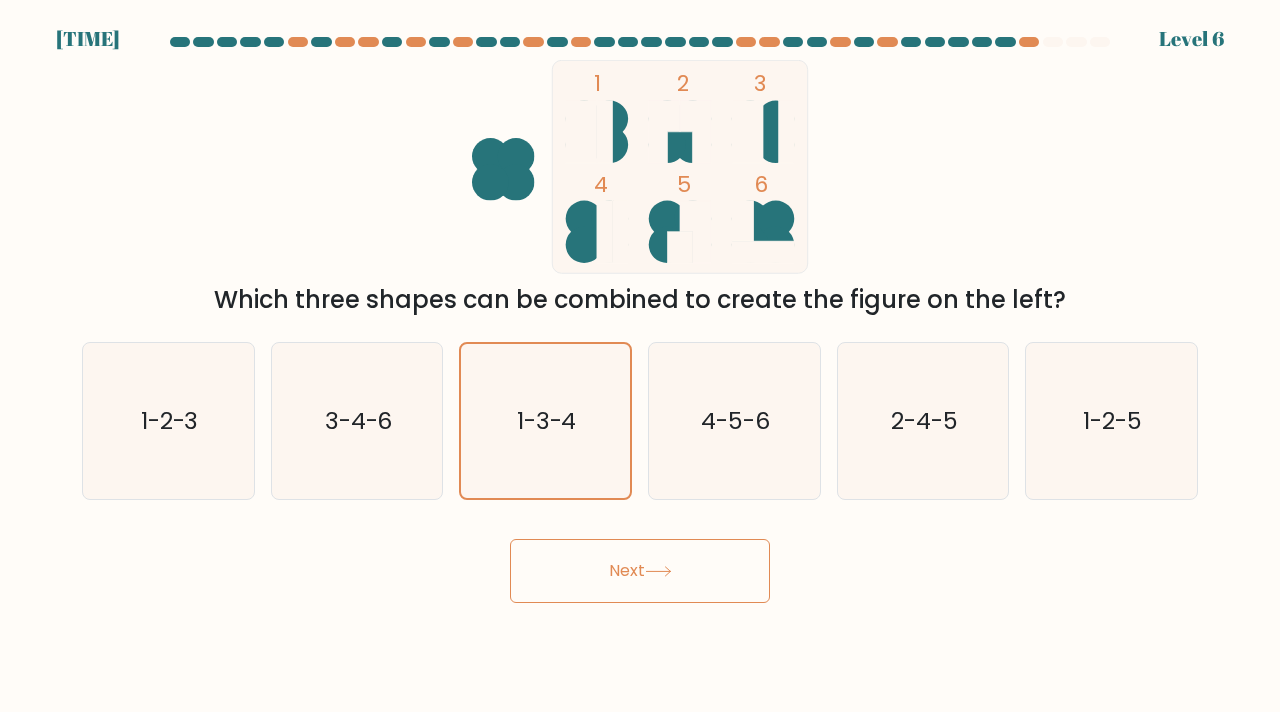click on "Next" at bounding box center [640, 571] 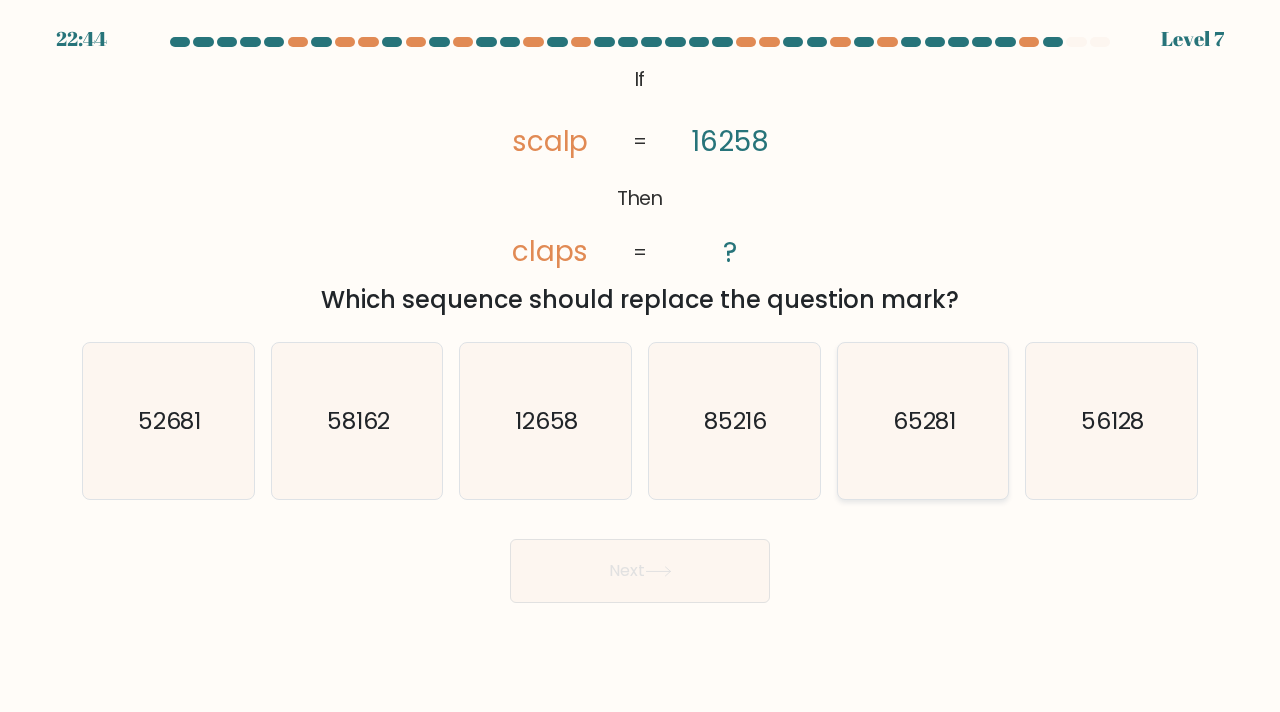click on "65281" 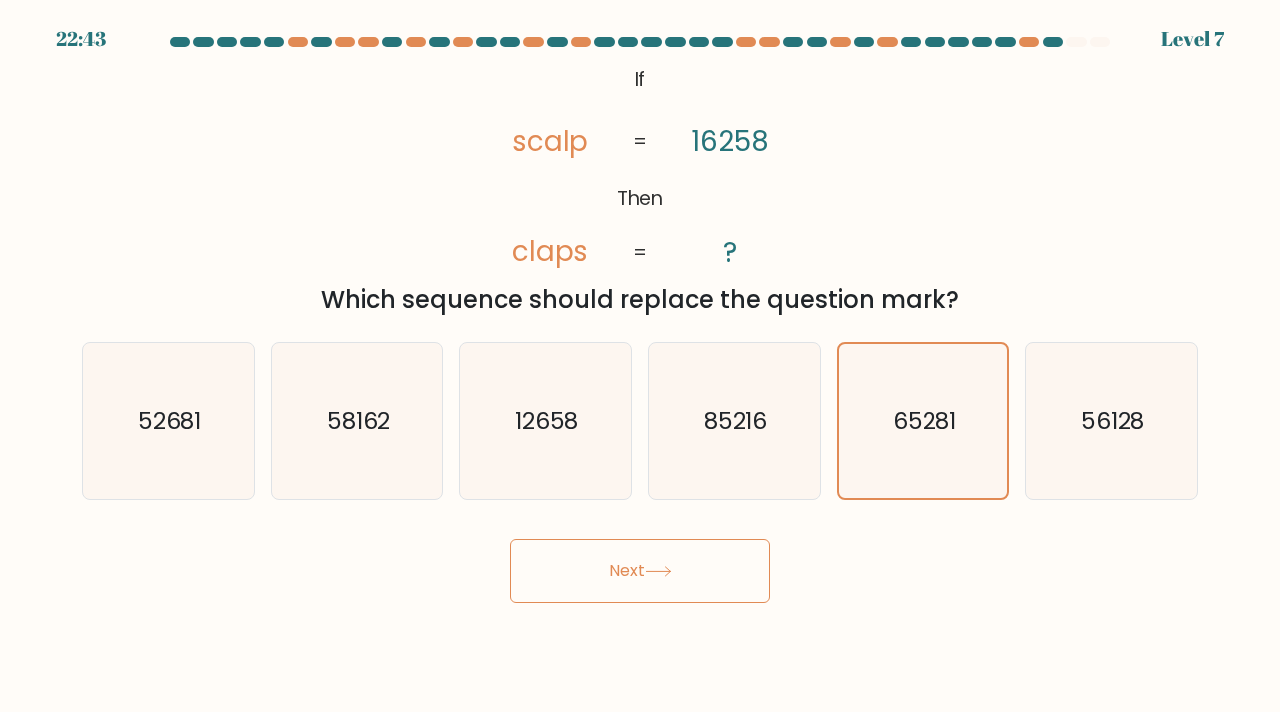 click on "Next" at bounding box center (640, 571) 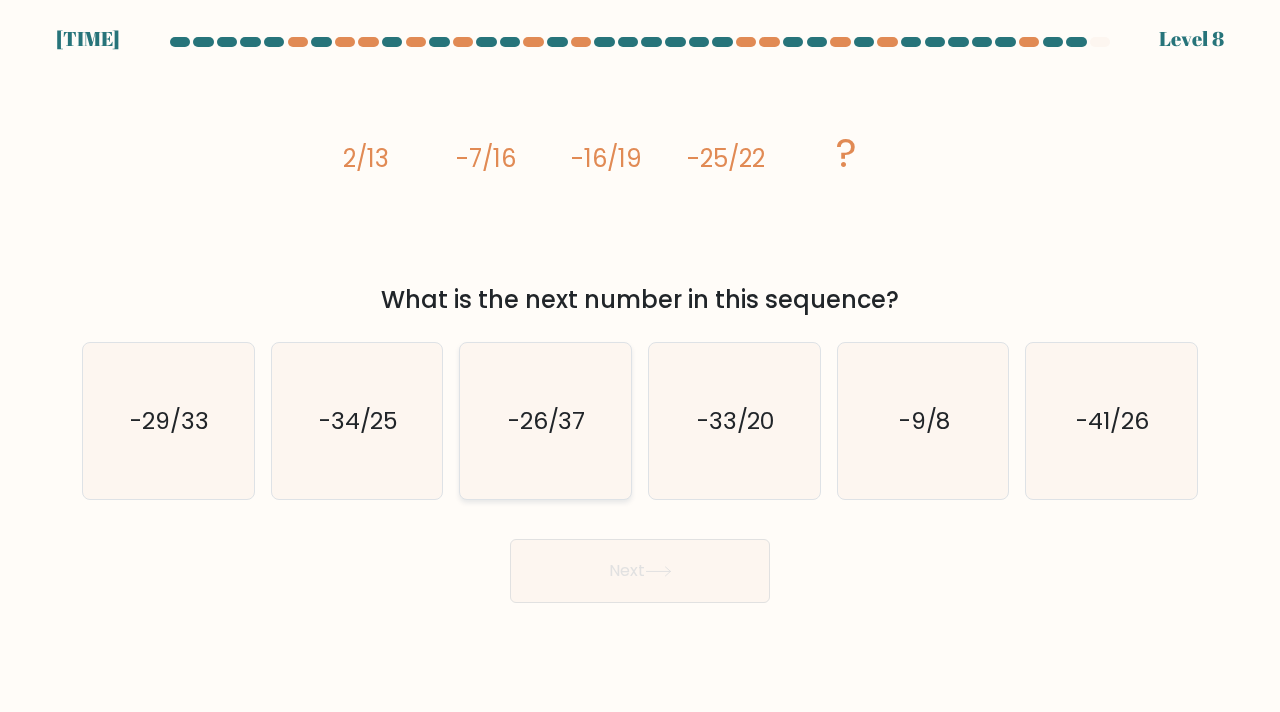 click on "-26/37" 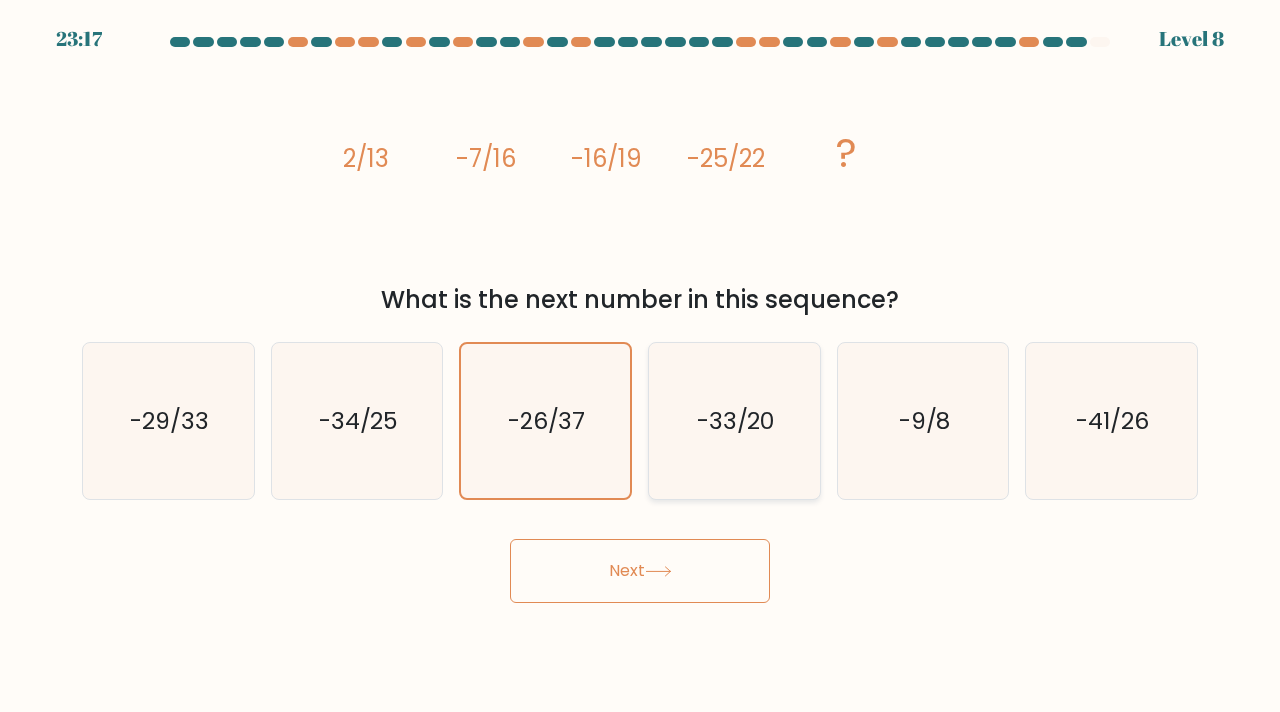 click on "-33/20" 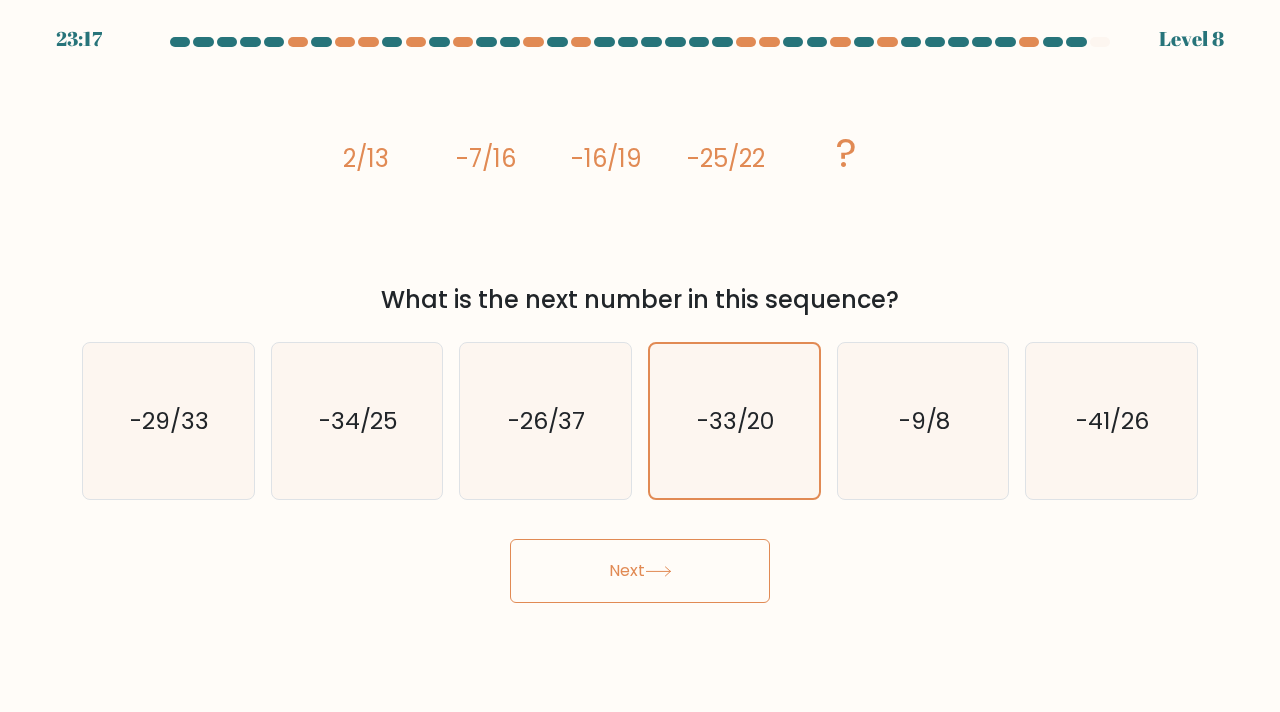 click on "Next" at bounding box center [640, 571] 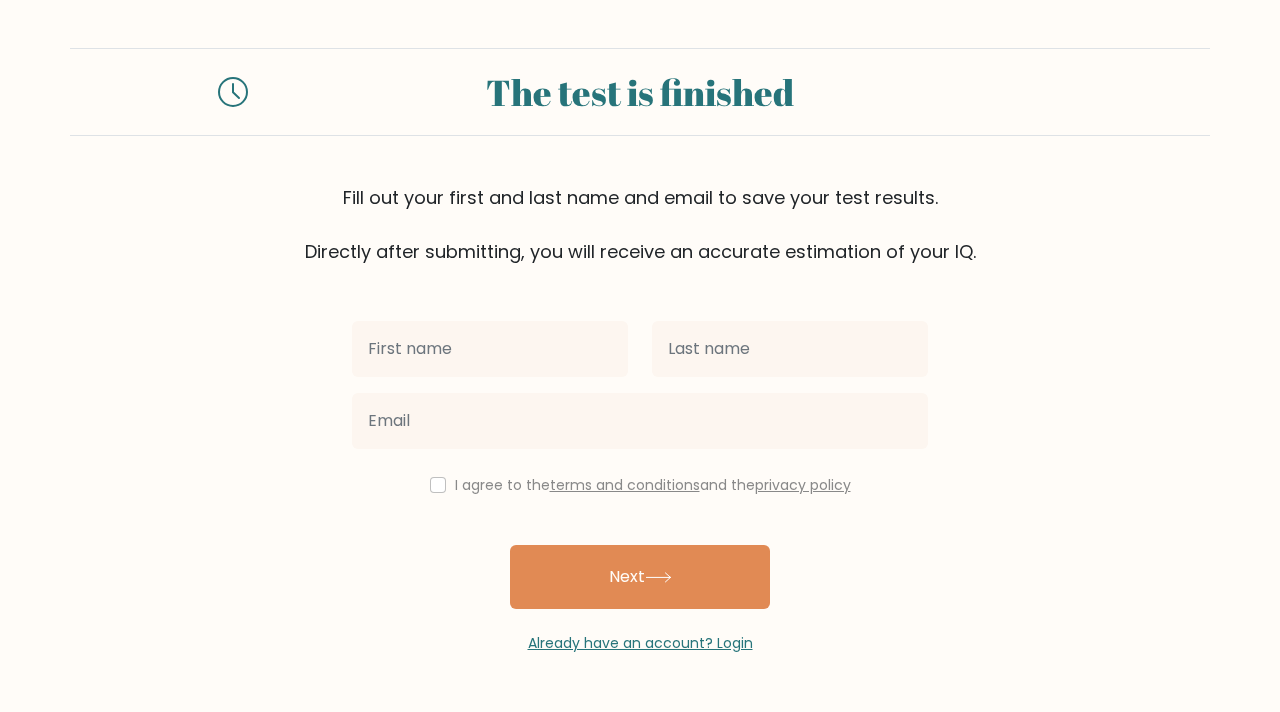scroll, scrollTop: 0, scrollLeft: 0, axis: both 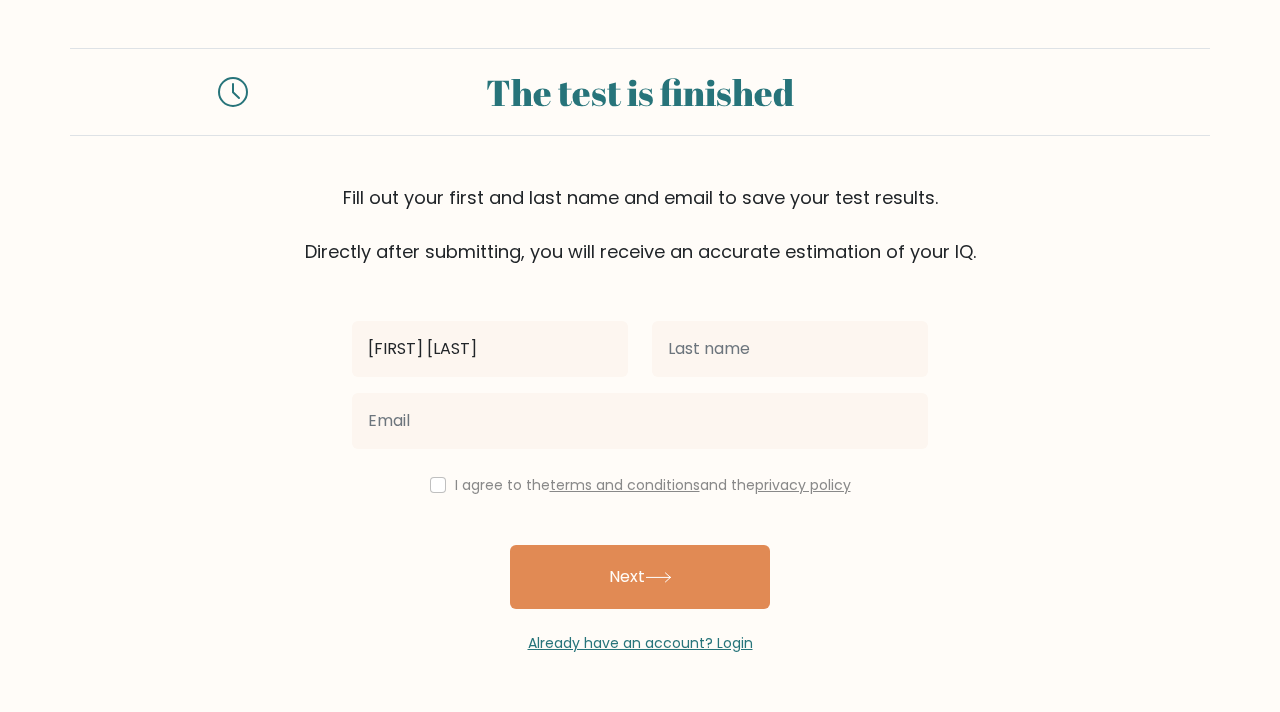 type on "[FIRST] [LAST]" 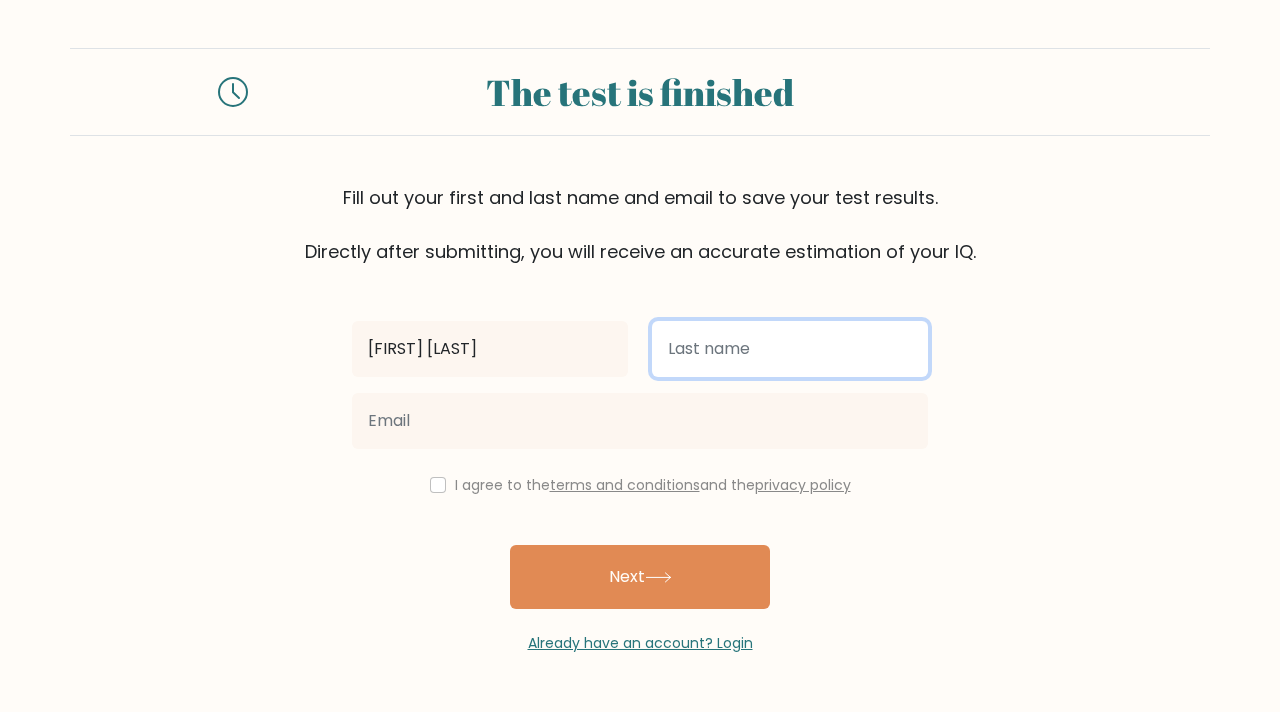 click at bounding box center (790, 349) 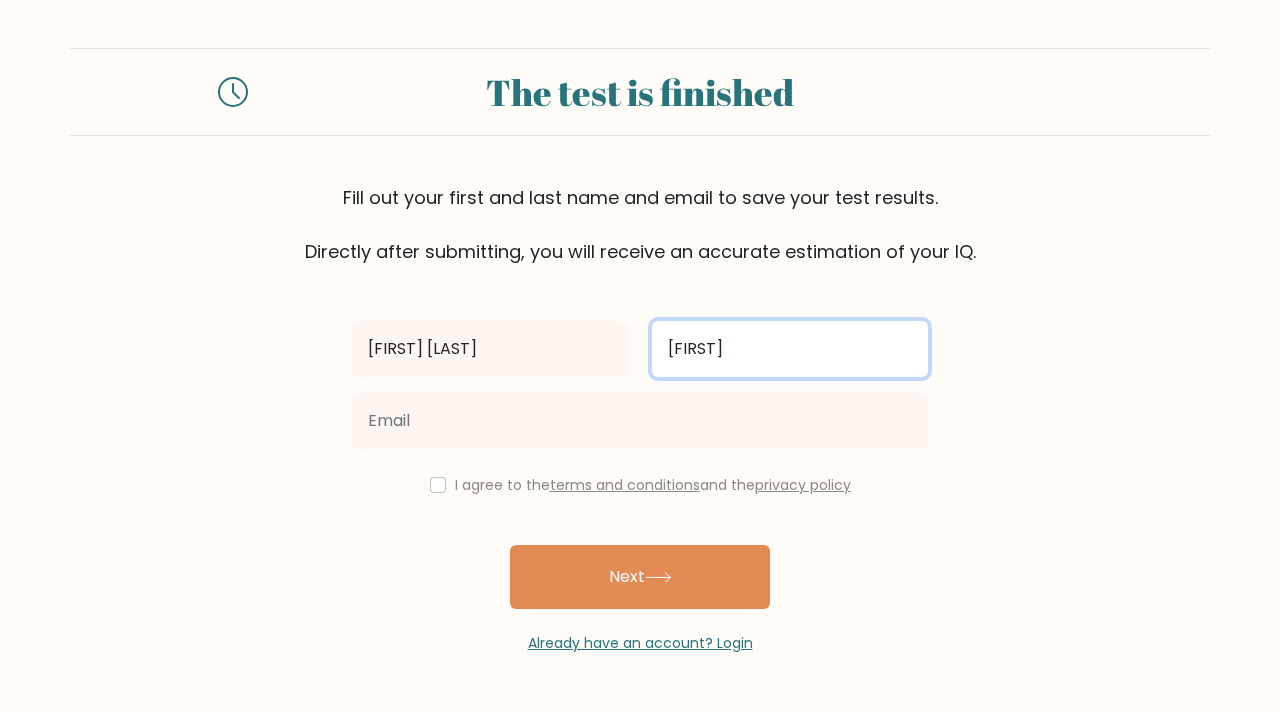 type on "[FIRST]" 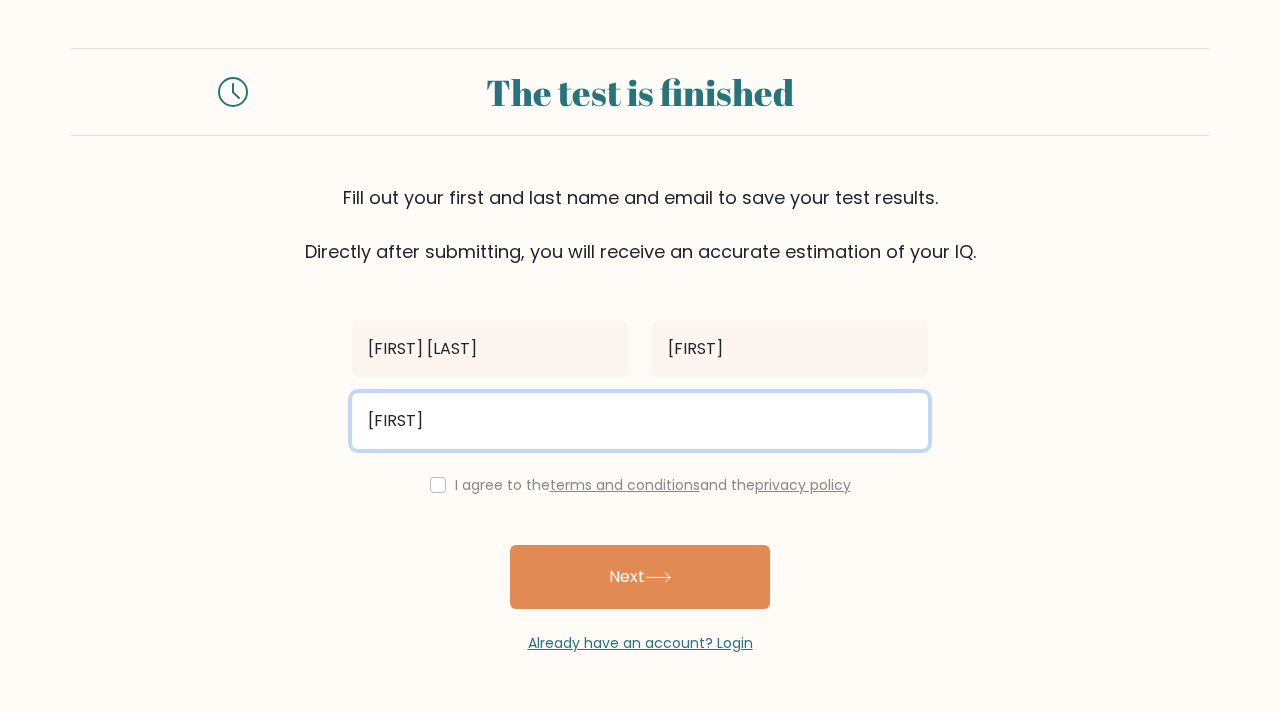 type on "[EMAIL]" 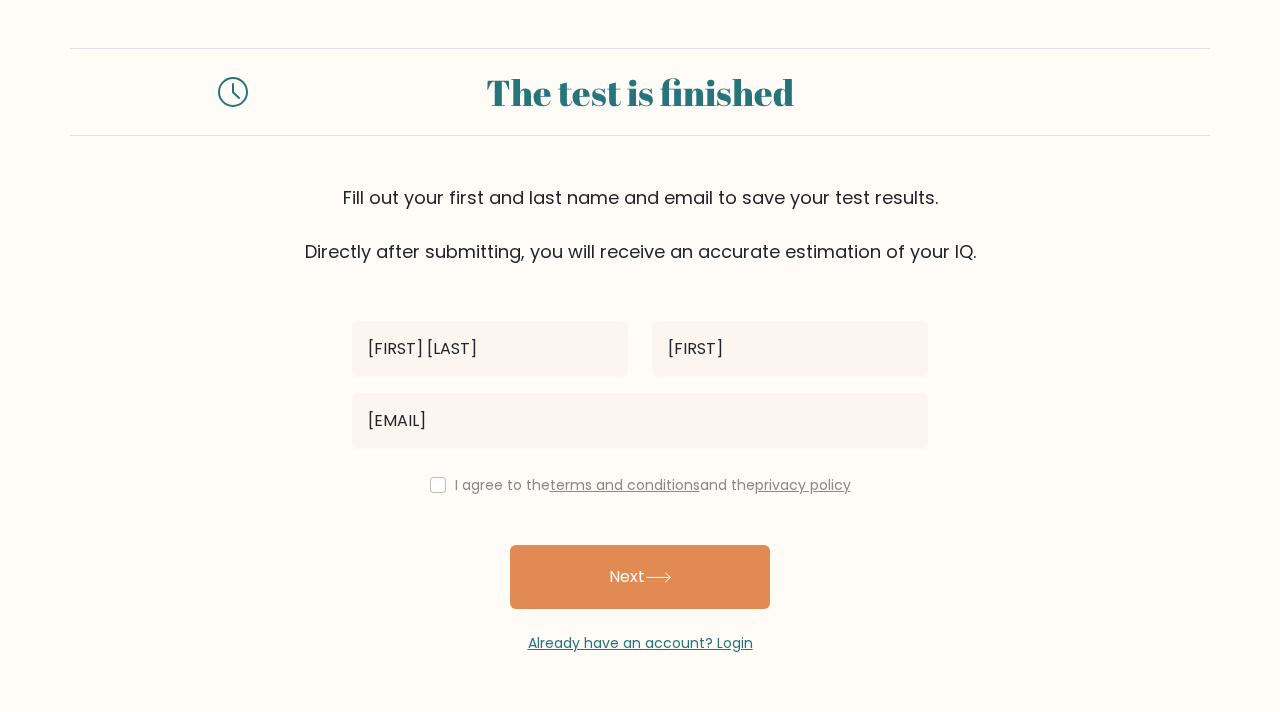 click on "I agree to the  terms and conditions  and the  privacy policy" at bounding box center [640, 485] 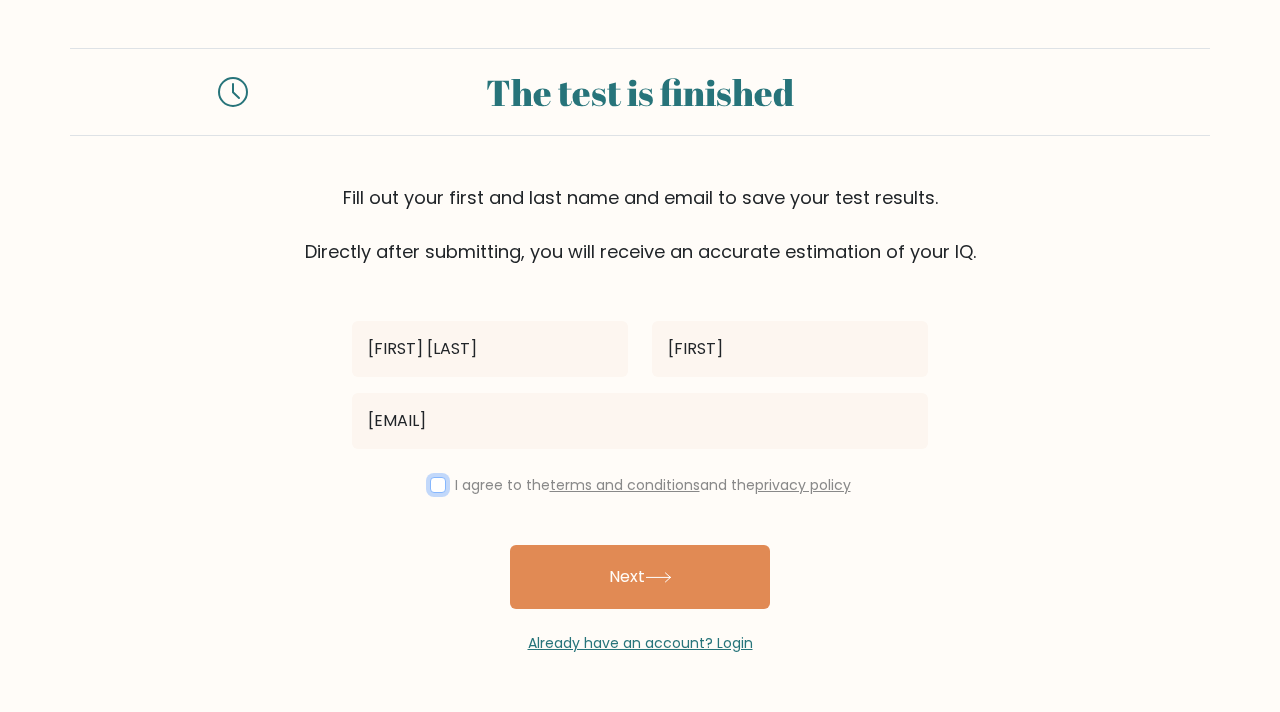 click at bounding box center [438, 485] 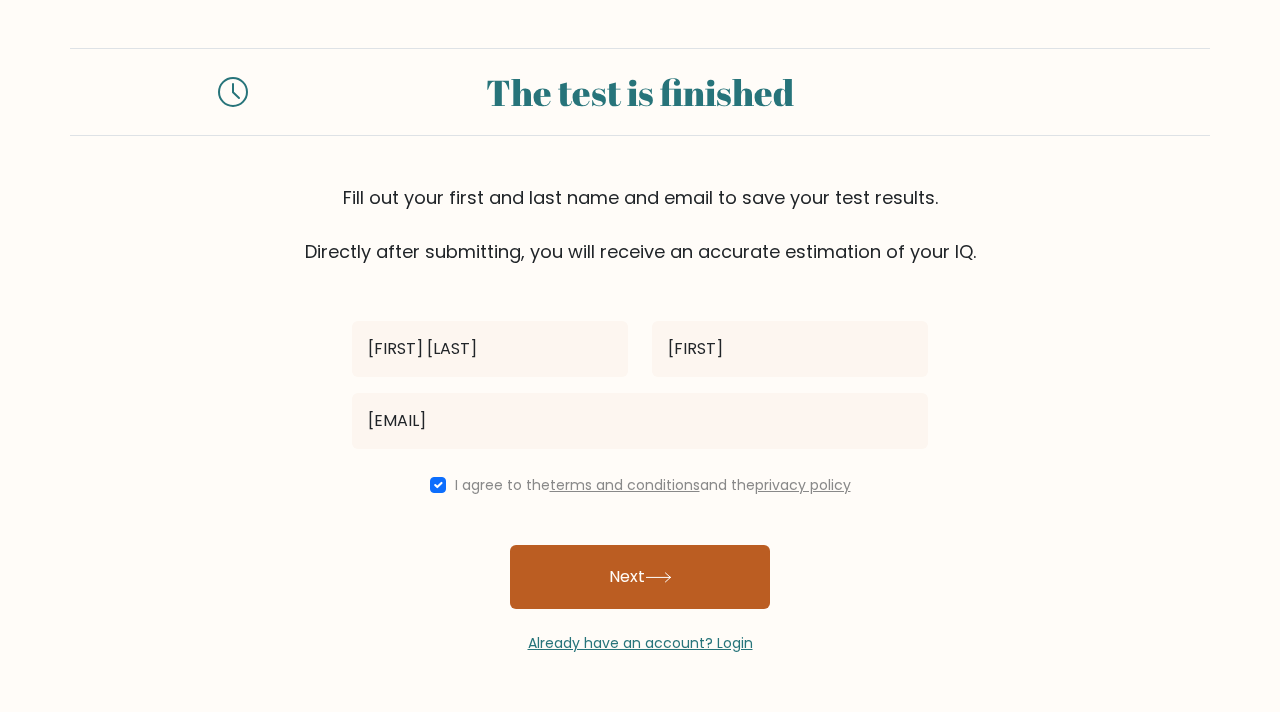 click on "Next" at bounding box center [640, 577] 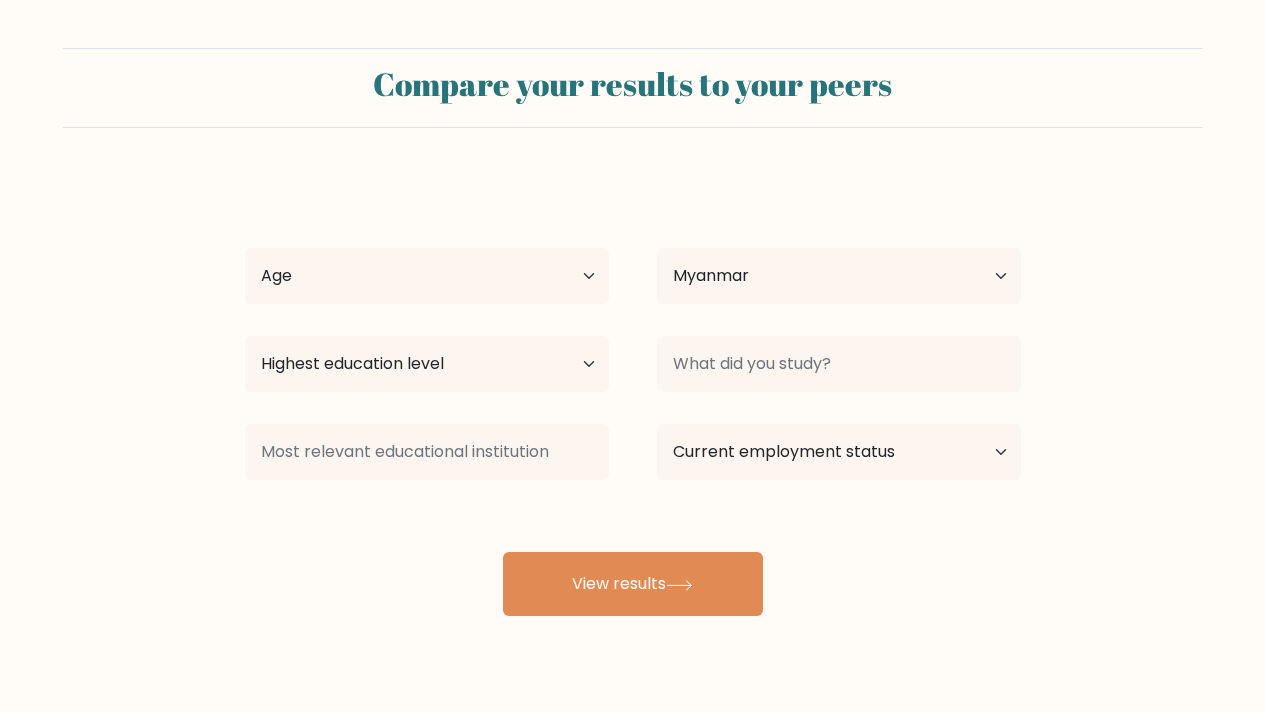 select on "MM" 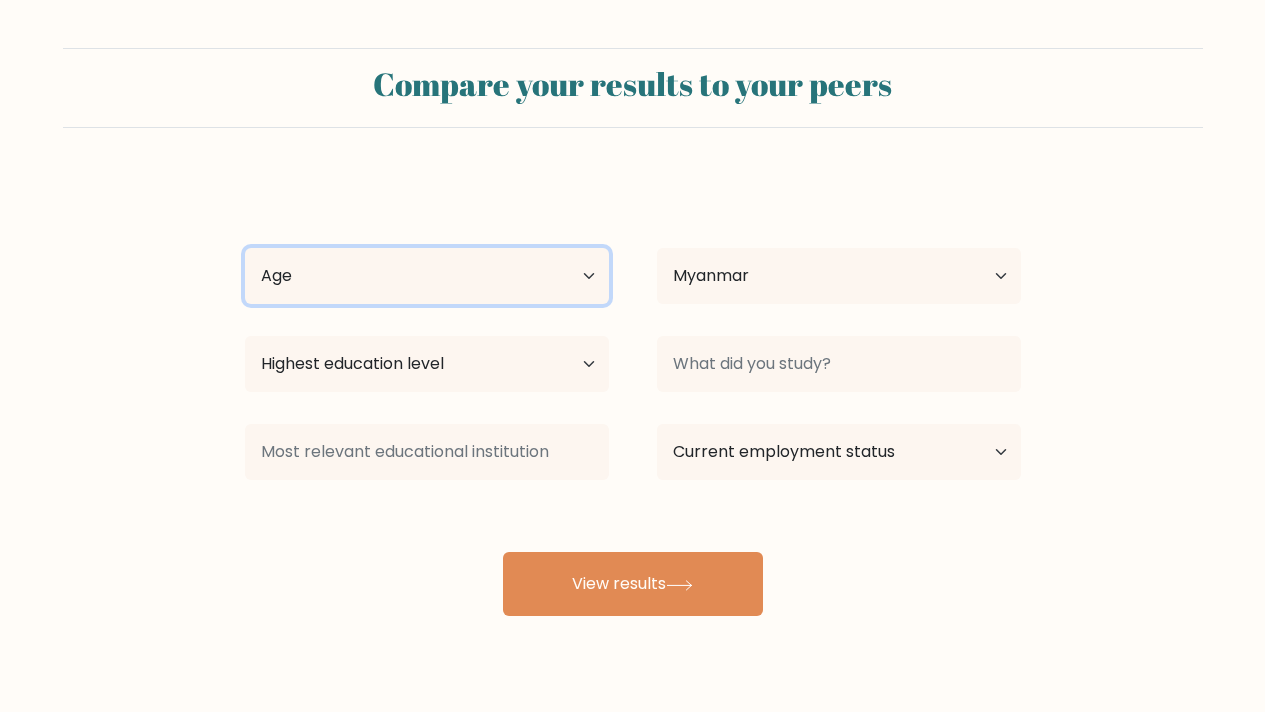 click on "Age
Under 18 years old
18-24 years old
25-34 years old
35-44 years old
45-54 years old
55-64 years old
65 years old and above" at bounding box center [427, 276] 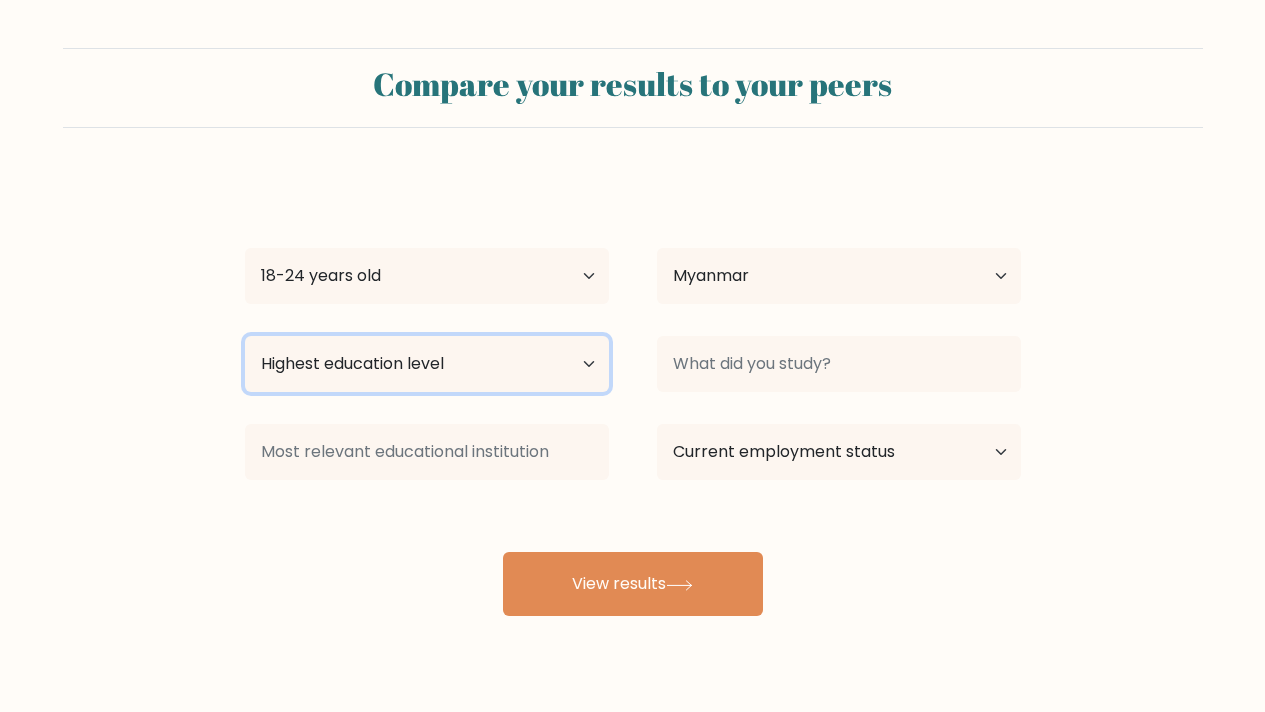 click on "Highest education level
No schooling
Primary
Lower Secondary
Upper Secondary
Occupation Specific
Bachelor's degree
Master's degree
Doctoral degree" at bounding box center (427, 364) 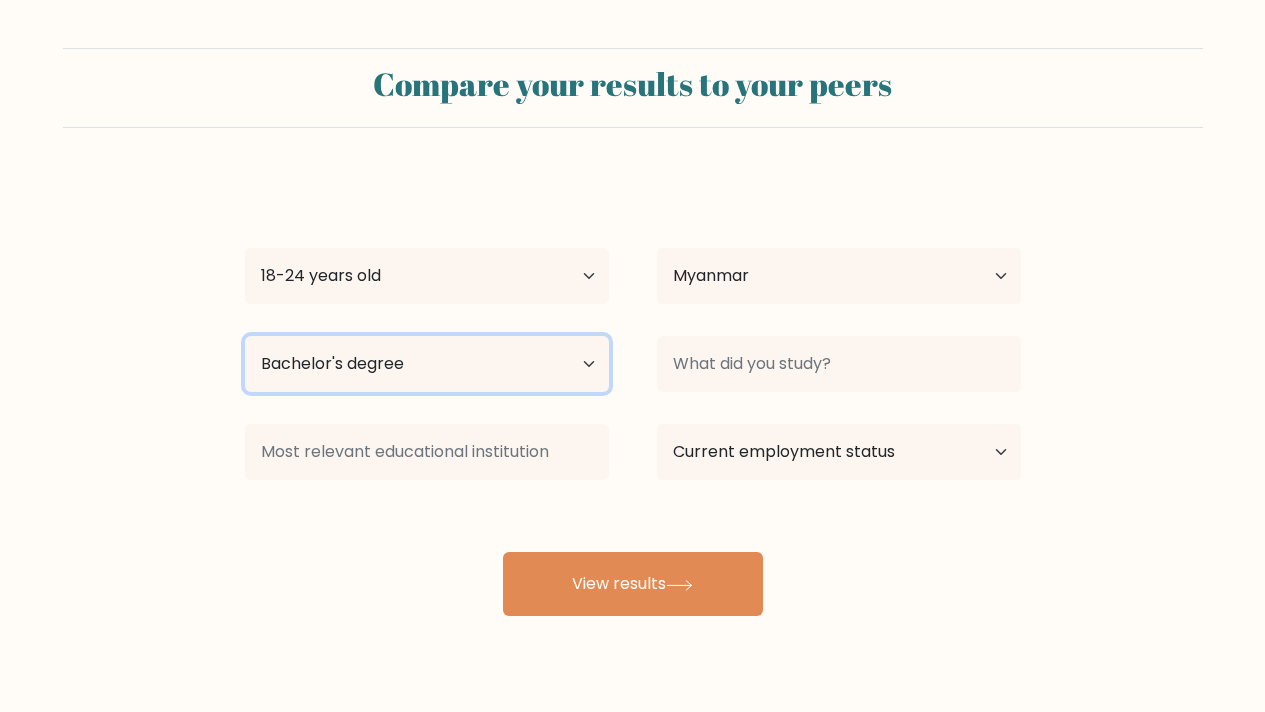 click on "Highest education level
No schooling
Primary
Lower Secondary
Upper Secondary
Occupation Specific
Bachelor's degree
Master's degree
Doctoral degree" at bounding box center [427, 364] 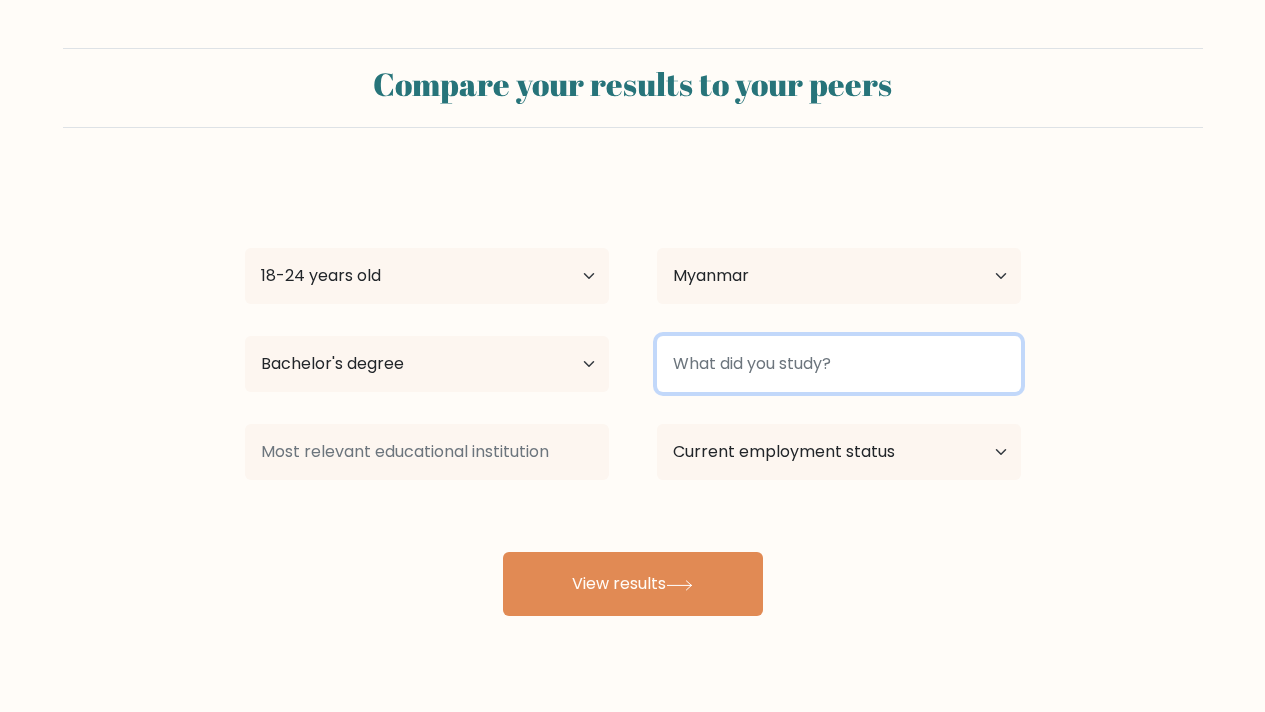 click at bounding box center [839, 364] 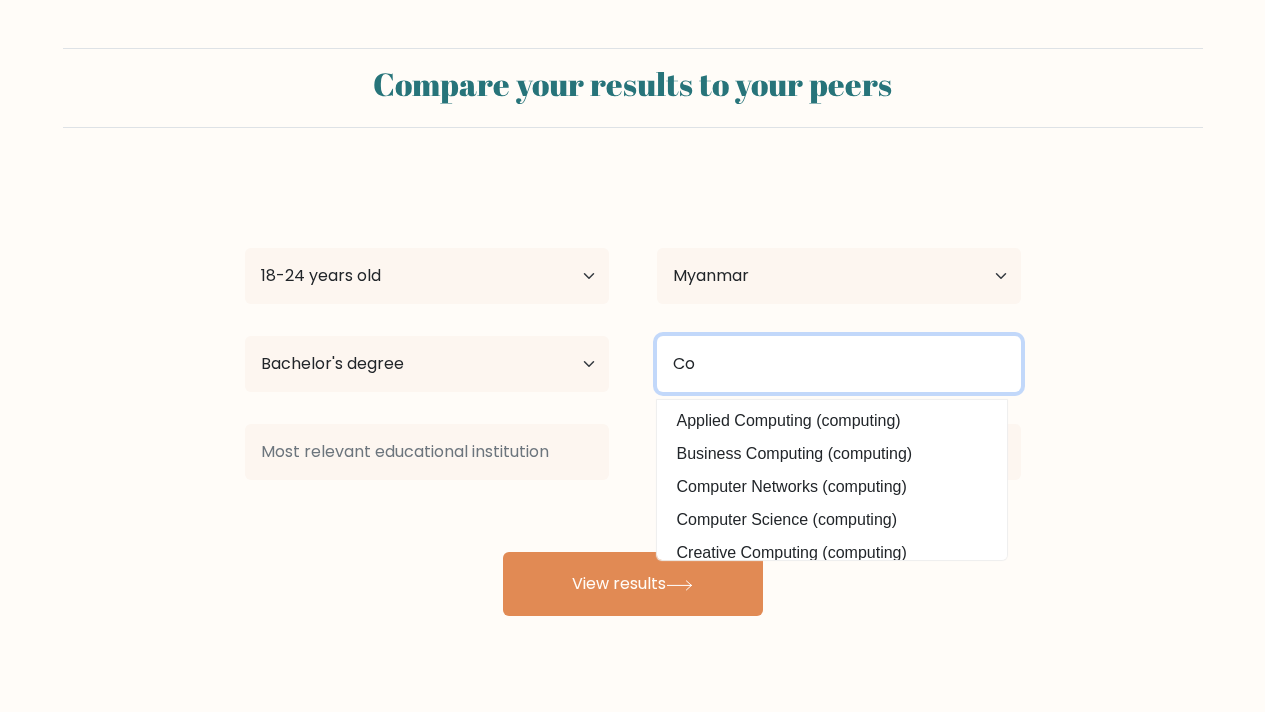 type on "C" 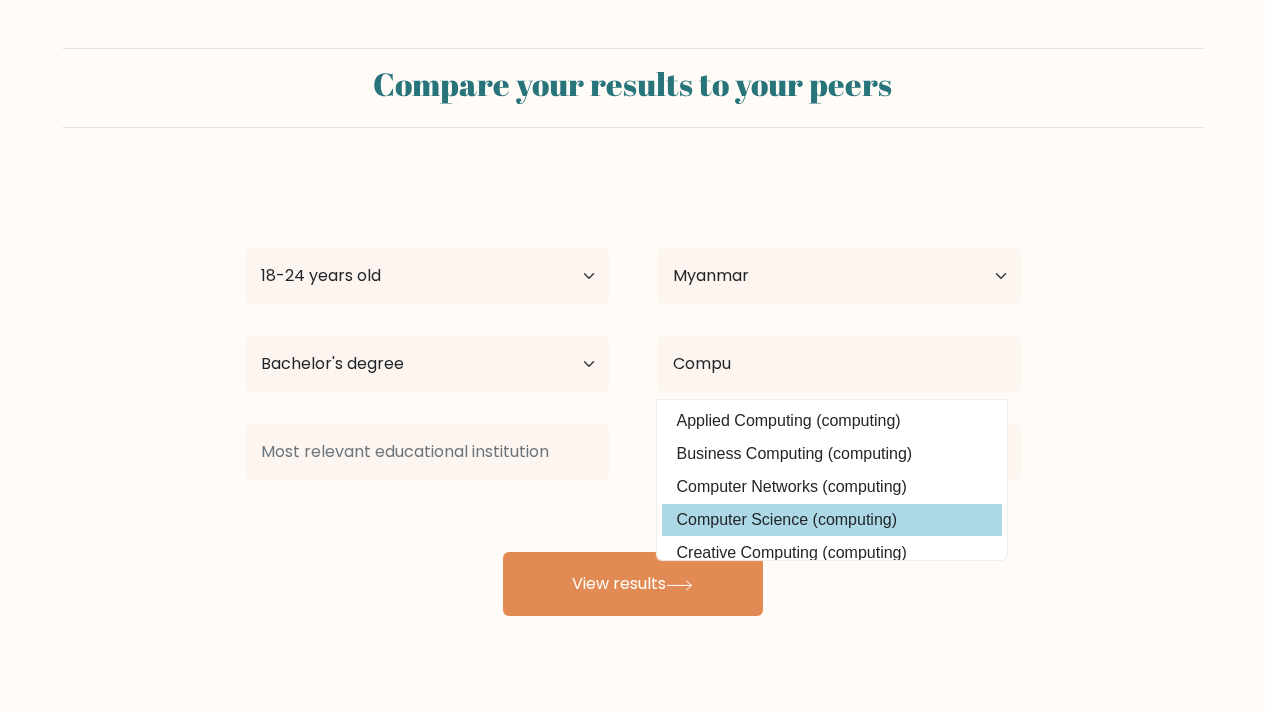 click on "Computer Science (computing)" at bounding box center (832, 520) 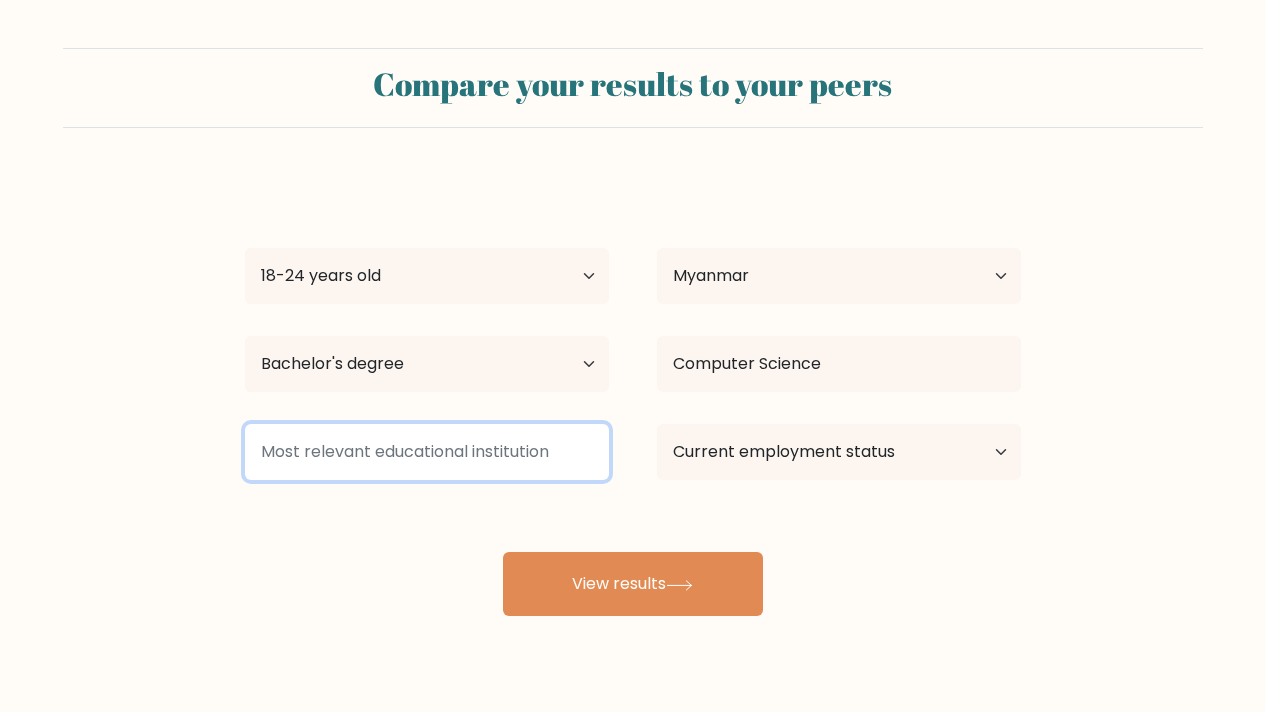click at bounding box center (427, 452) 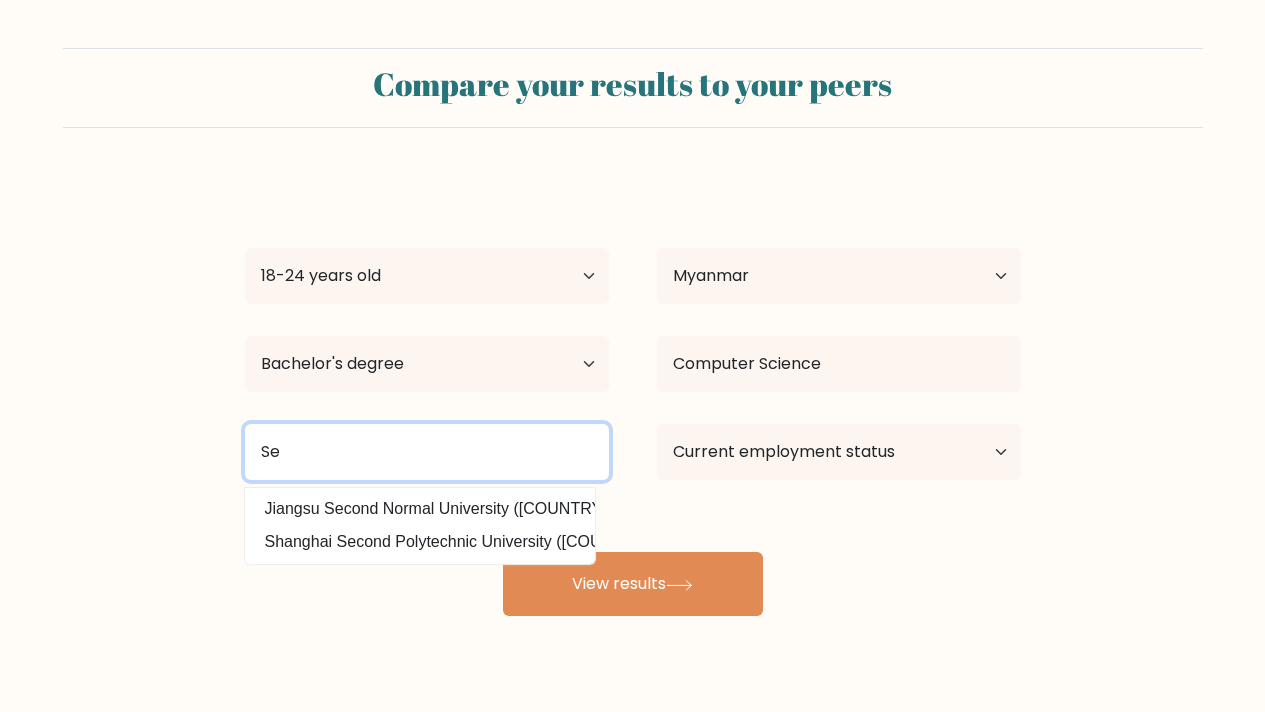 type on "S" 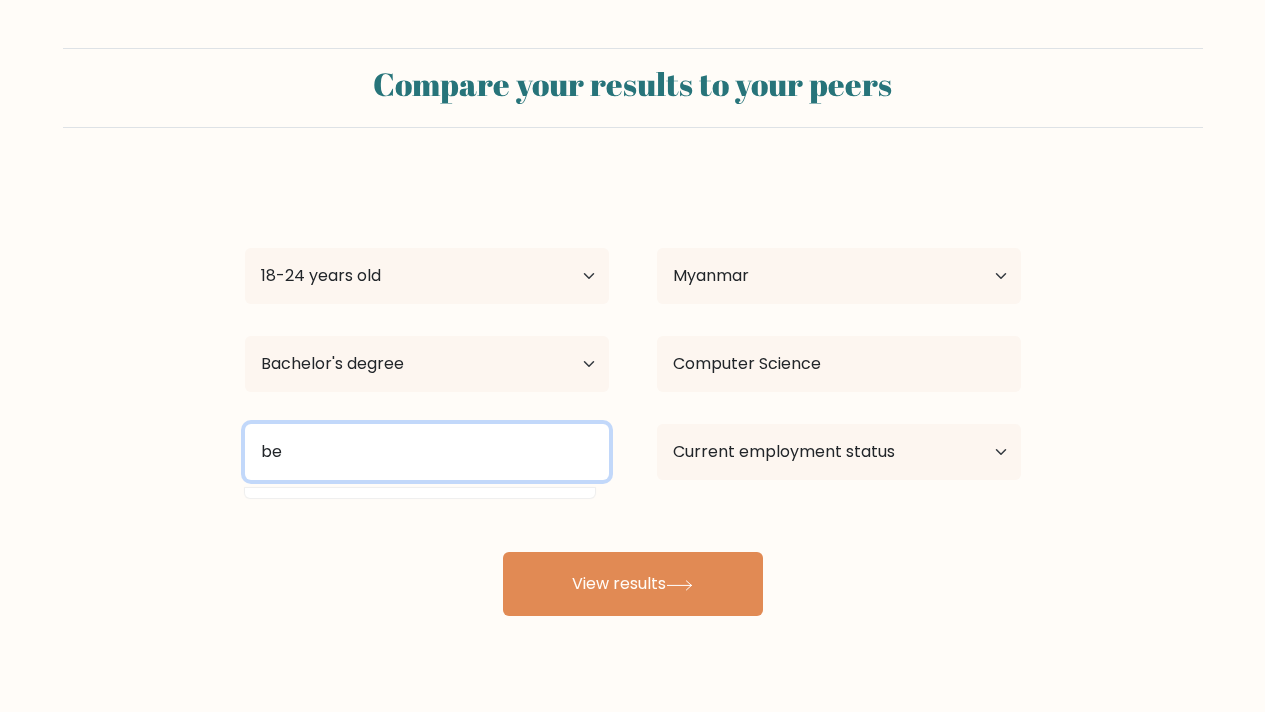 type on "b" 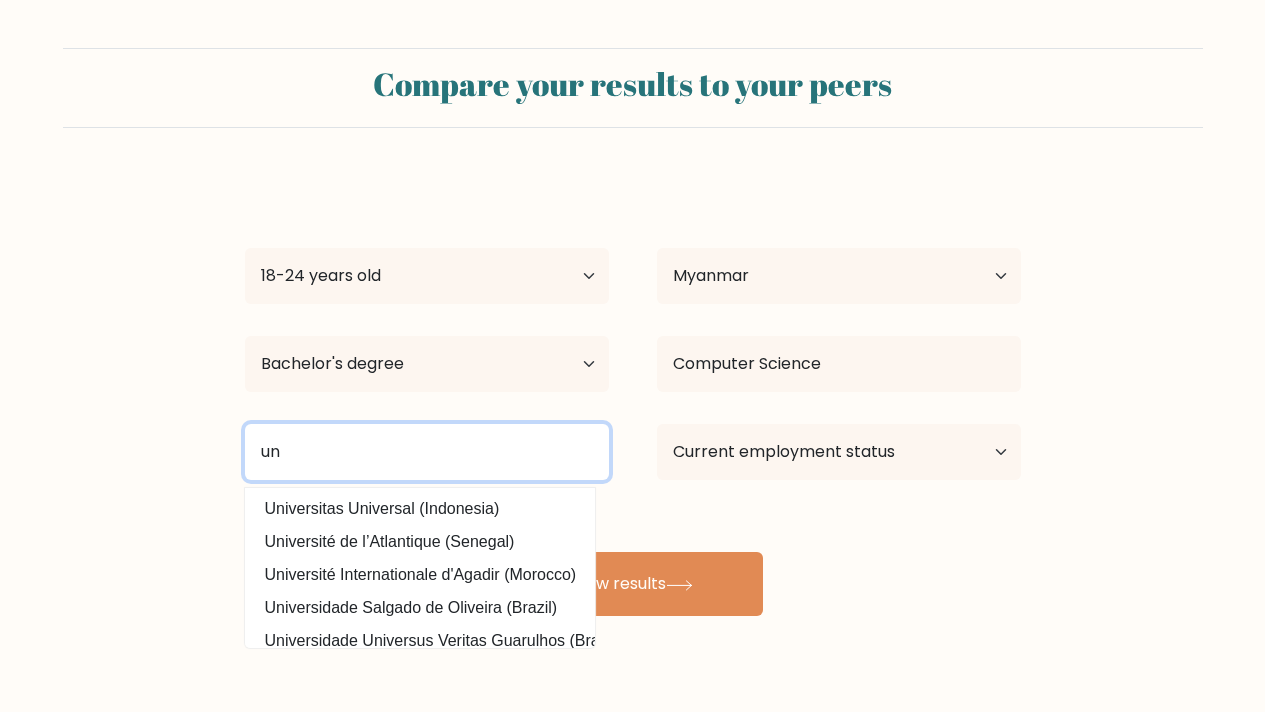 type on "u" 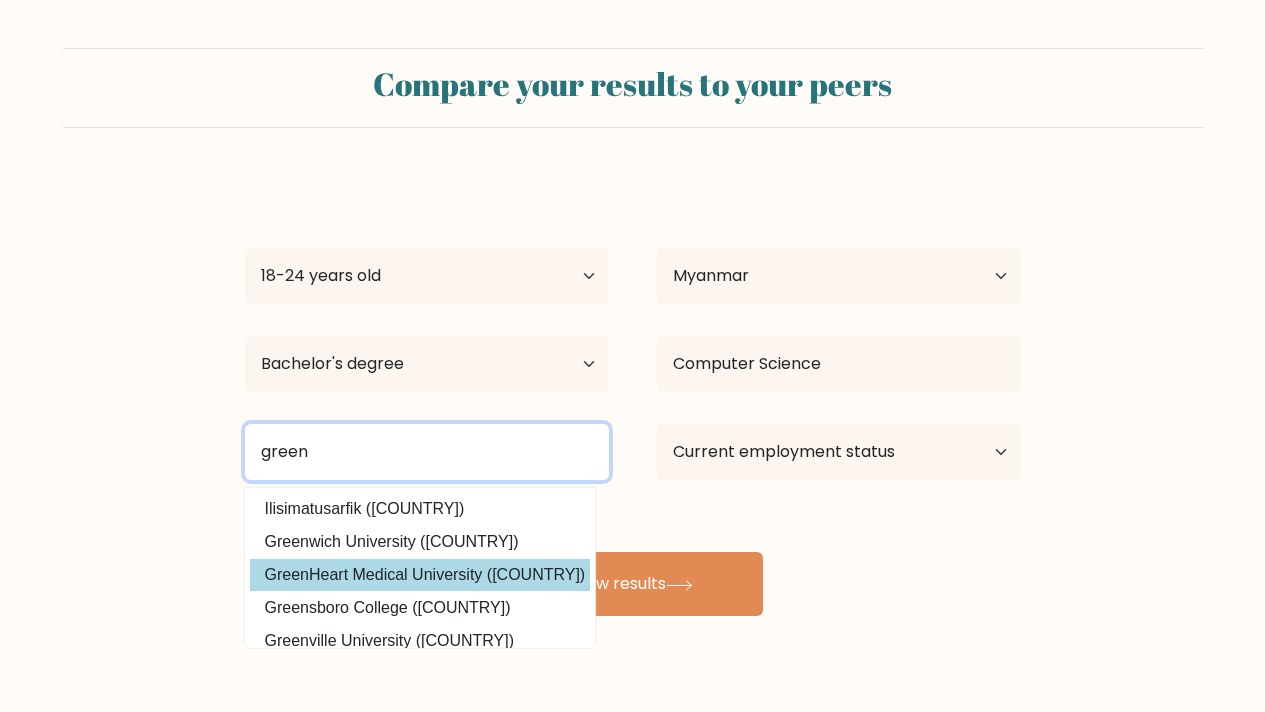 scroll, scrollTop: 195, scrollLeft: 0, axis: vertical 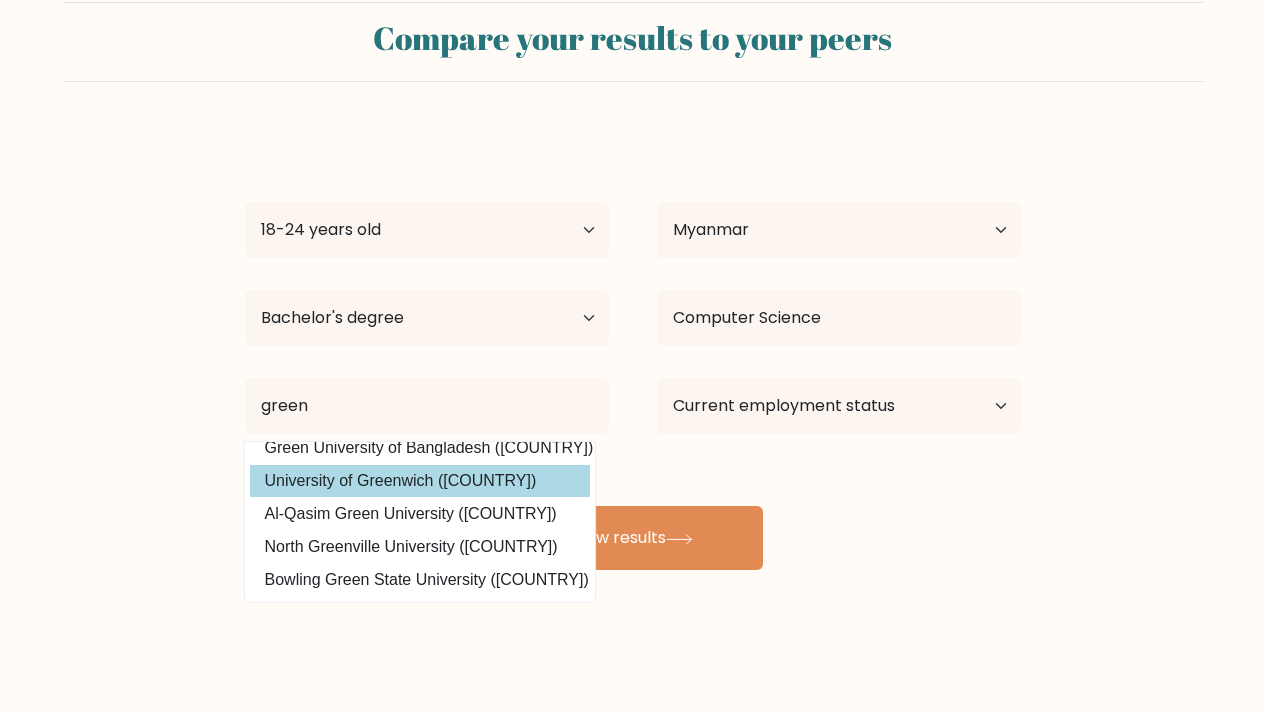 click on "University of Greenwich (United Kingdom)" at bounding box center [420, 481] 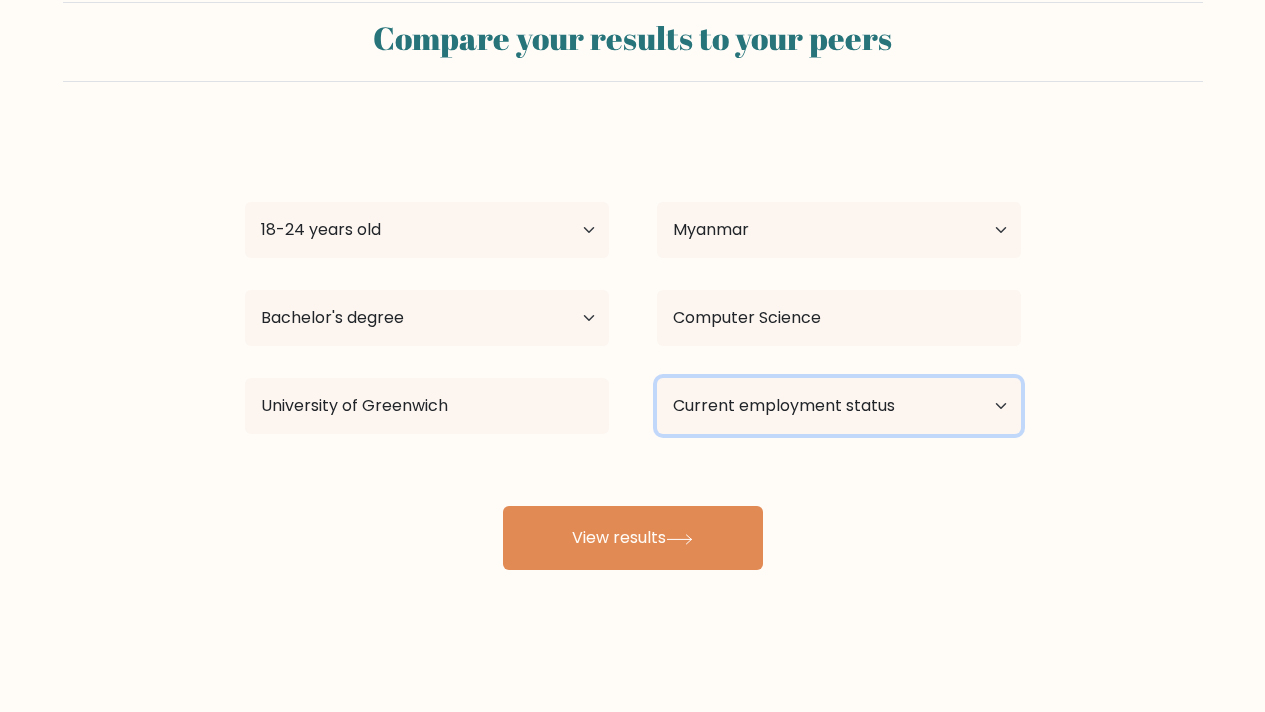 click on "Current employment status
Employed
Student
Retired
Other / prefer not to answer" at bounding box center (839, 406) 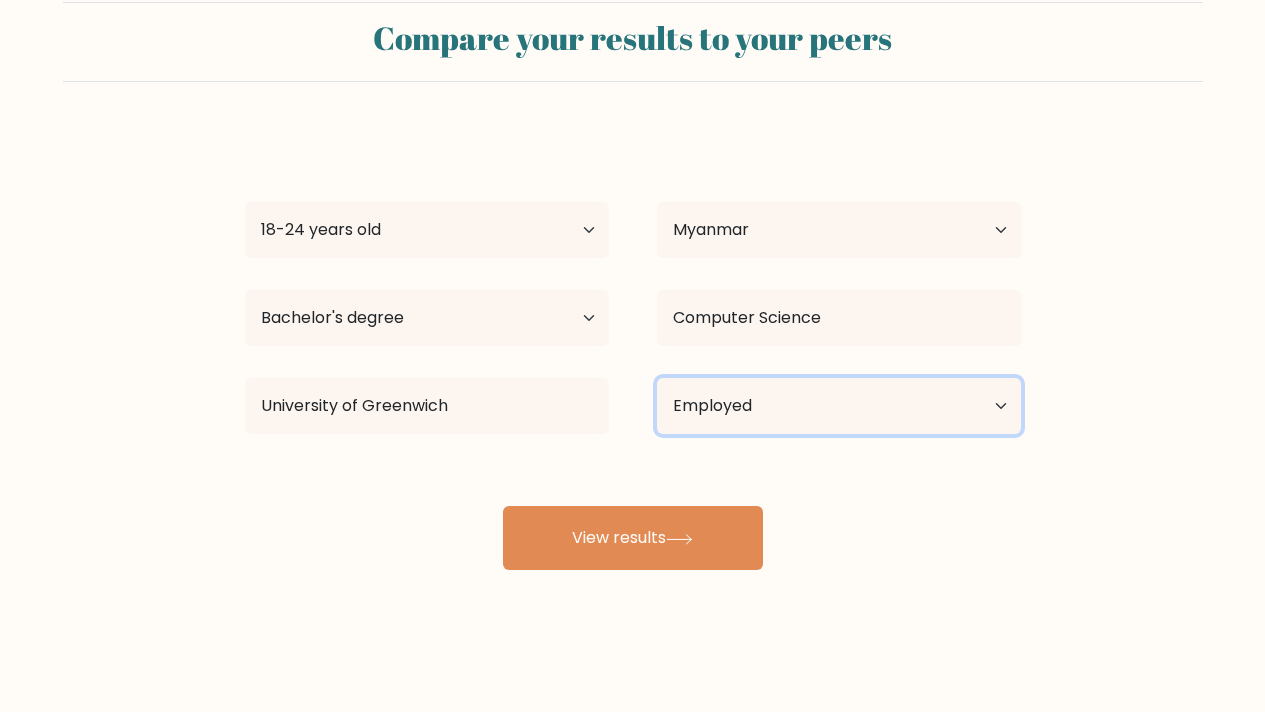click on "Current employment status
Employed
Student
Retired
Other / prefer not to answer" at bounding box center [839, 406] 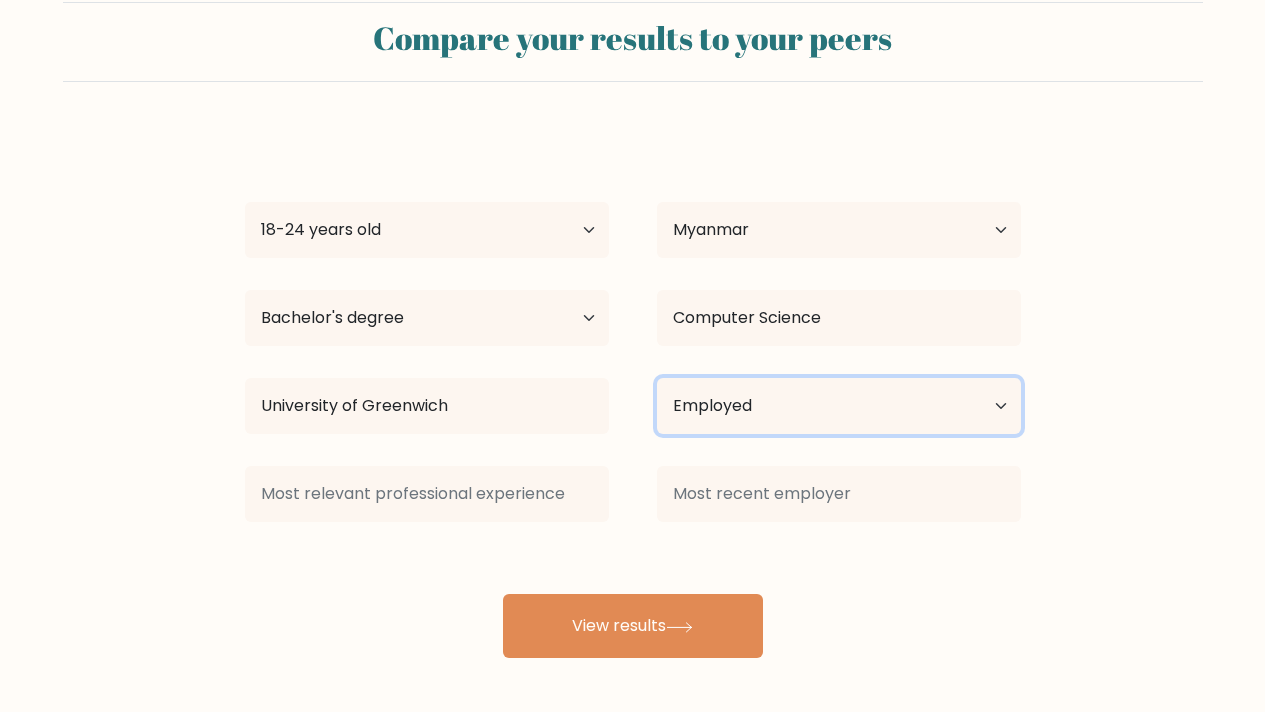 click on "Current employment status
Employed
Student
Retired
Other / prefer not to answer" at bounding box center [839, 406] 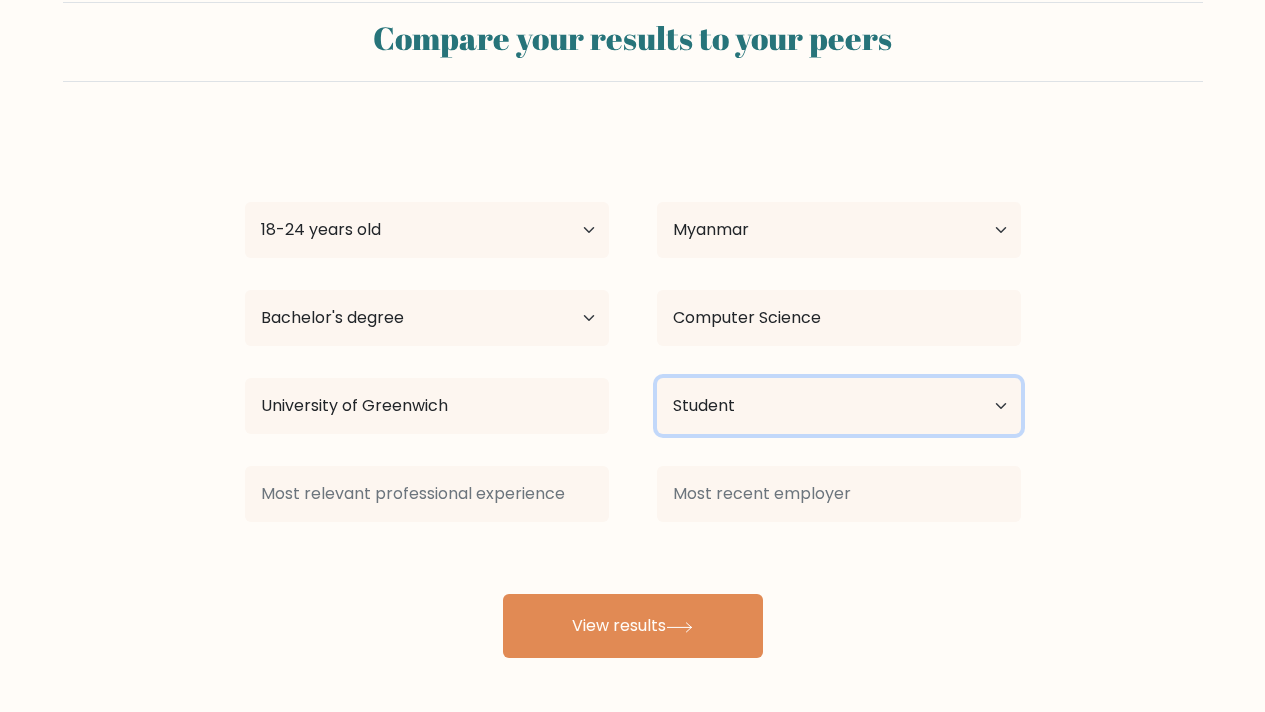 click on "Current employment status
Employed
Student
Retired
Other / prefer not to answer" at bounding box center [839, 406] 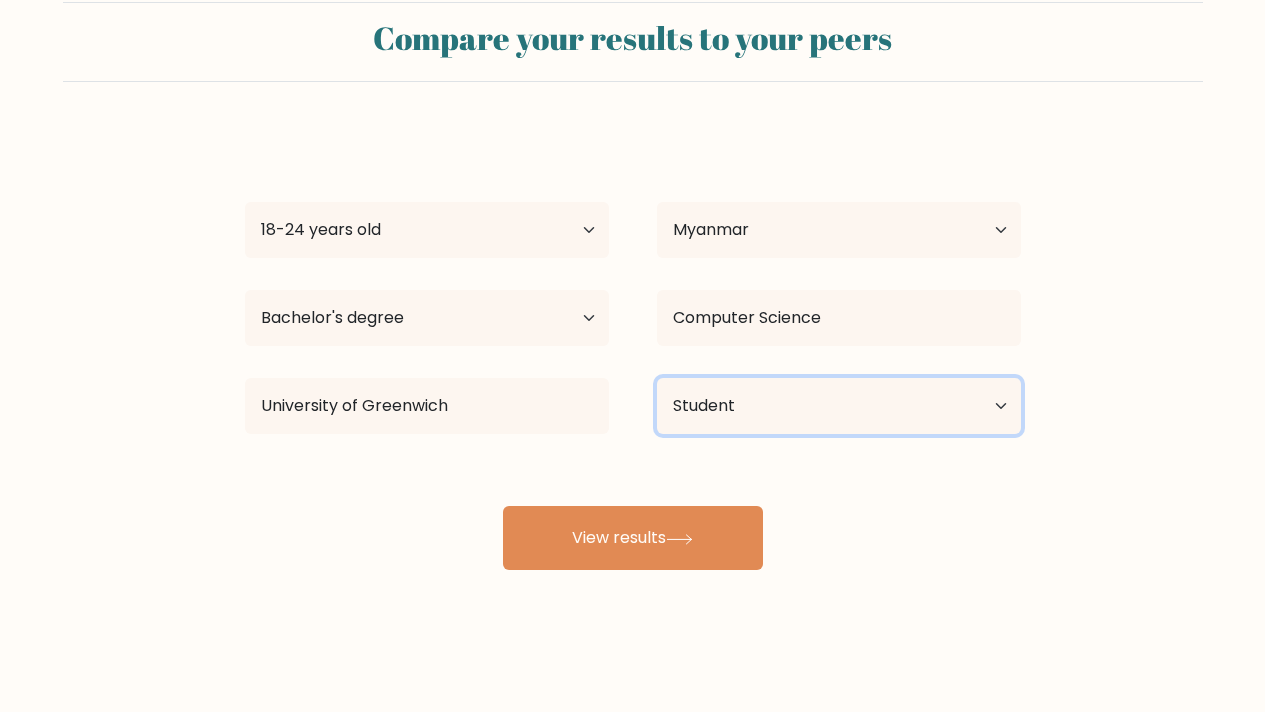 click on "Current employment status
Employed
Student
Retired
Other / prefer not to answer" at bounding box center [839, 406] 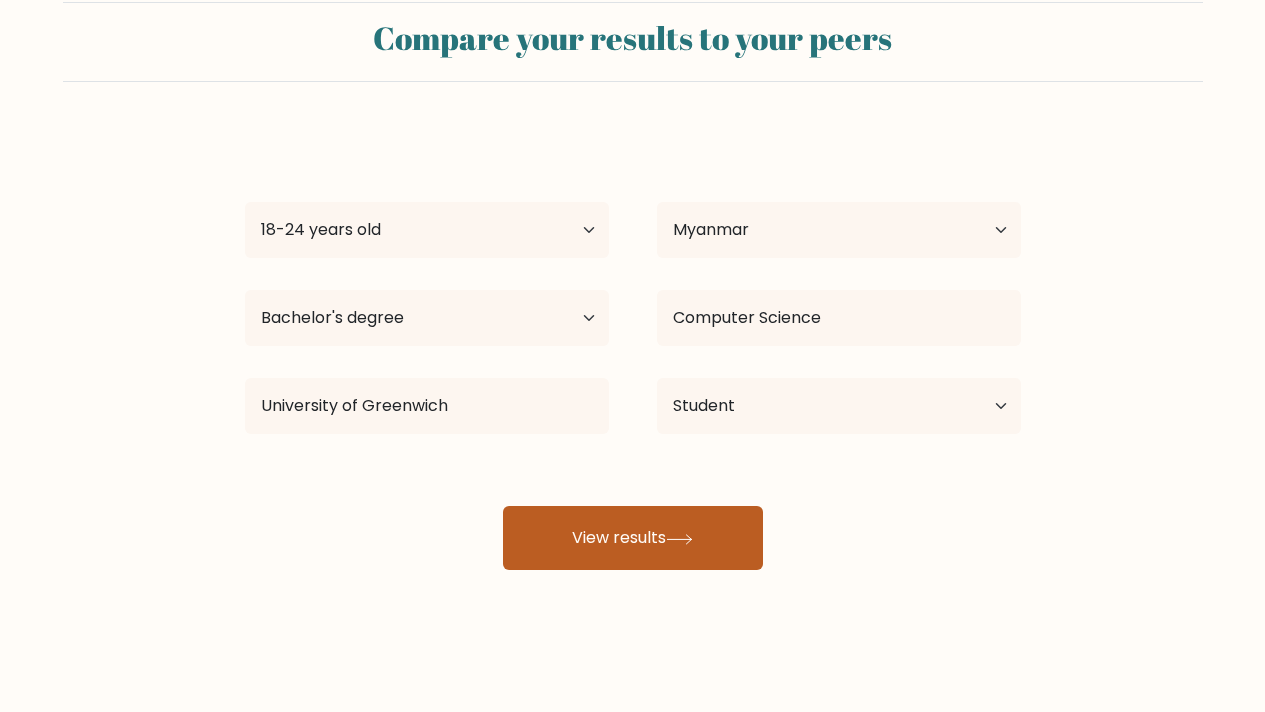 click on "View results" at bounding box center (633, 538) 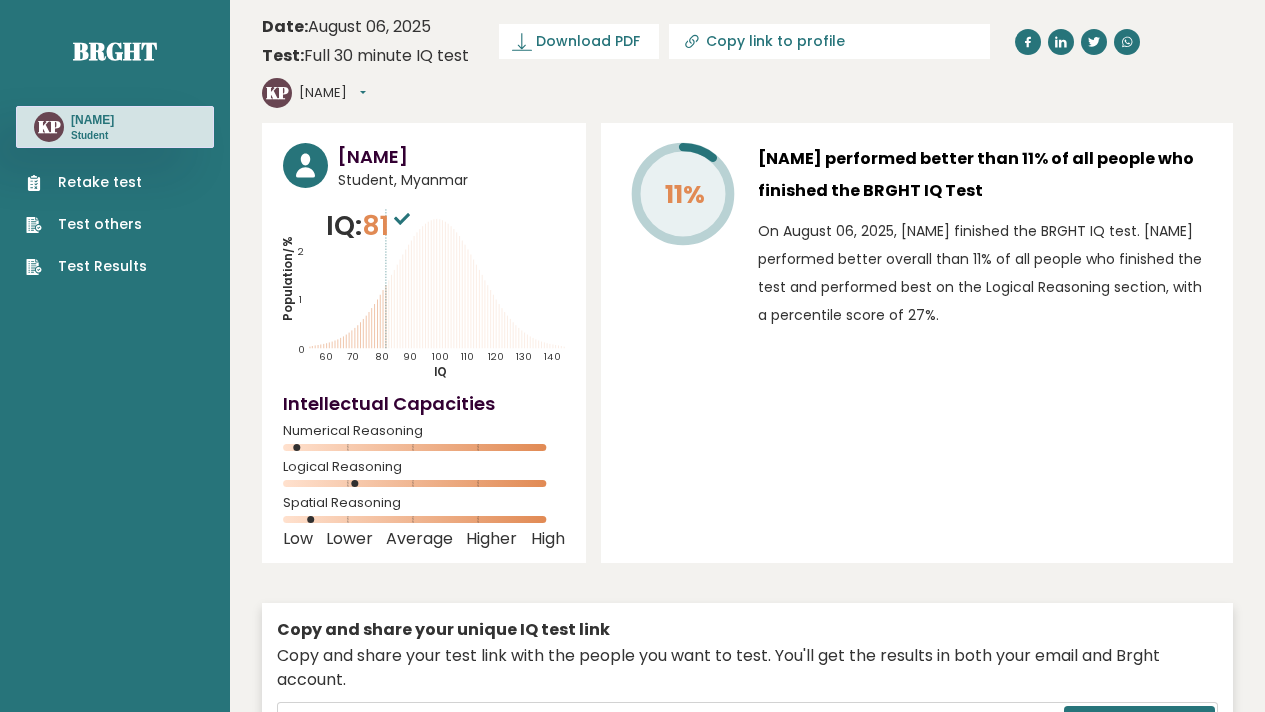 scroll, scrollTop: 0, scrollLeft: 0, axis: both 